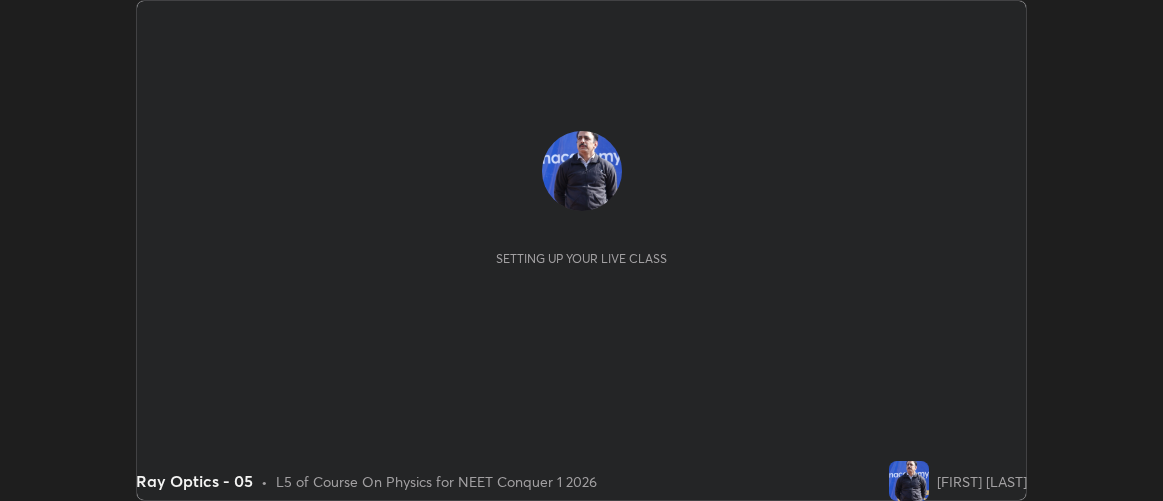 scroll, scrollTop: 0, scrollLeft: 0, axis: both 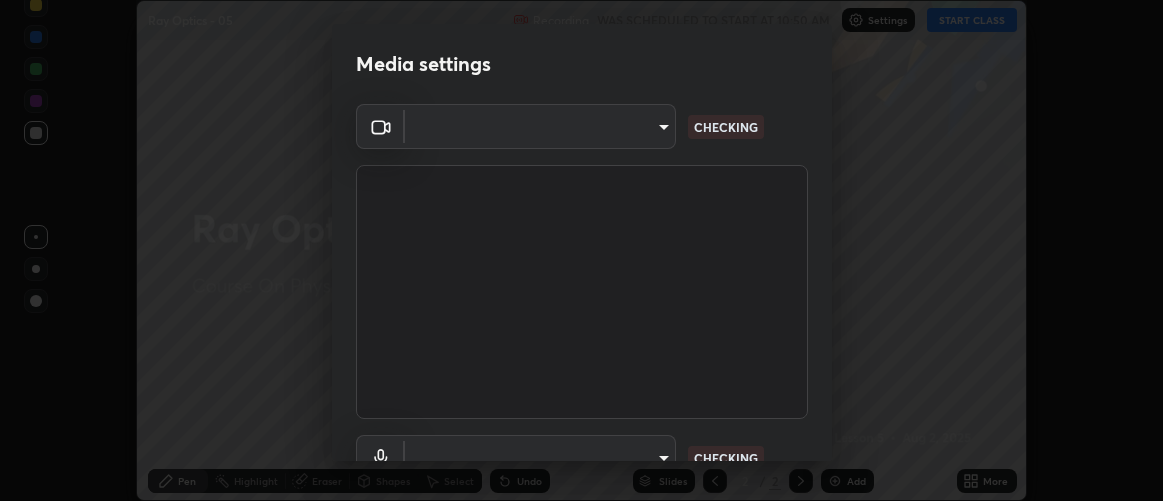 type on "d9b519daceb8a772394af6ea8e45353be5bbf62d8cb1cf3345c472de64055974" 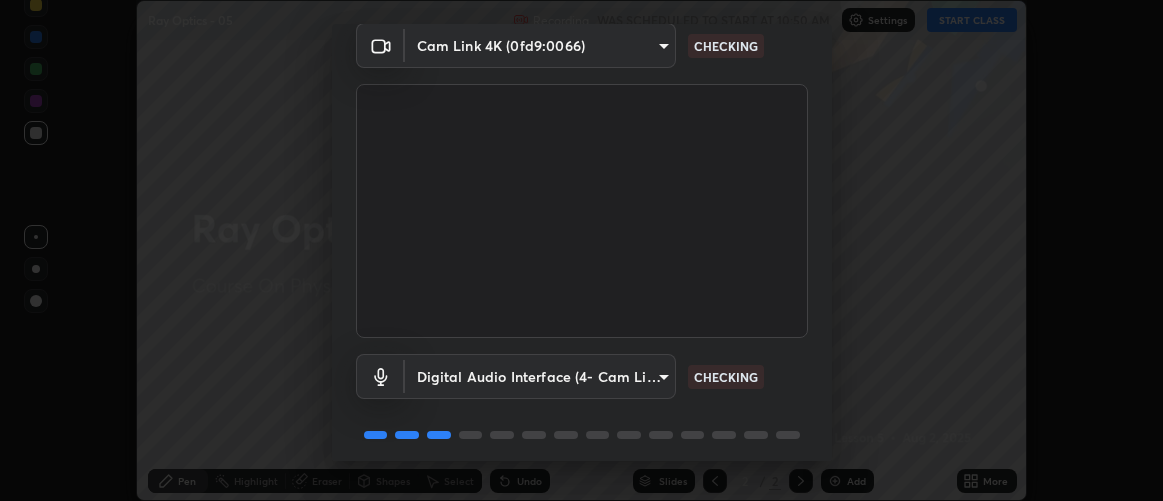 scroll, scrollTop: 154, scrollLeft: 0, axis: vertical 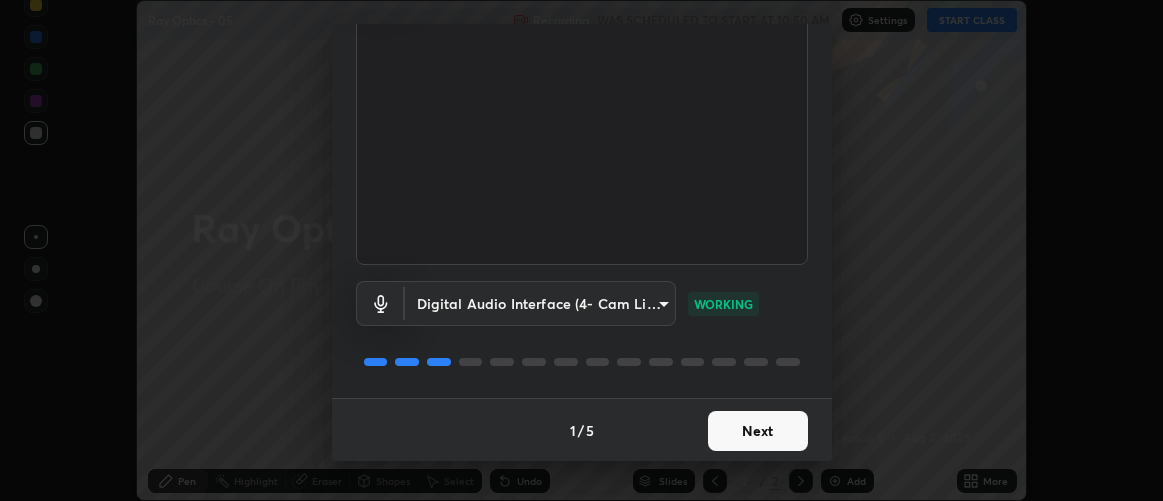 click on "Next" at bounding box center [758, 431] 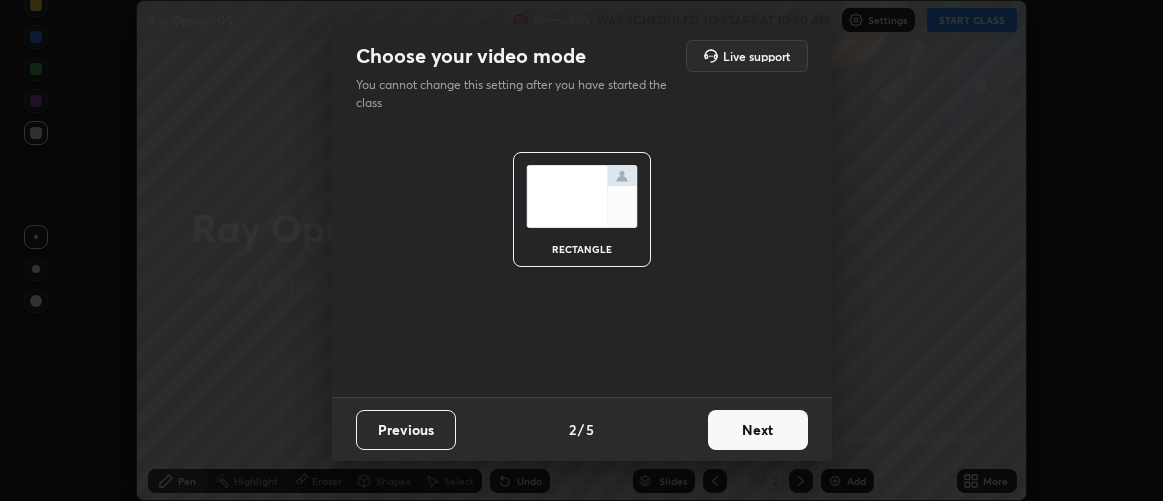 click on "Next" at bounding box center (758, 430) 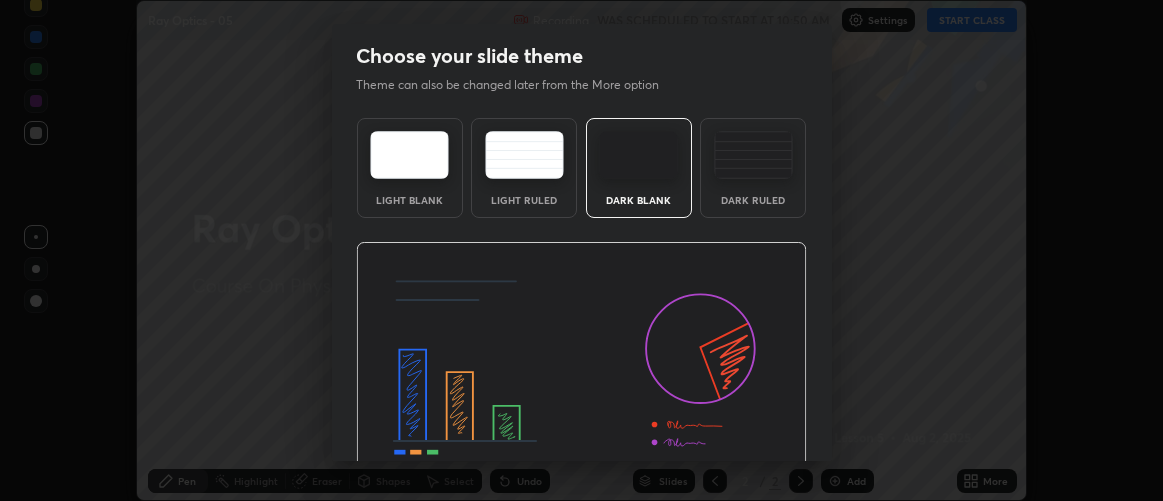 click at bounding box center (581, 369) 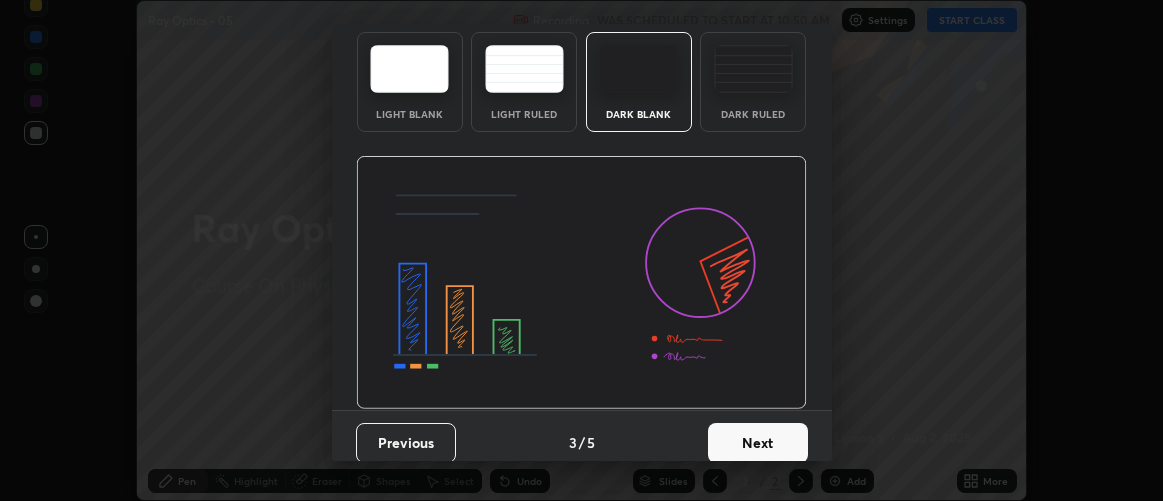 scroll, scrollTop: 98, scrollLeft: 0, axis: vertical 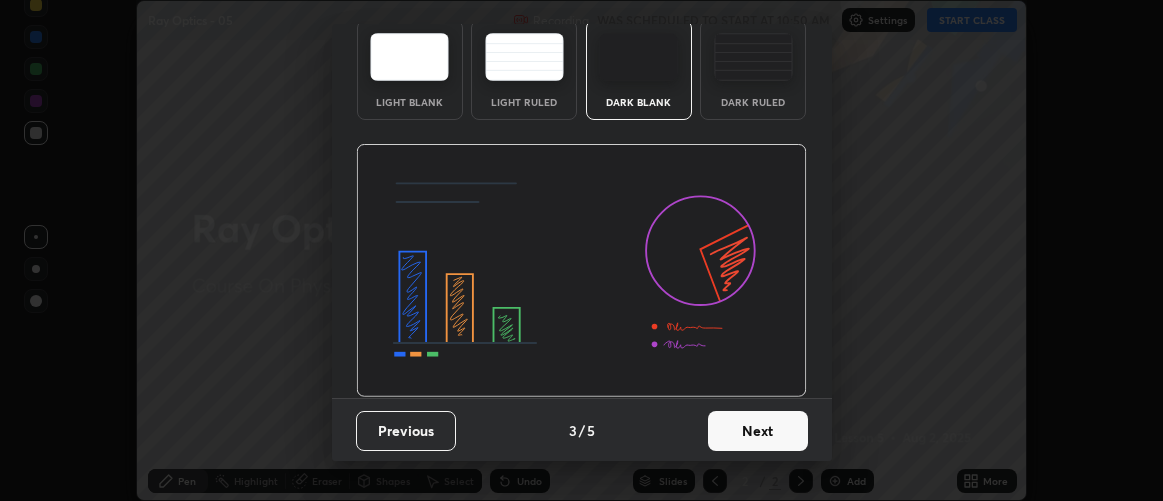 click on "Next" at bounding box center (758, 431) 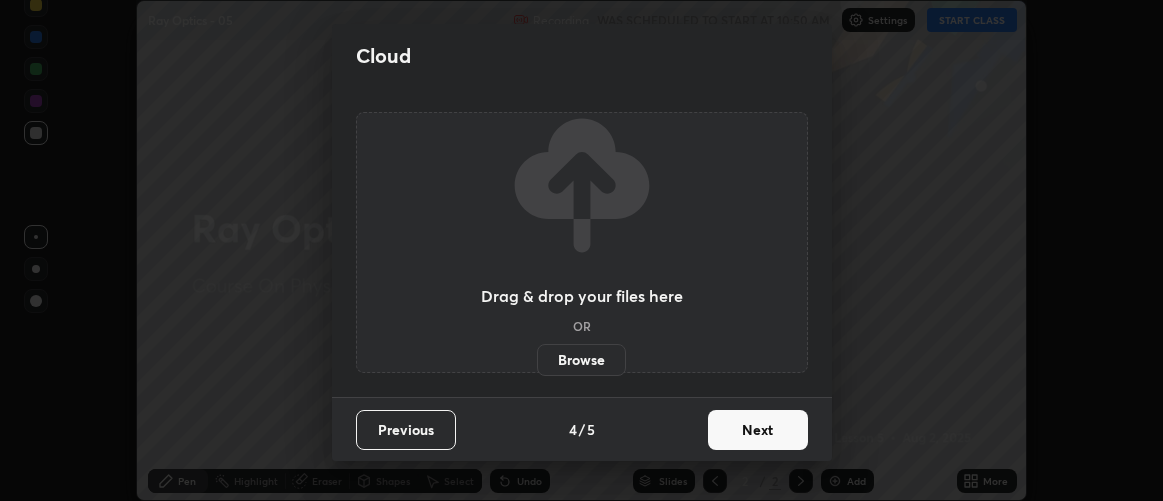 click on "Next" at bounding box center (758, 430) 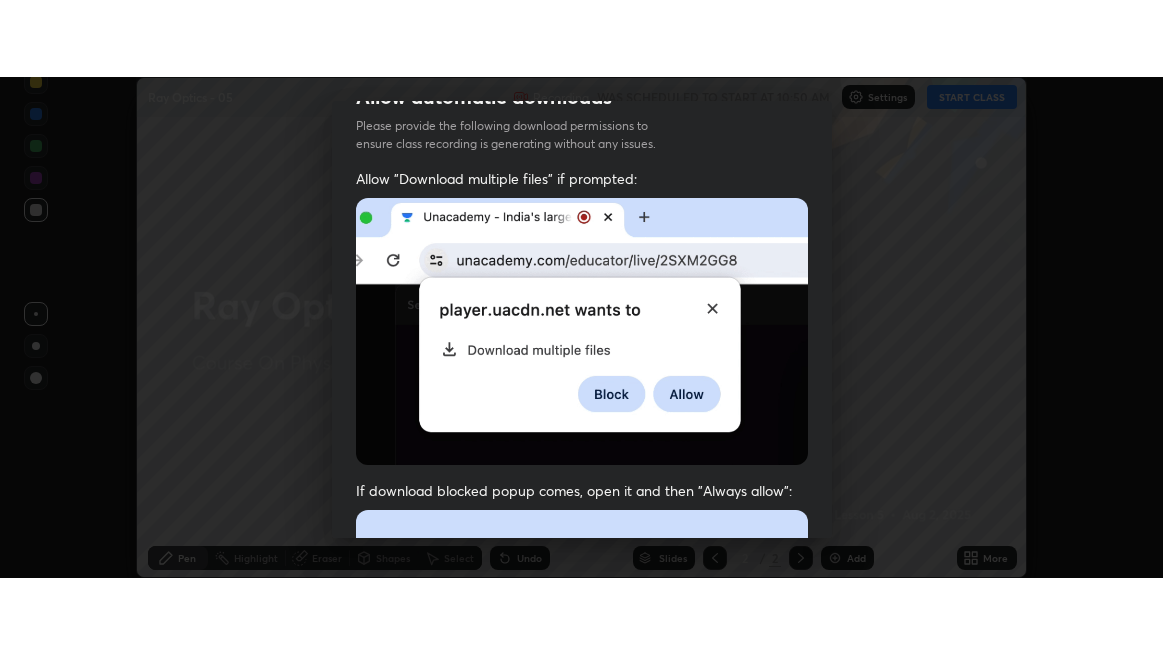 scroll, scrollTop: 563, scrollLeft: 0, axis: vertical 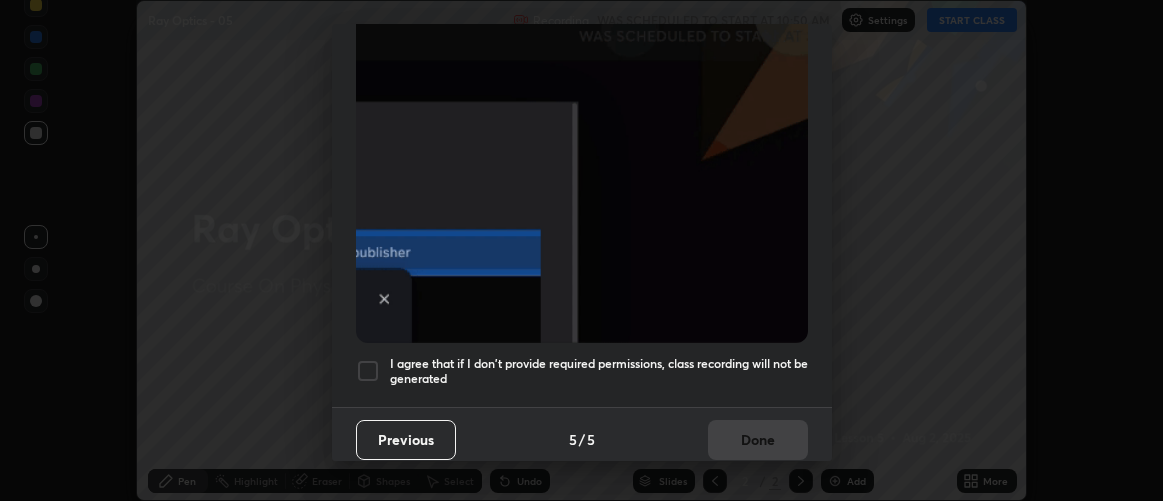 click on "Previous 5 / 5 Done" at bounding box center [582, 439] 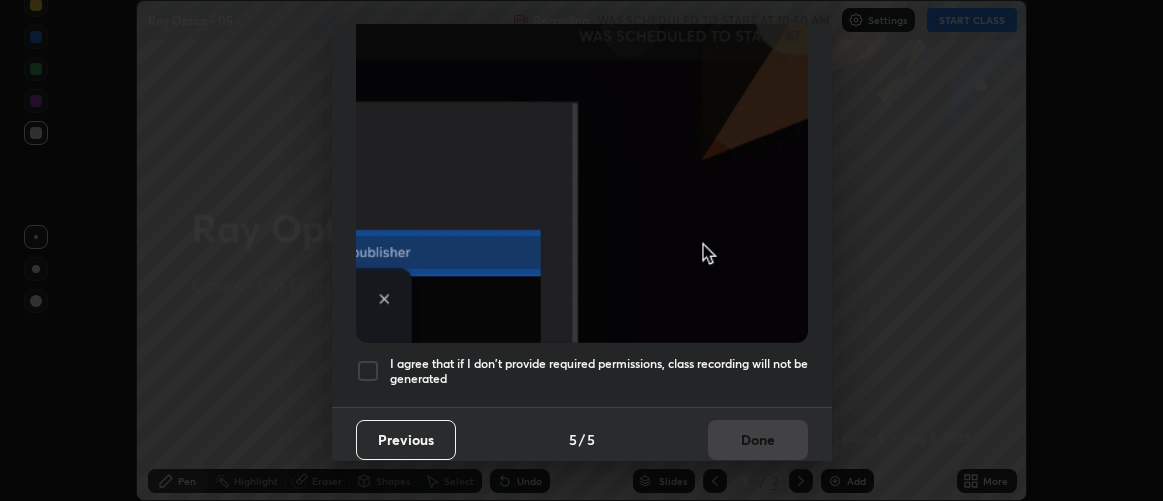 click on "I agree that if I don't provide required permissions, class recording will not be generated" at bounding box center [599, 371] 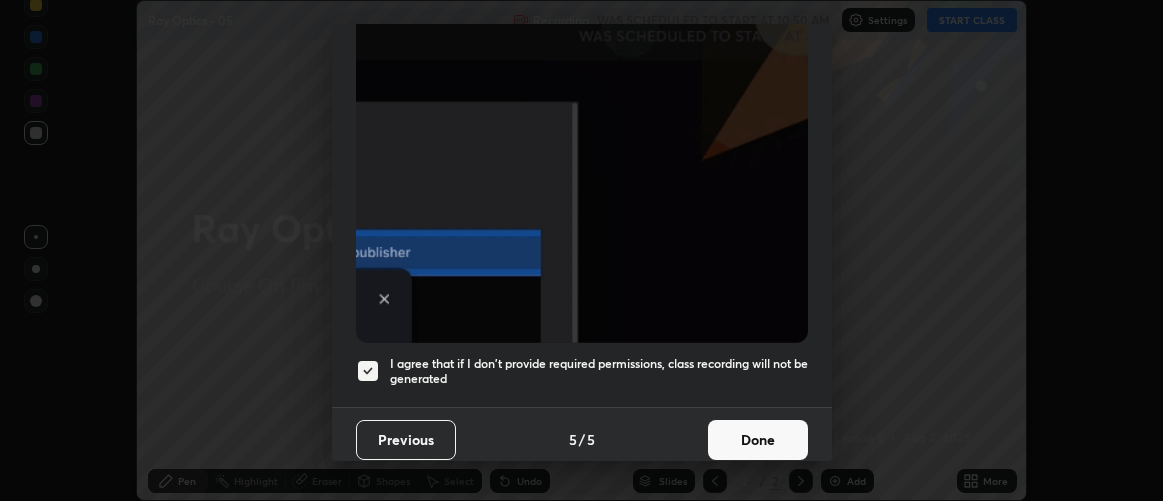 click on "Done" at bounding box center [758, 440] 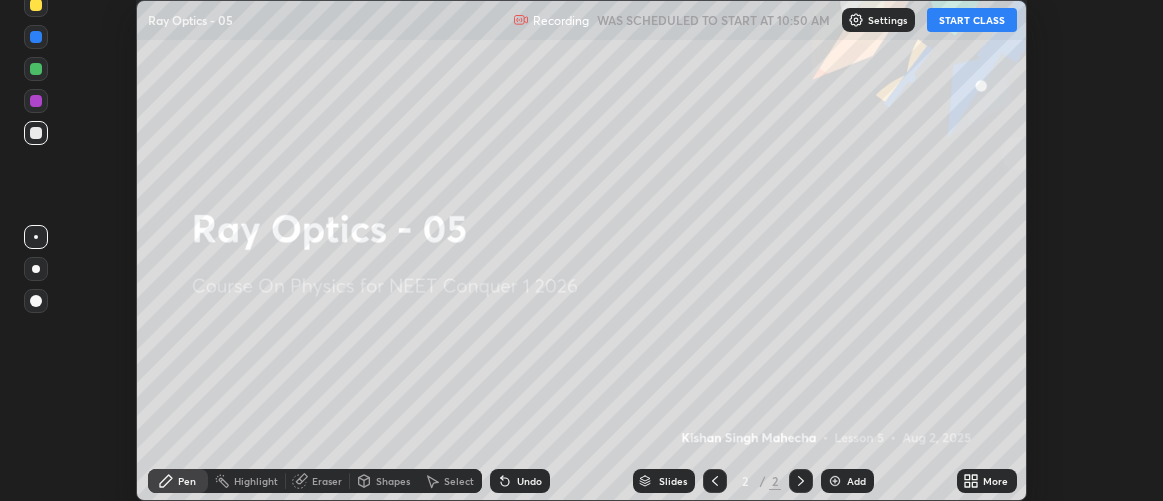 click on "More" at bounding box center (987, 481) 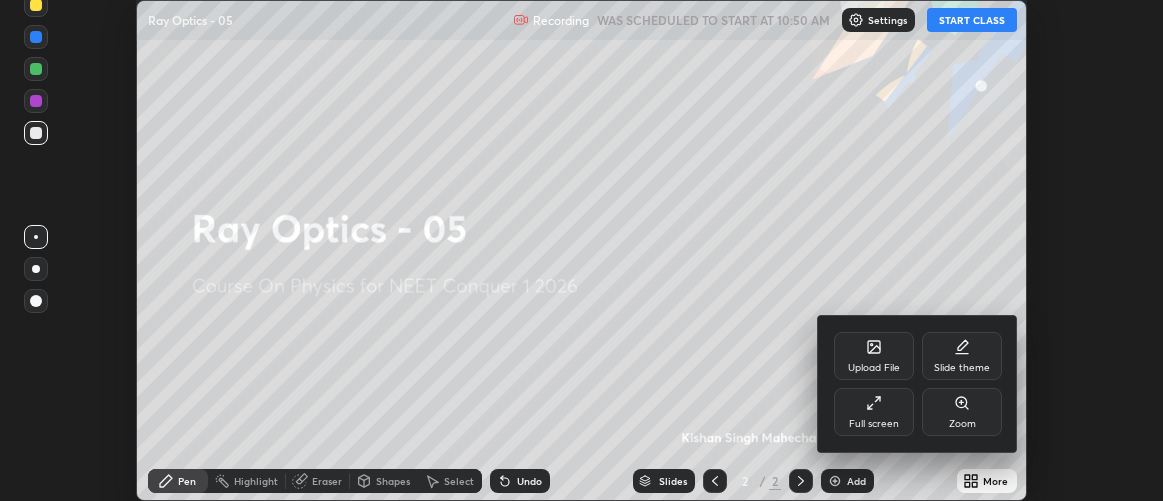 click on "Full screen" at bounding box center (874, 412) 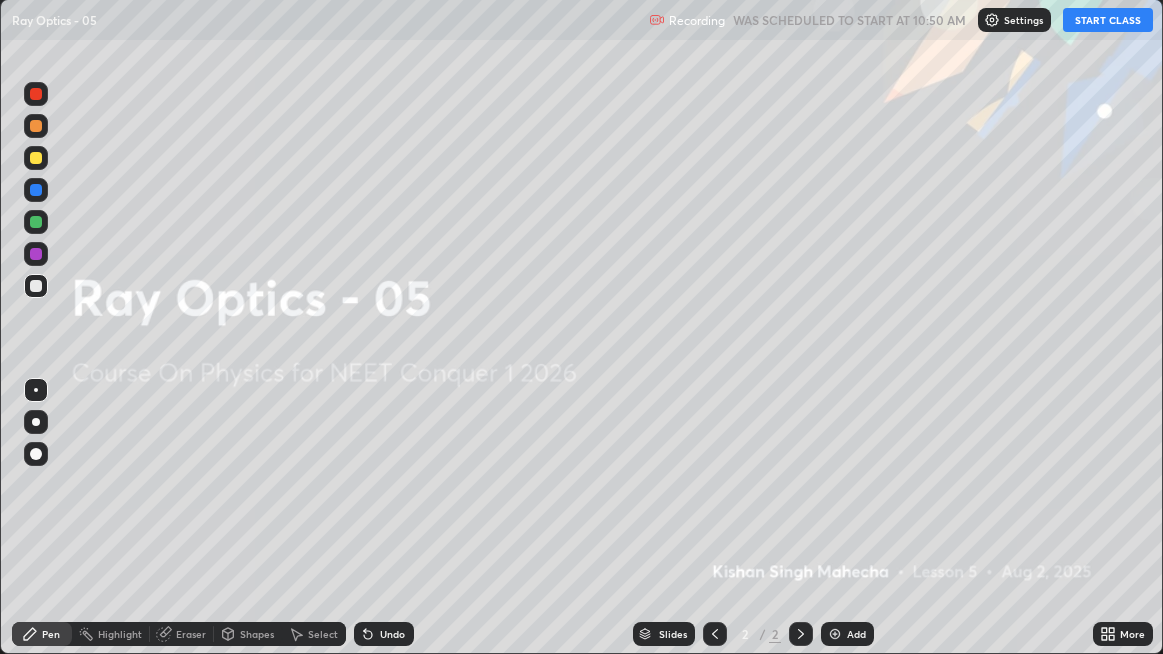 scroll, scrollTop: 99345, scrollLeft: 98836, axis: both 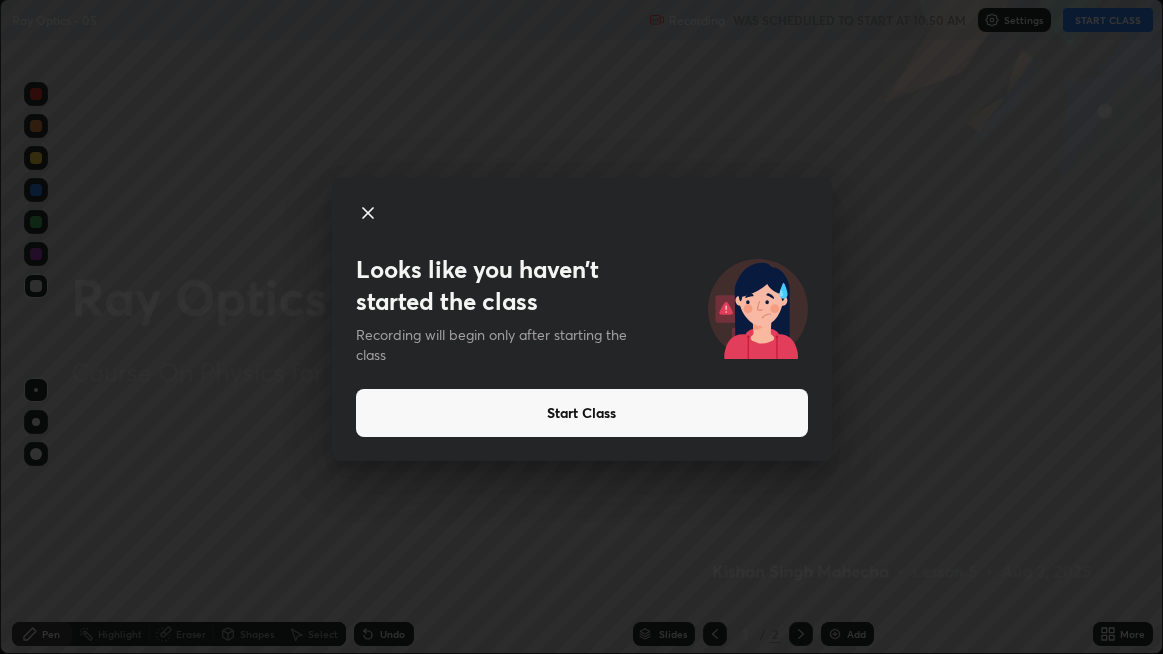 click on "Start Class" at bounding box center [582, 413] 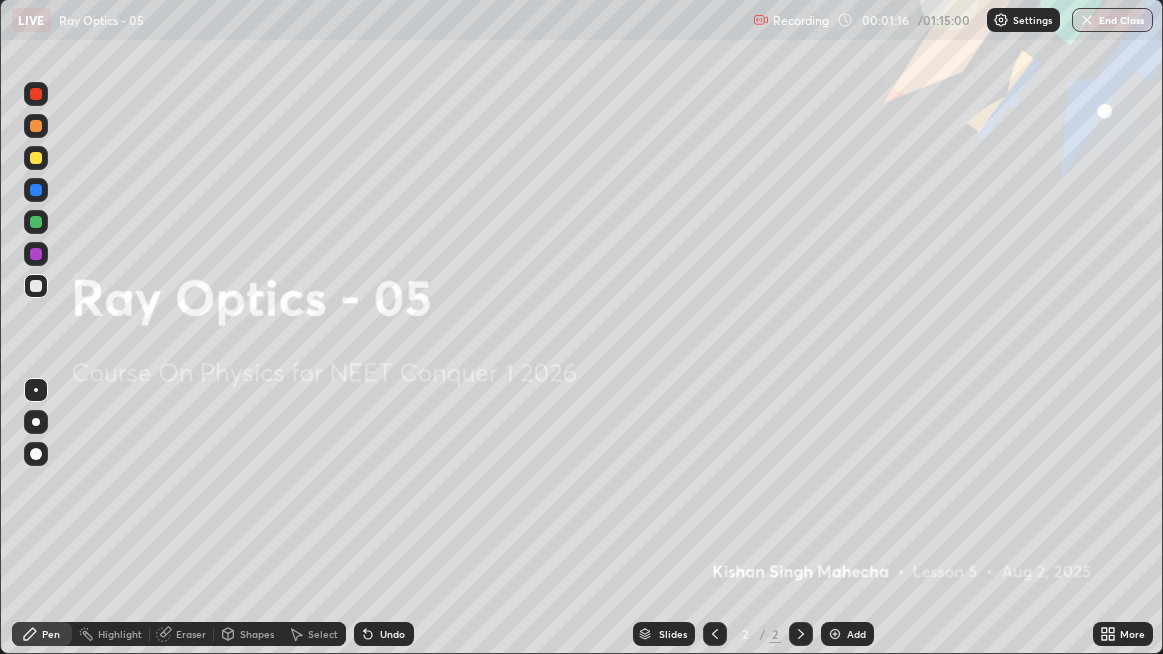 click at bounding box center (835, 634) 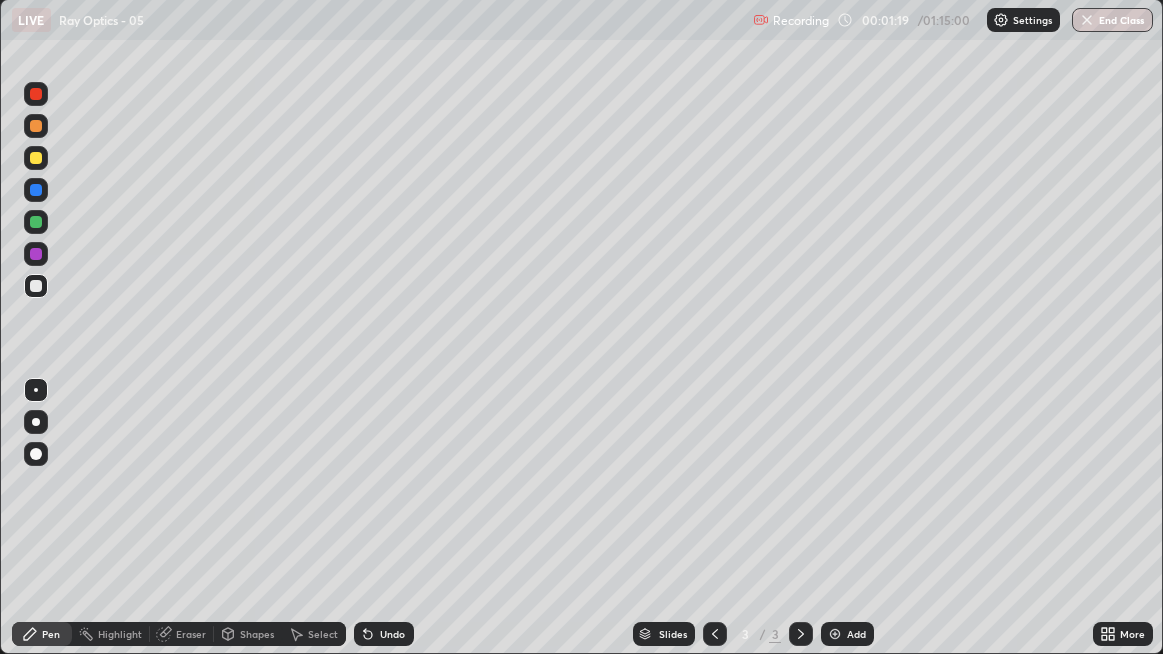 click at bounding box center [36, 286] 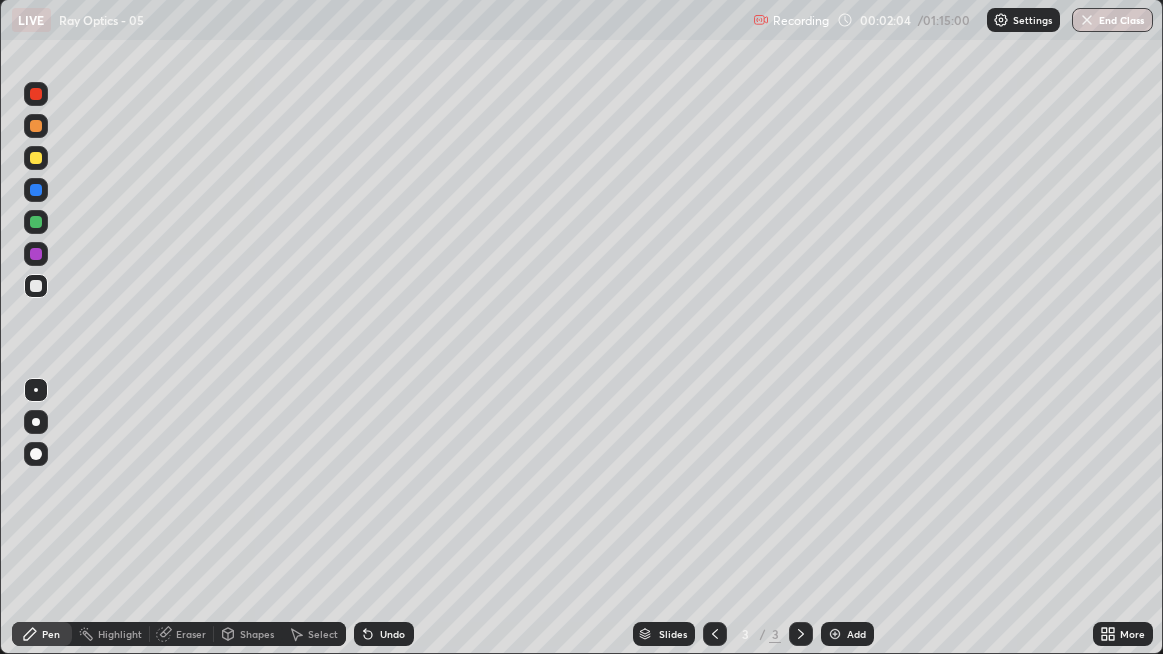 click at bounding box center (36, 158) 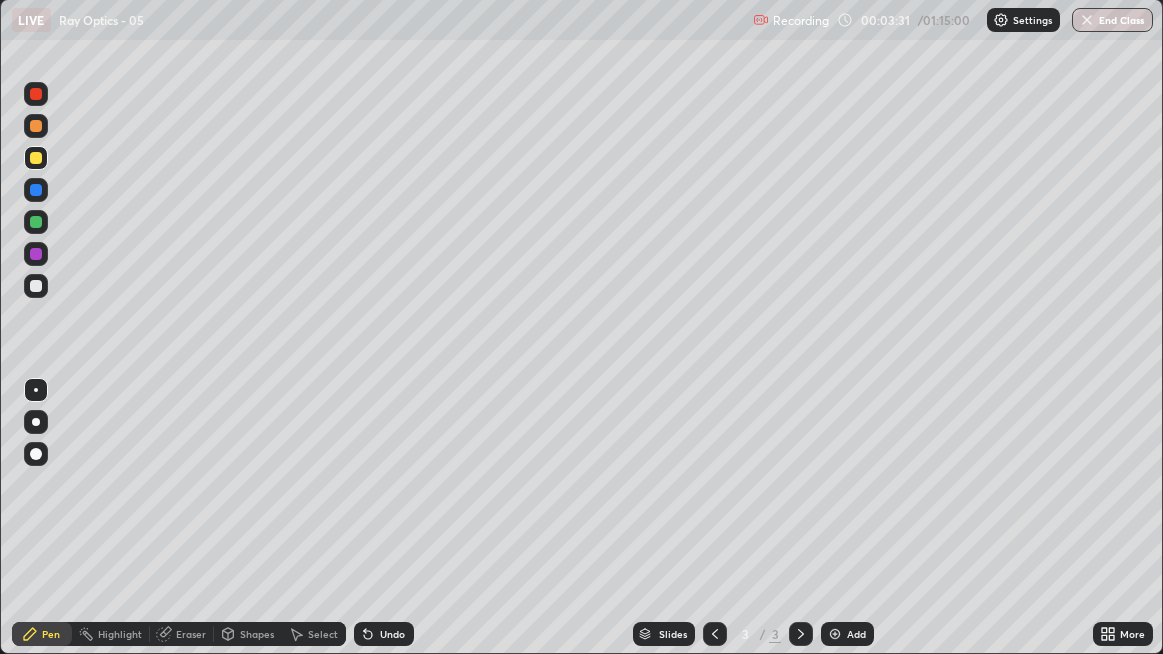 click at bounding box center (36, 286) 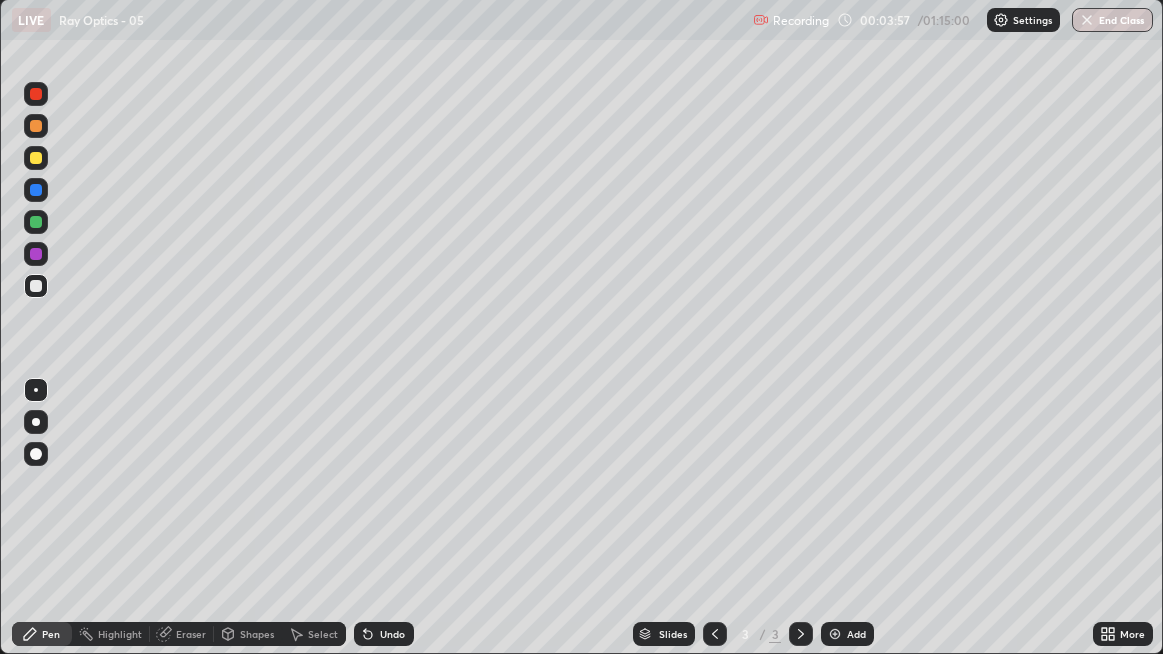 click 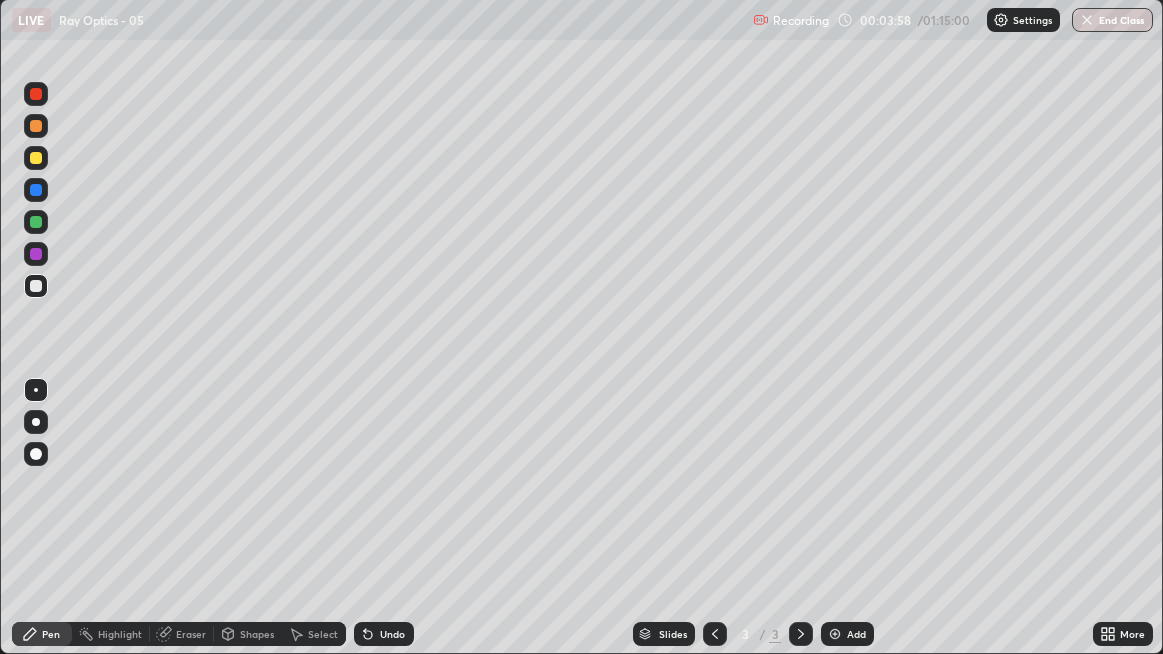 click 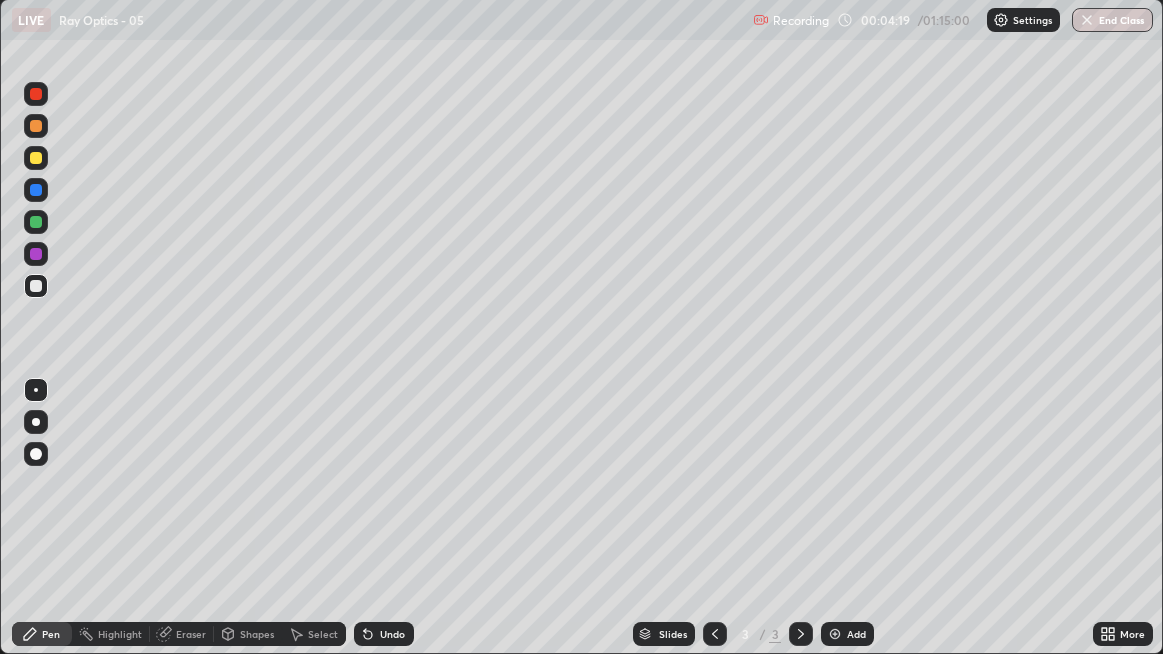 click on "Select" at bounding box center [323, 634] 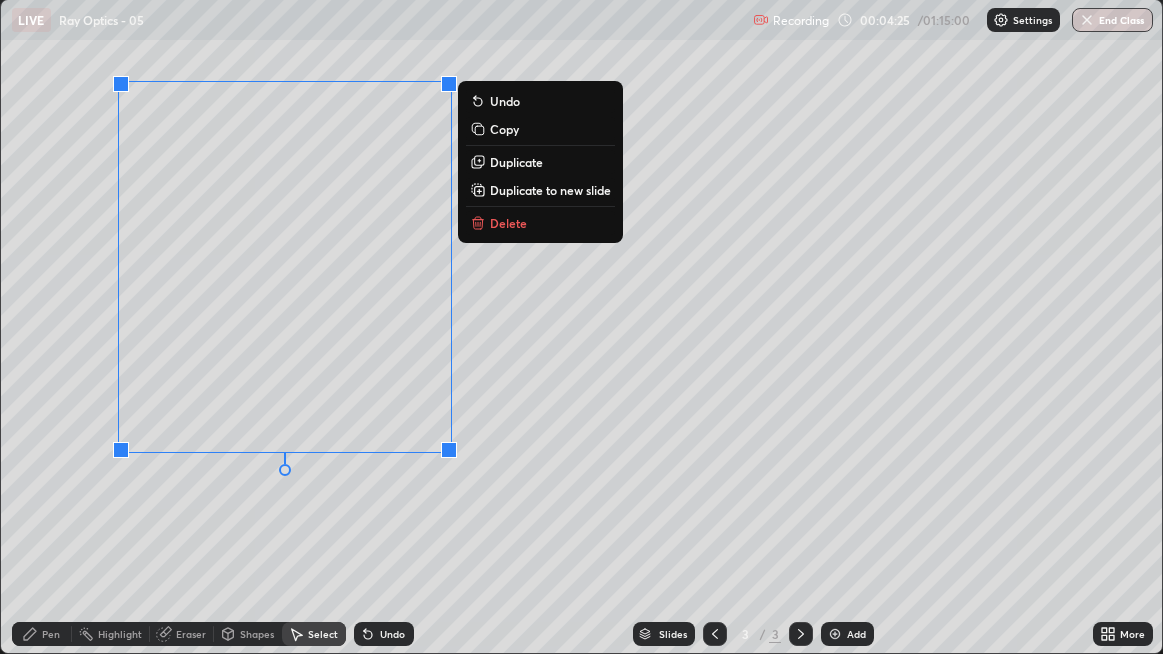 click on "Delete" at bounding box center (508, 223) 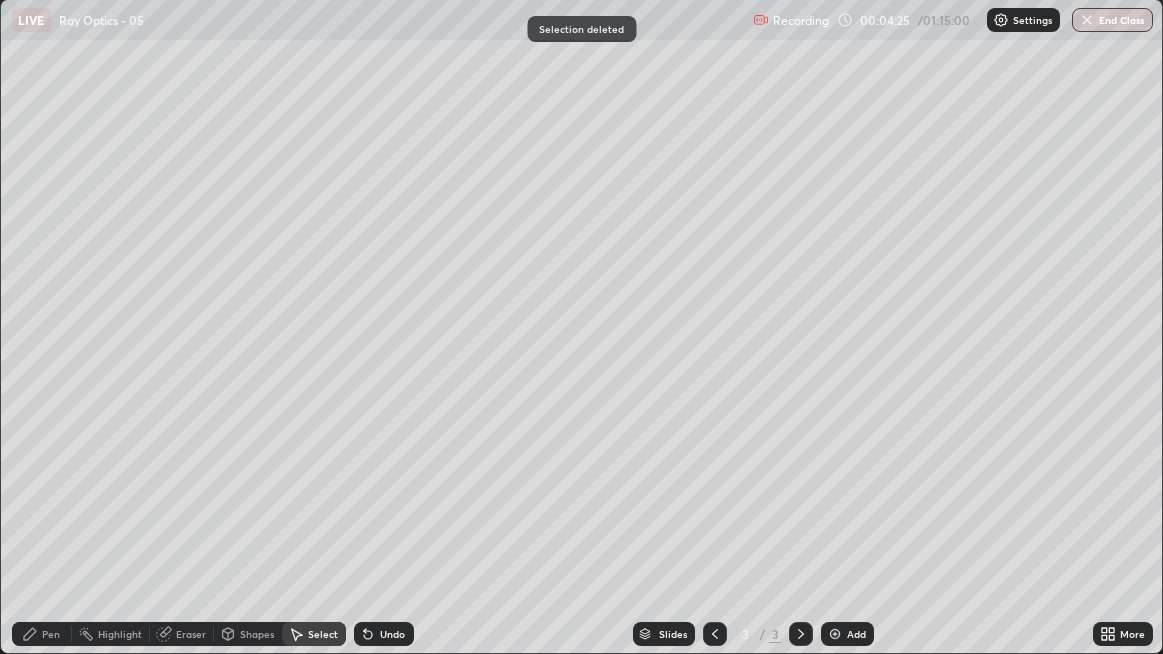 click 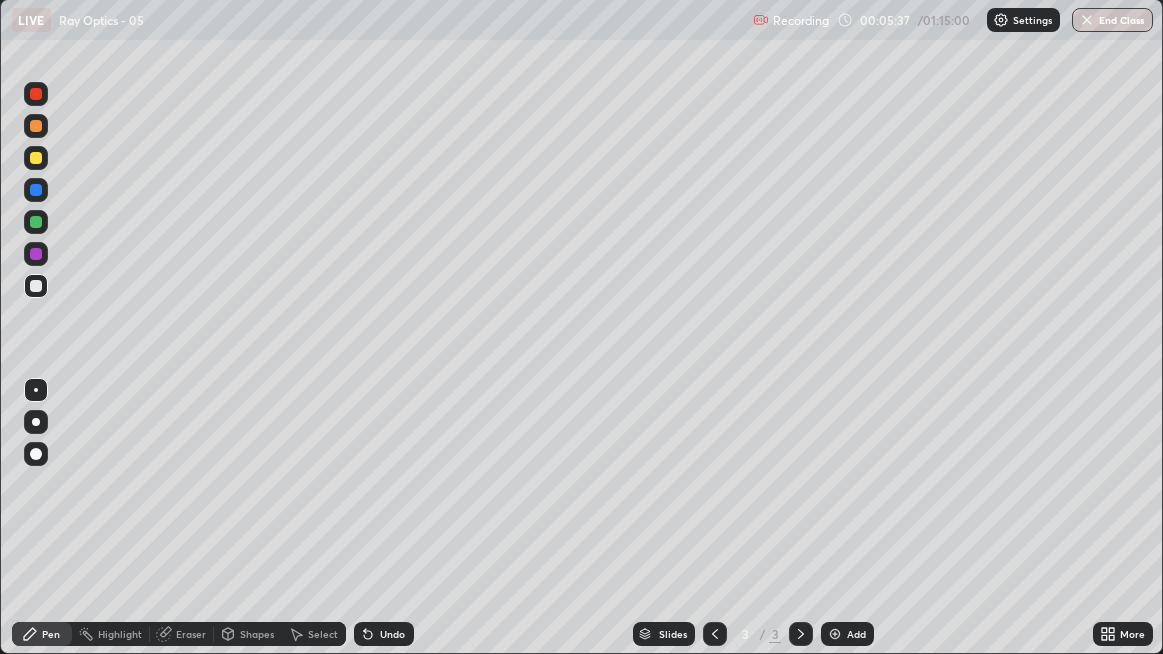 click 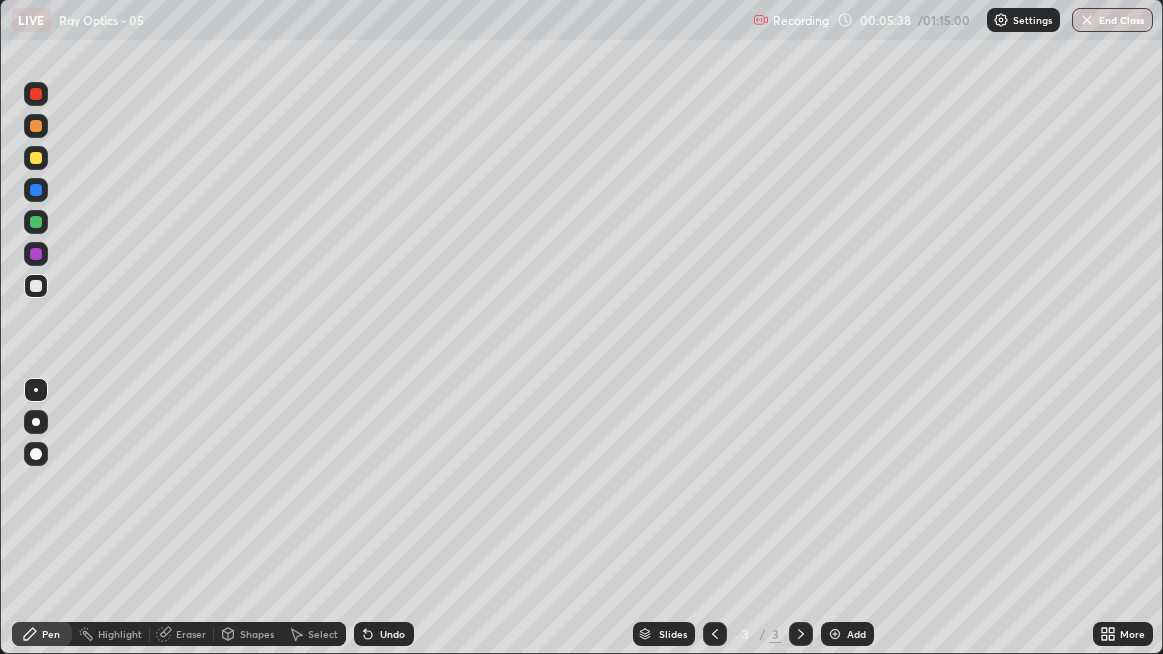 click 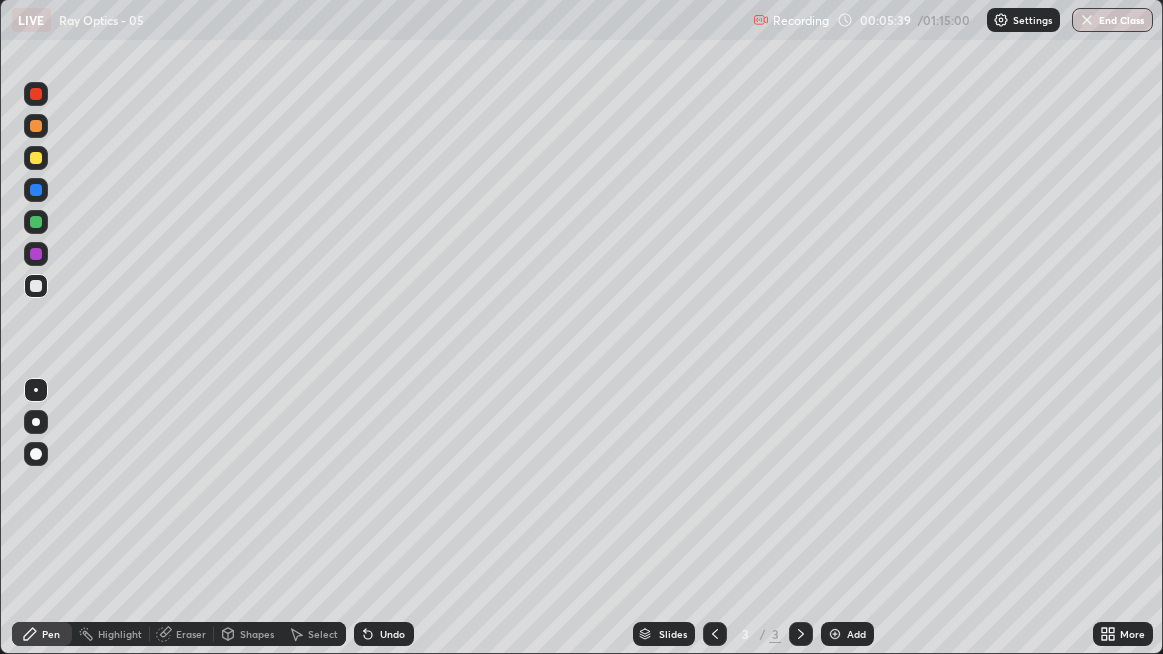 click on "Undo" at bounding box center (384, 634) 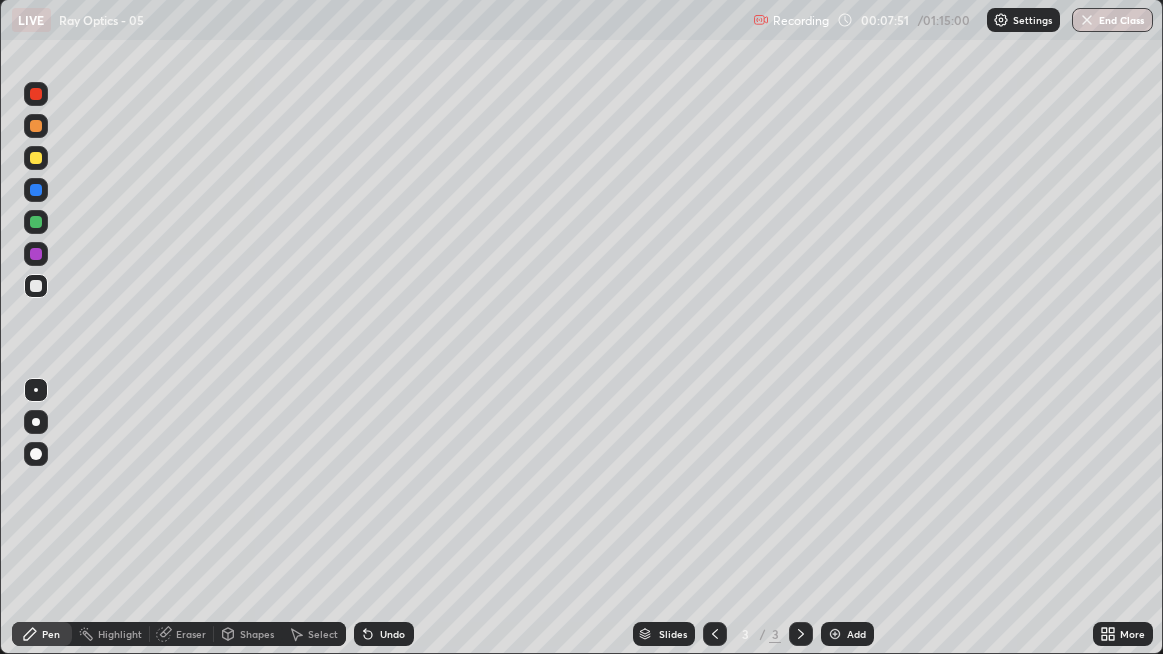 click at bounding box center [36, 158] 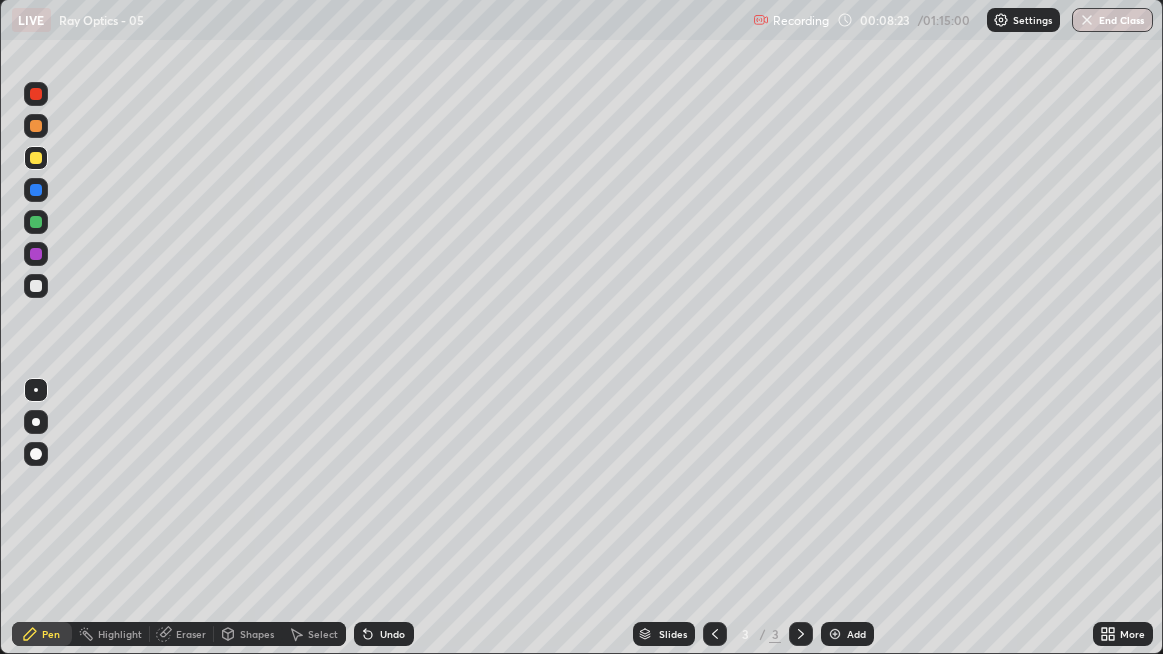 click on "Undo" at bounding box center (392, 634) 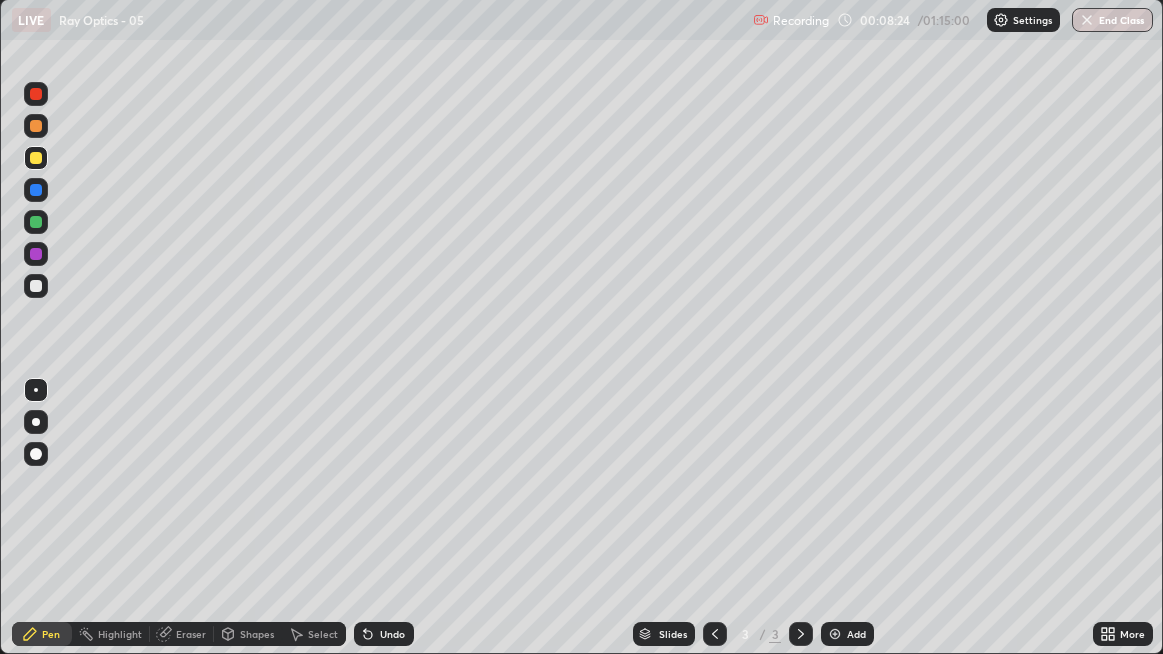 click on "Undo" at bounding box center (384, 634) 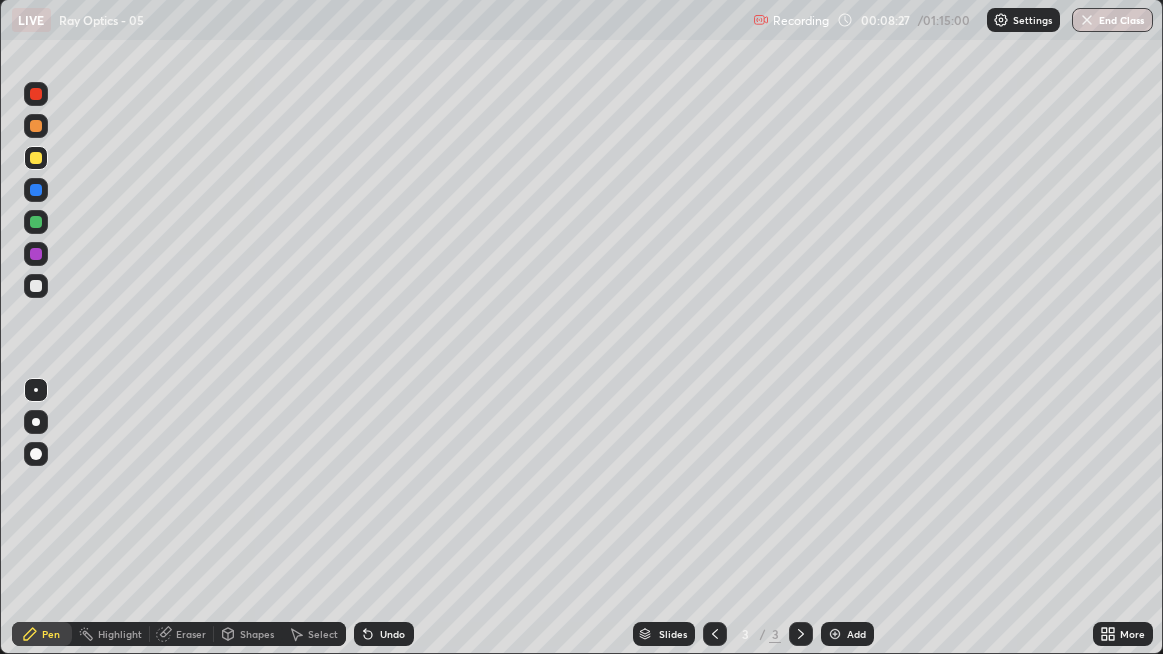 click on "Select" at bounding box center (314, 634) 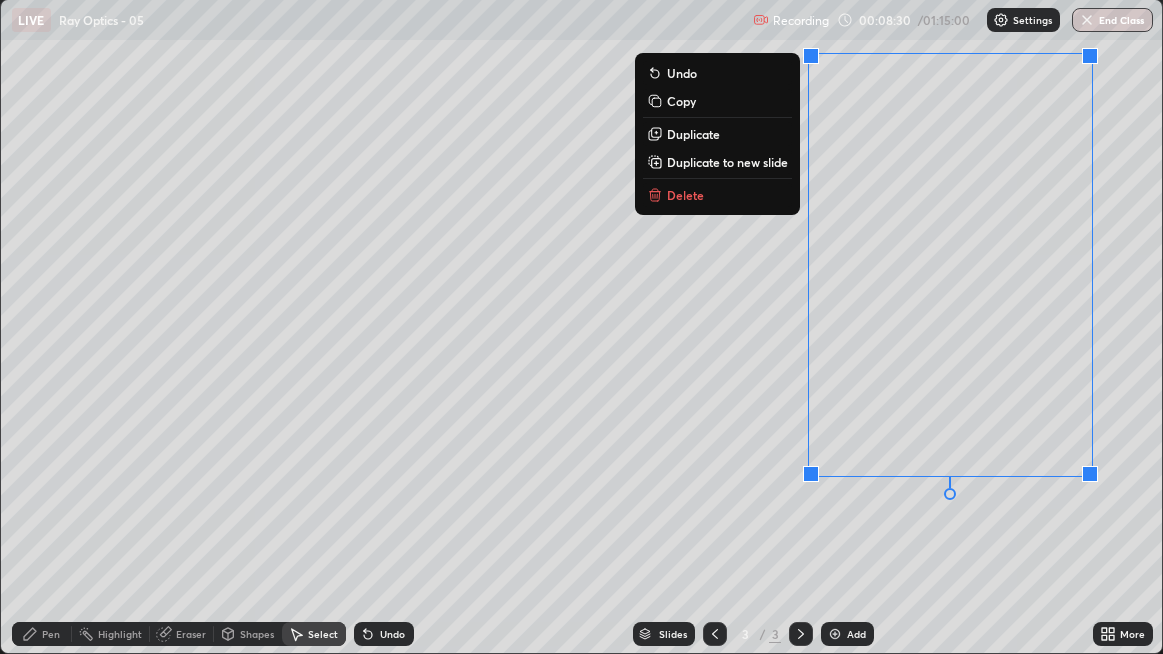 click on "Delete" at bounding box center [685, 195] 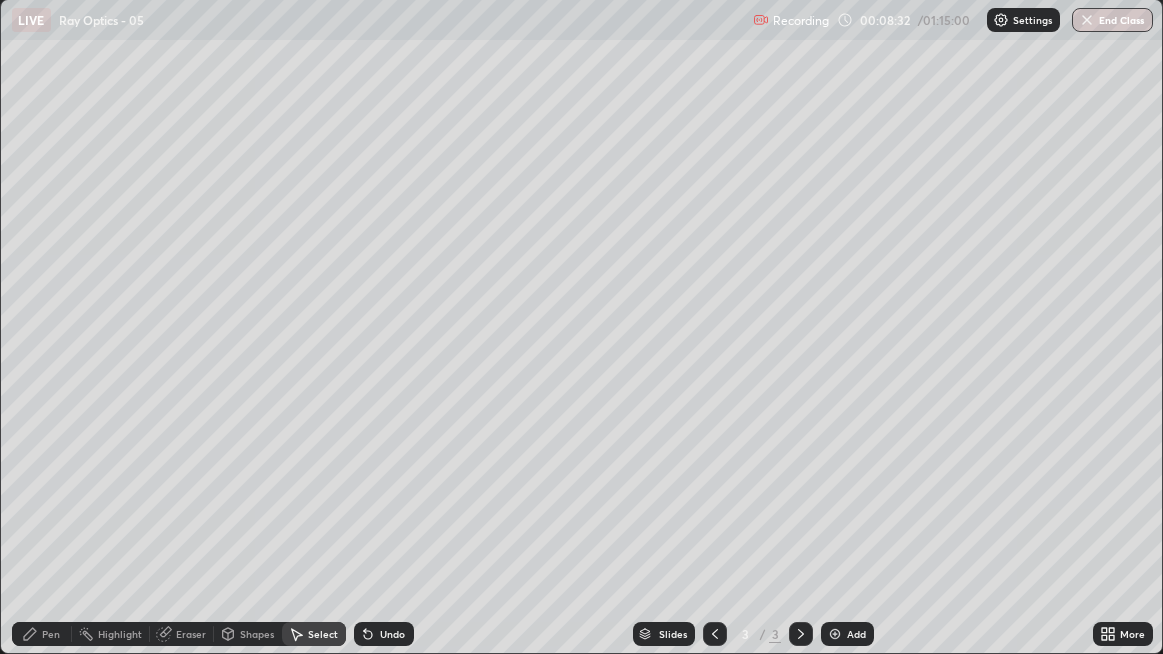 click on "Pen" at bounding box center (42, 634) 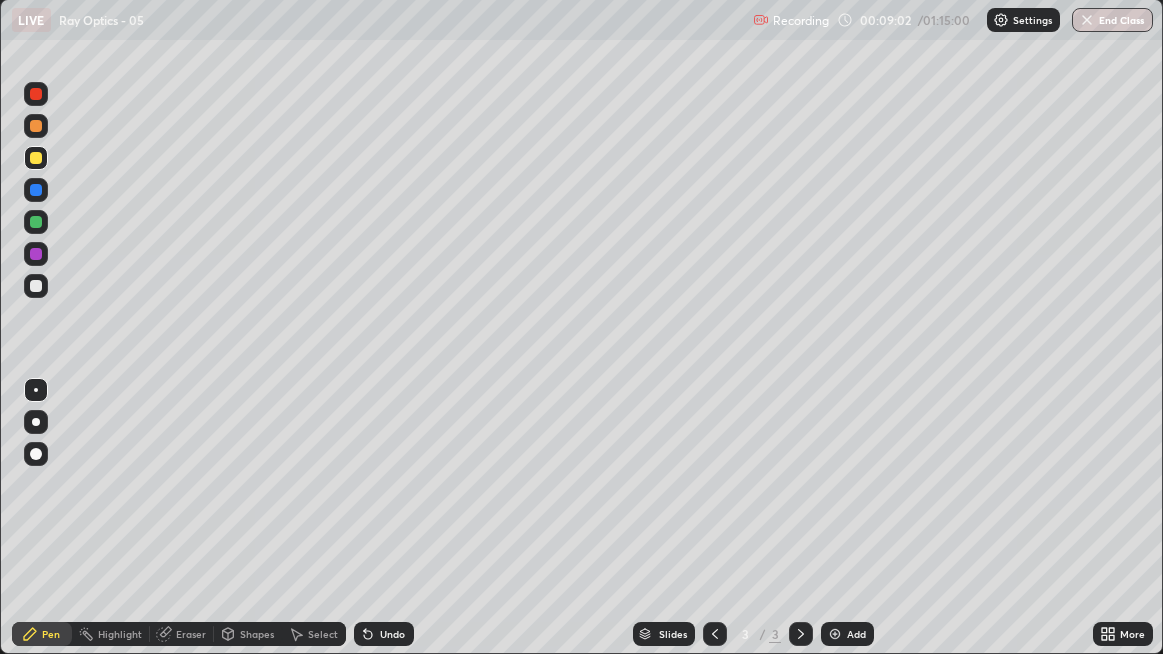 click on "Undo" at bounding box center [392, 634] 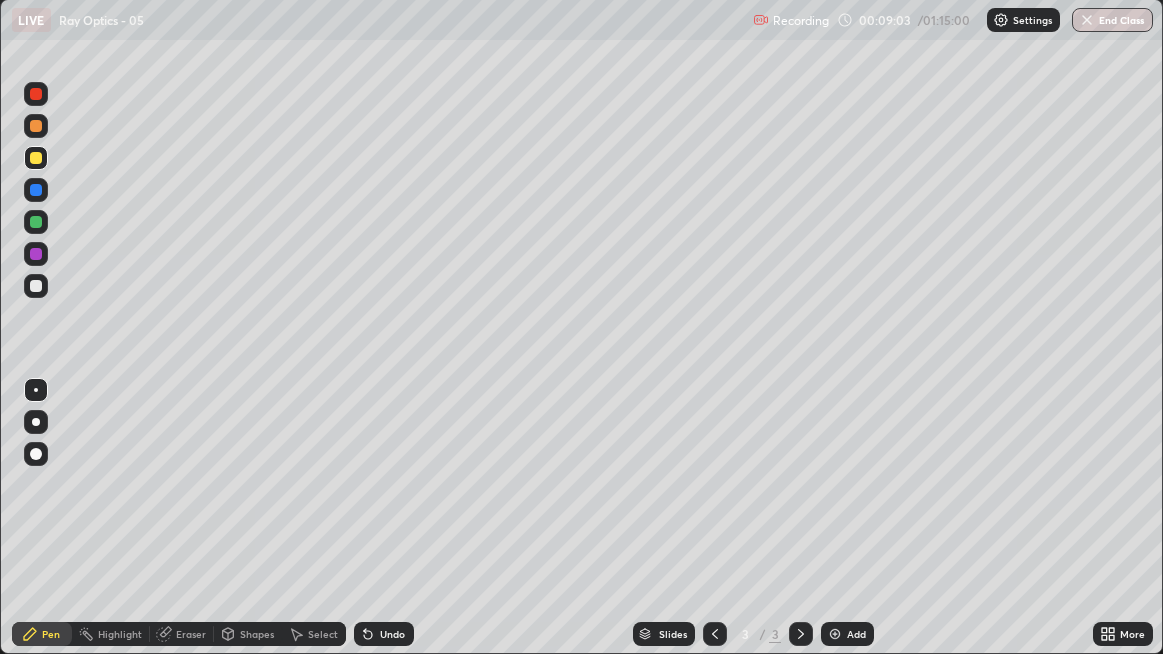 click on "Undo" at bounding box center [384, 634] 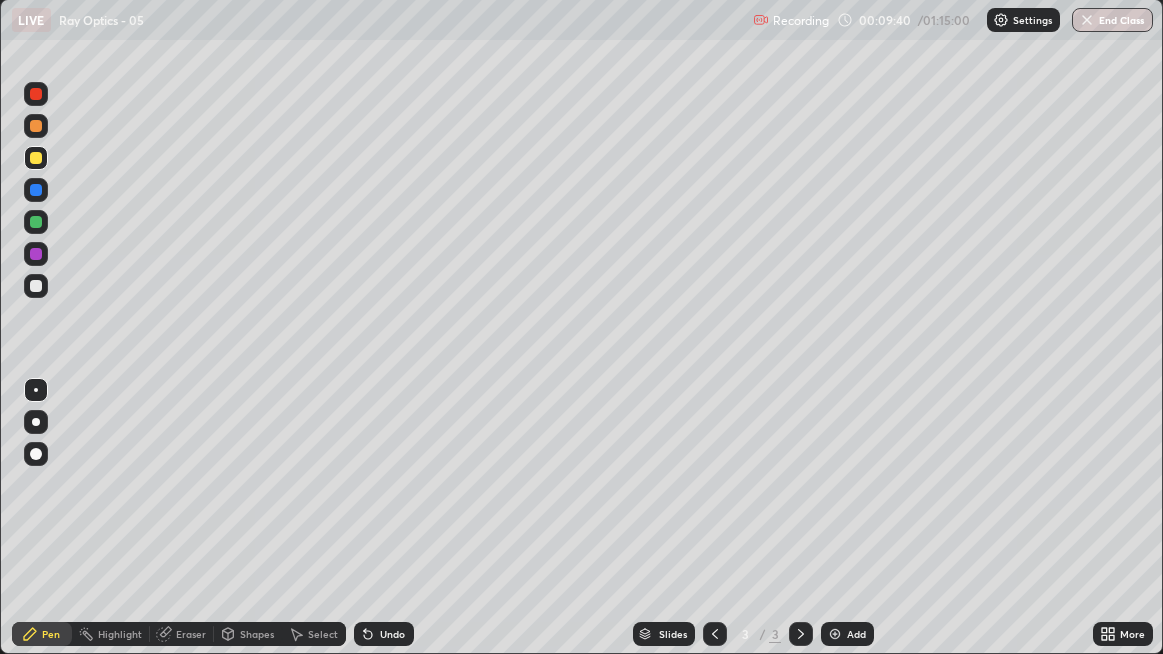 click on "Undo" at bounding box center [392, 634] 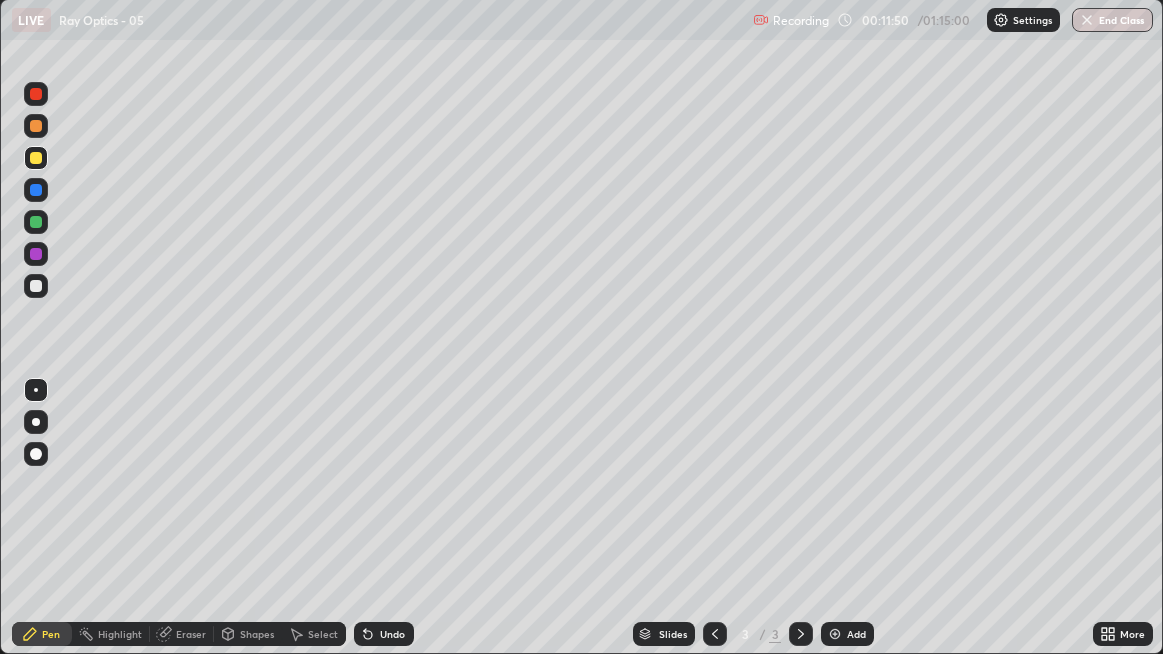 click at bounding box center [36, 286] 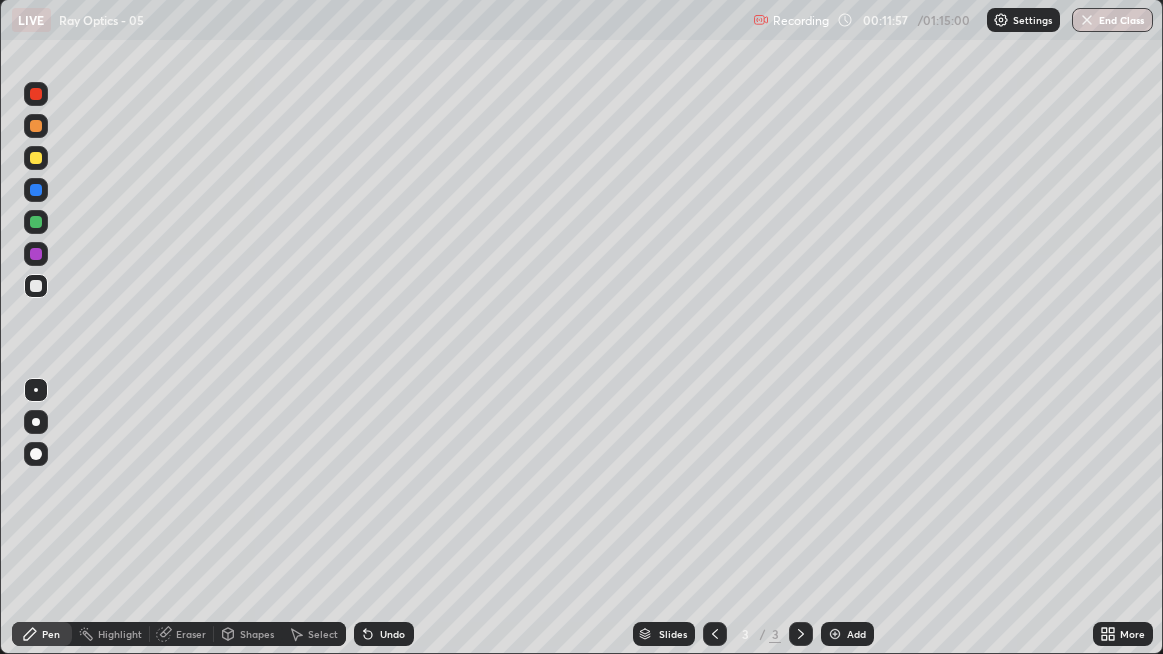 click on "Select" at bounding box center (323, 634) 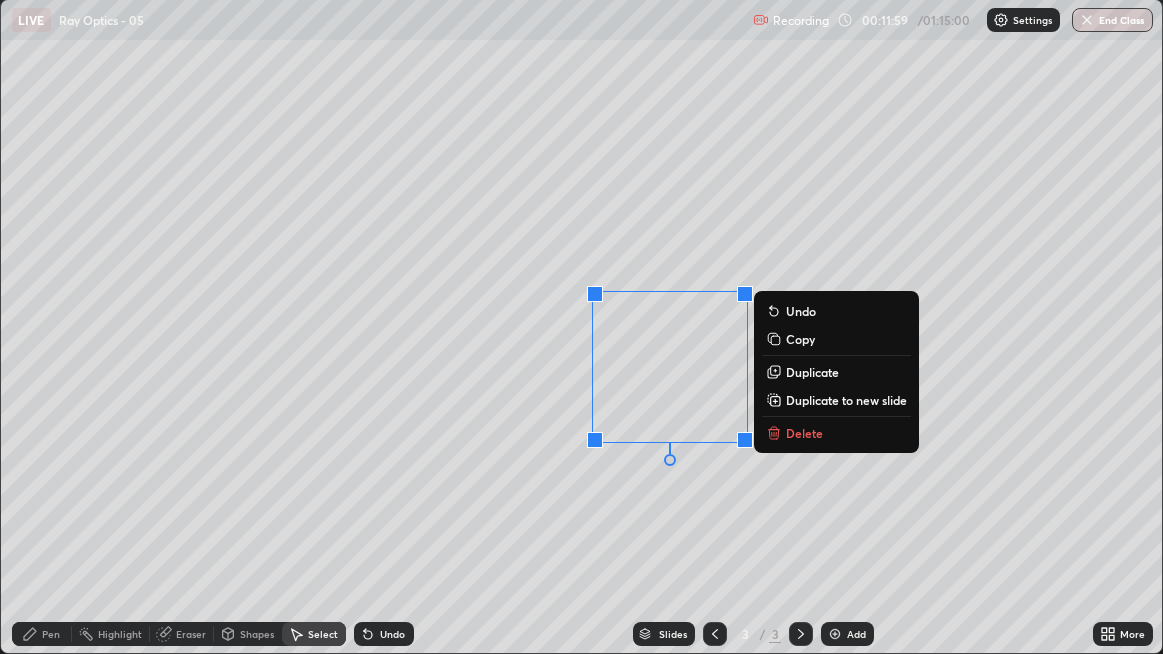 click on "Duplicate" at bounding box center [812, 372] 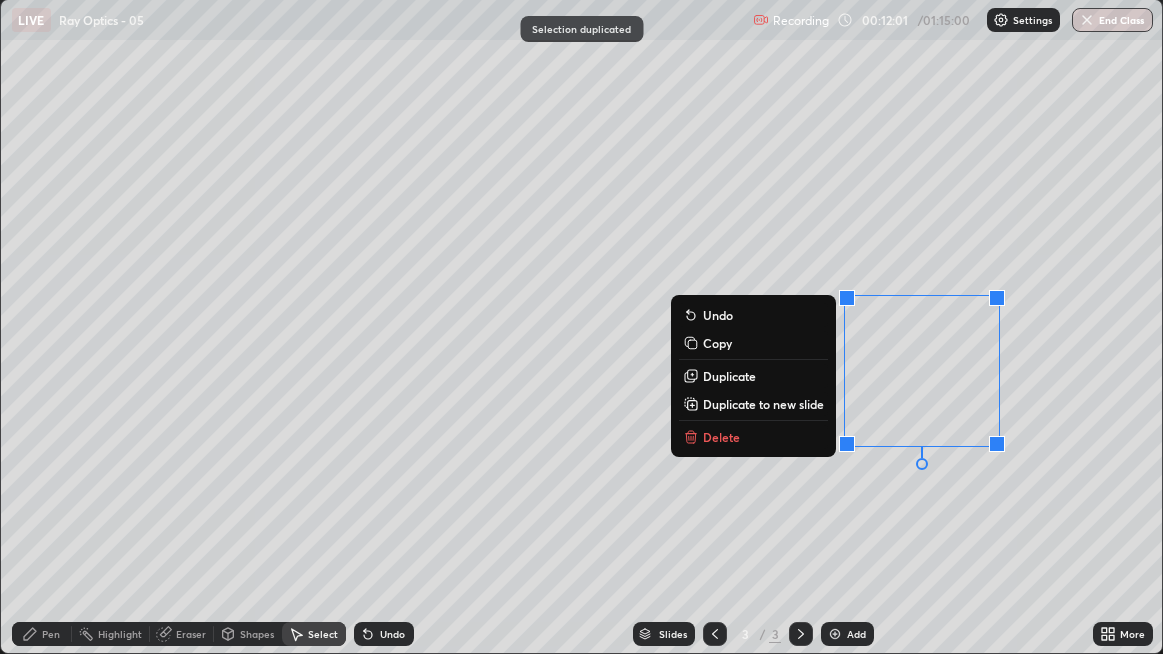 click on "0 ° Undo Copy Duplicate Duplicate to new slide Delete" at bounding box center (582, 326) 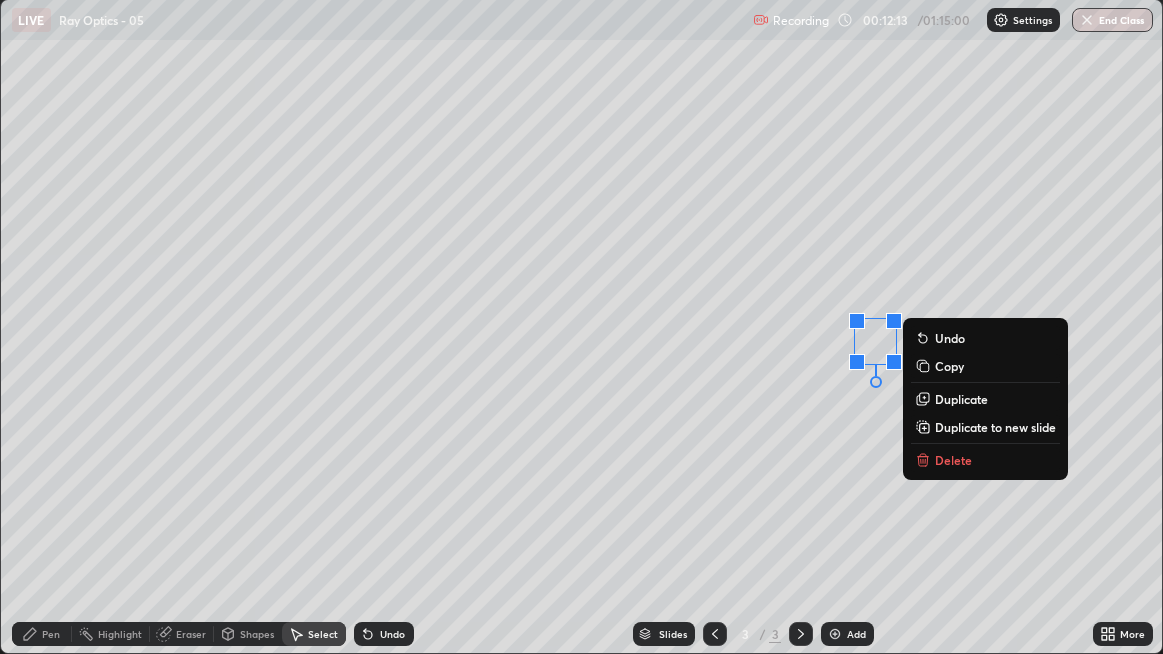 click on "0 ° Undo Copy Duplicate Duplicate to new slide Delete" at bounding box center (582, 326) 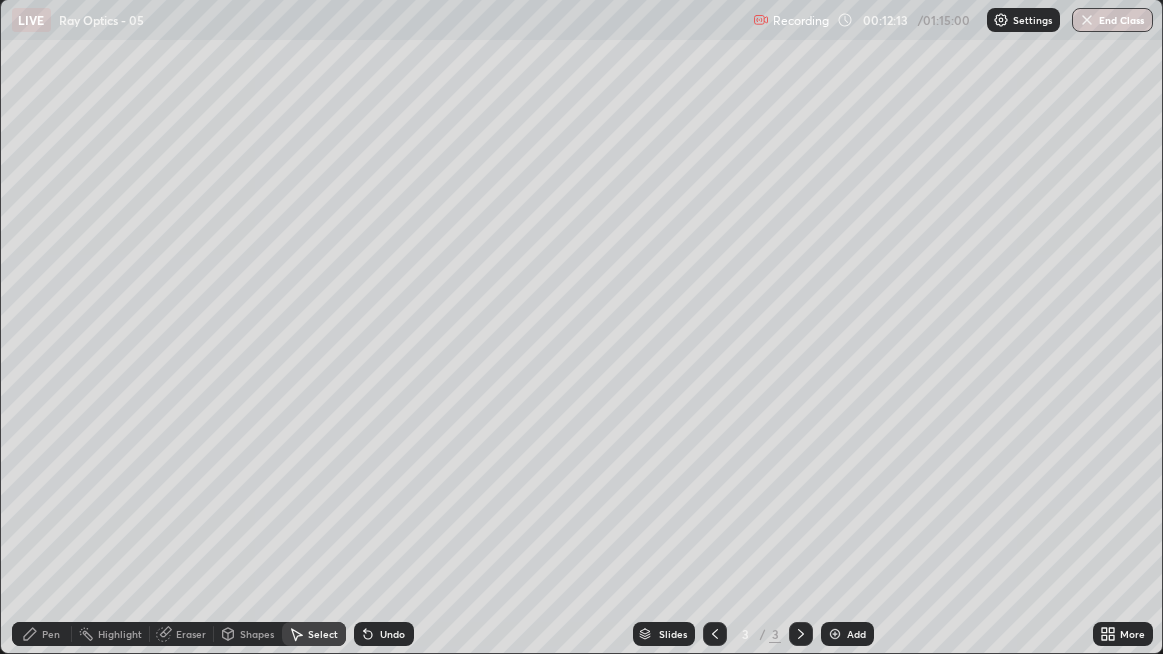 click on "Pen" at bounding box center (51, 634) 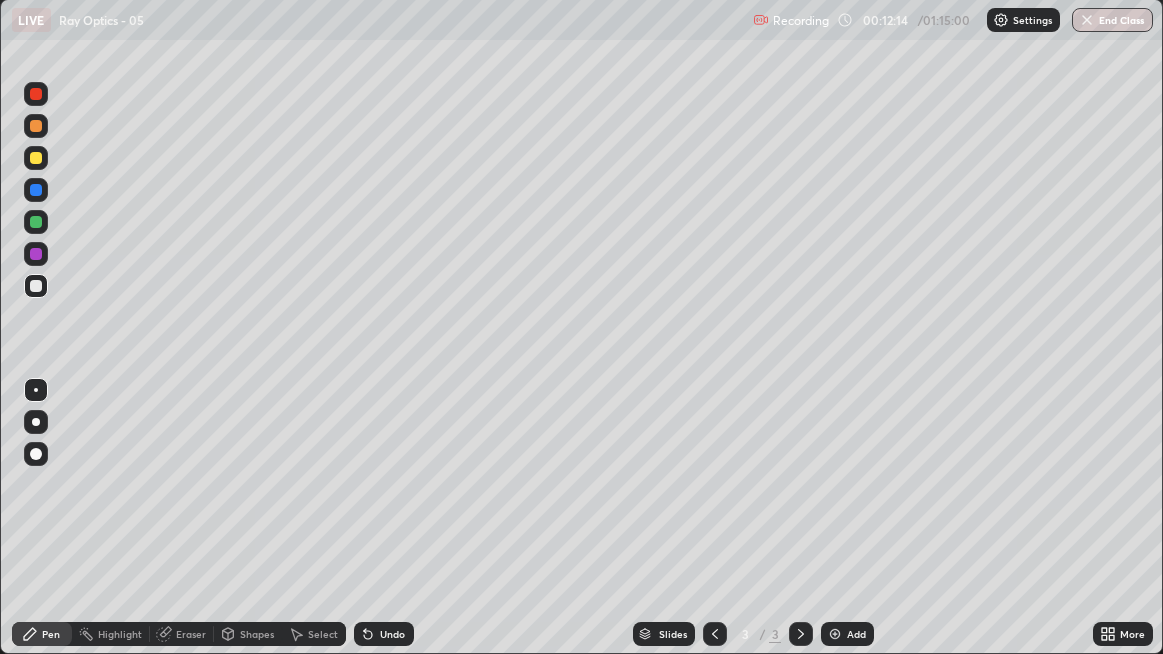 click at bounding box center [36, 286] 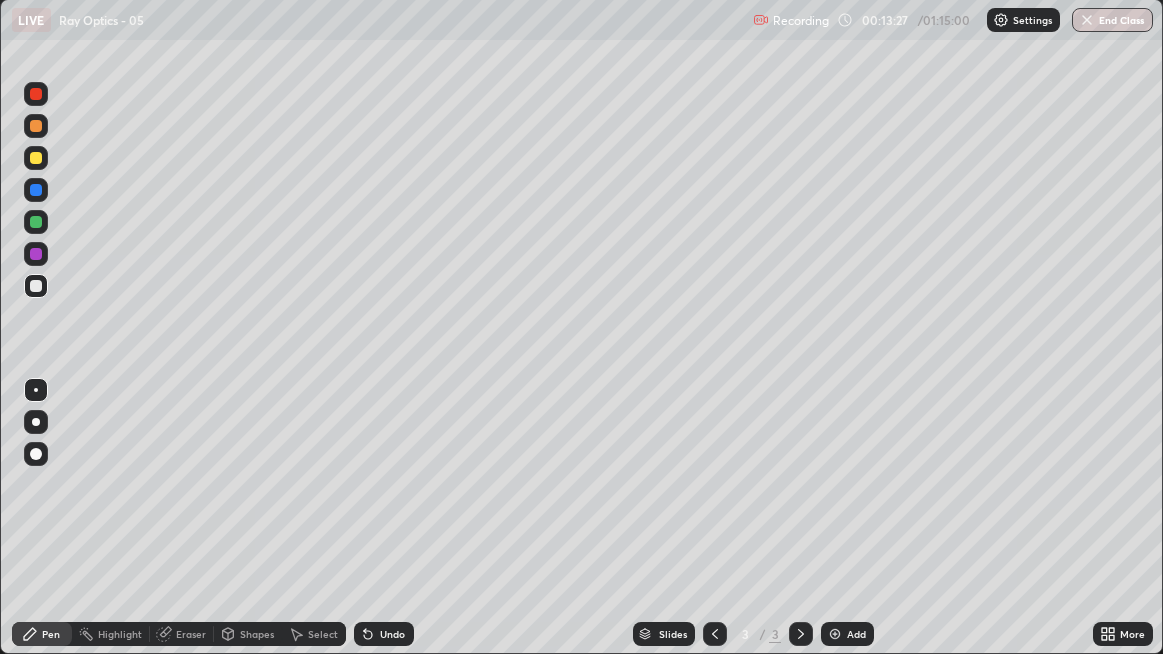 click on "Undo" at bounding box center [384, 634] 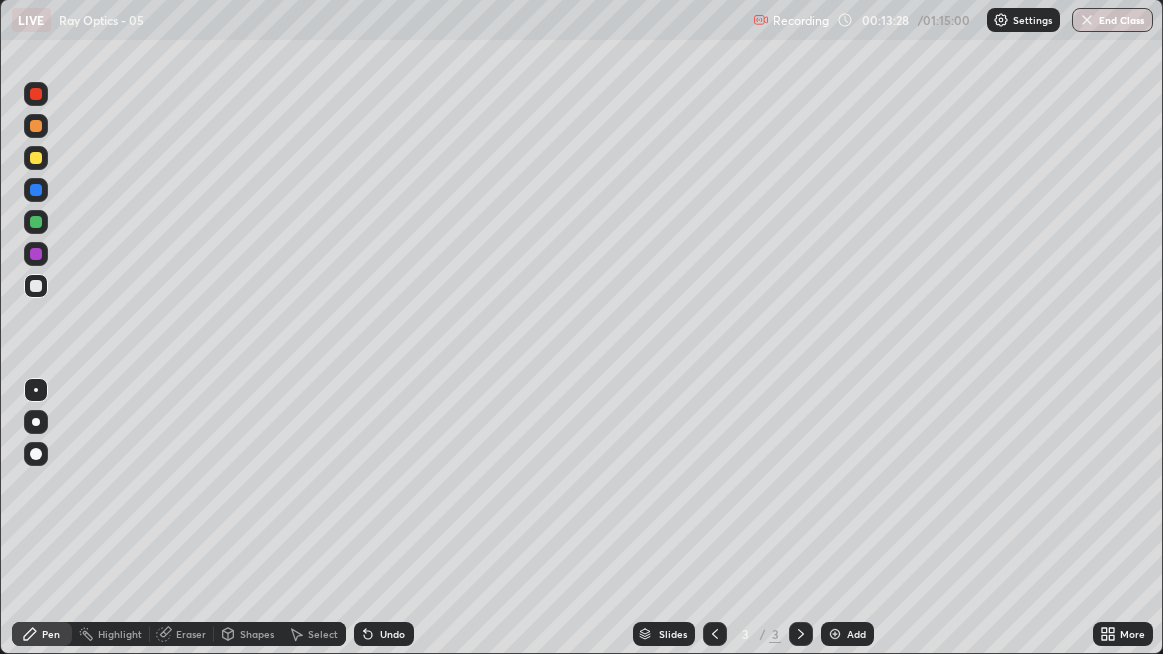 click on "Undo" at bounding box center [392, 634] 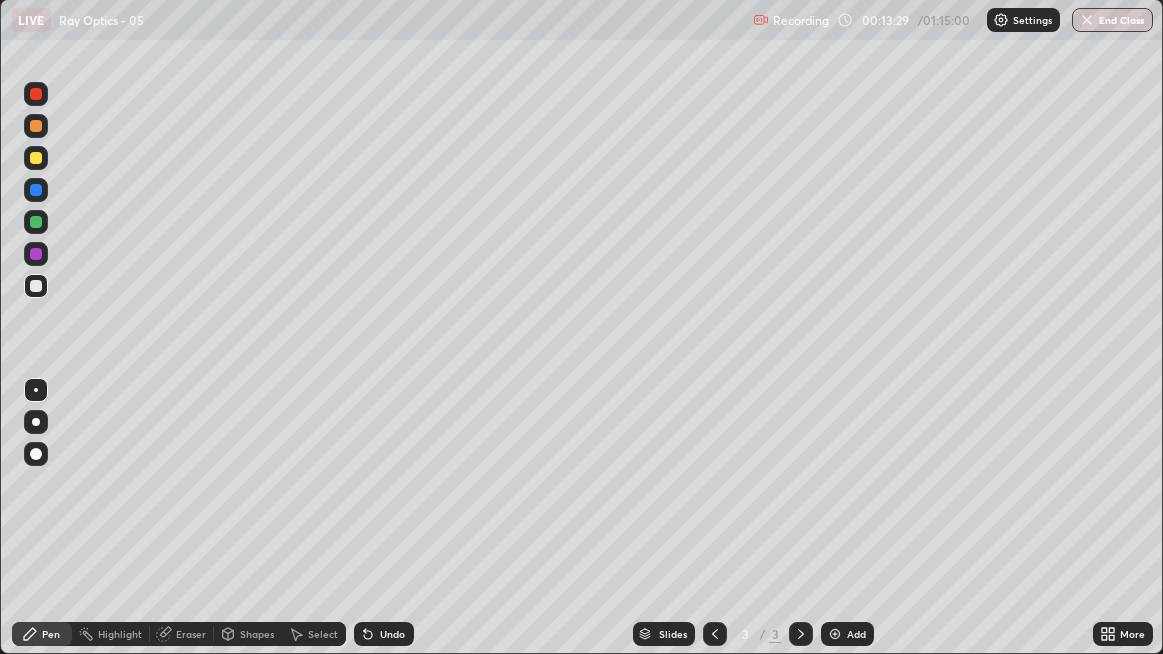 click on "Undo" at bounding box center [392, 634] 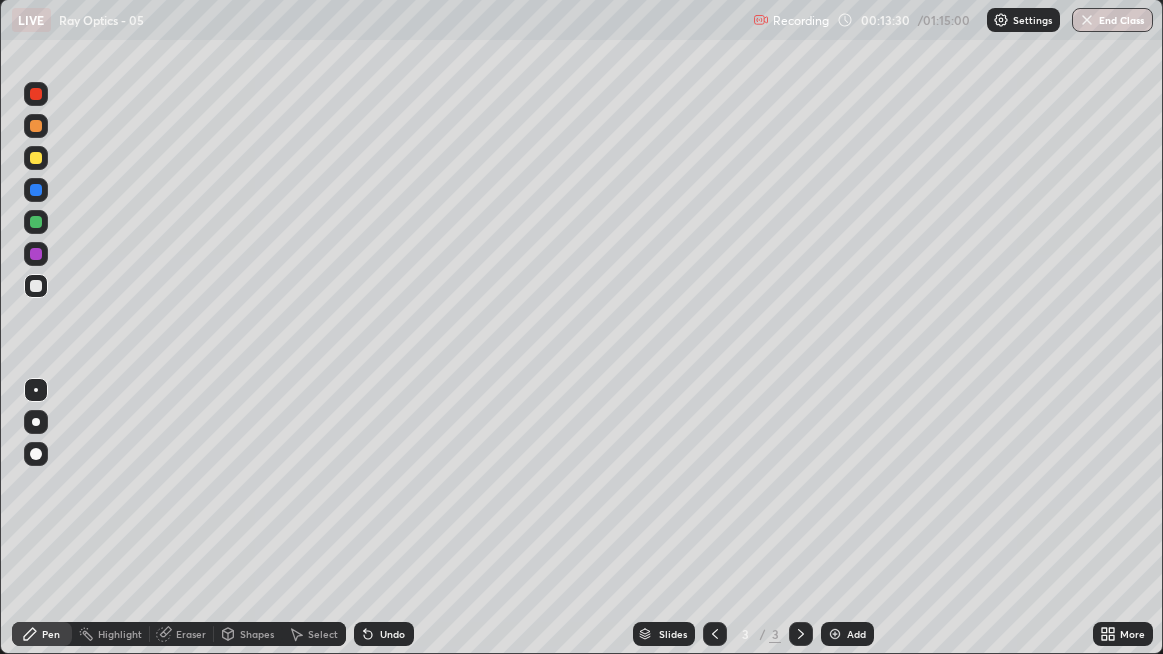 click on "Undo" at bounding box center (384, 634) 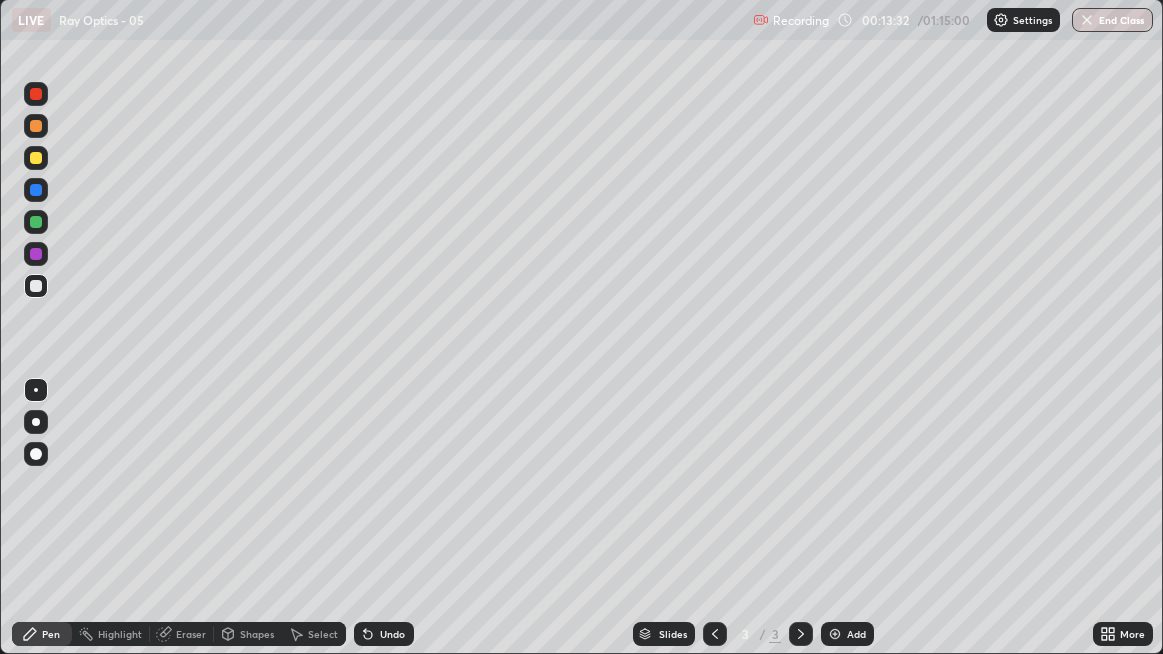 click 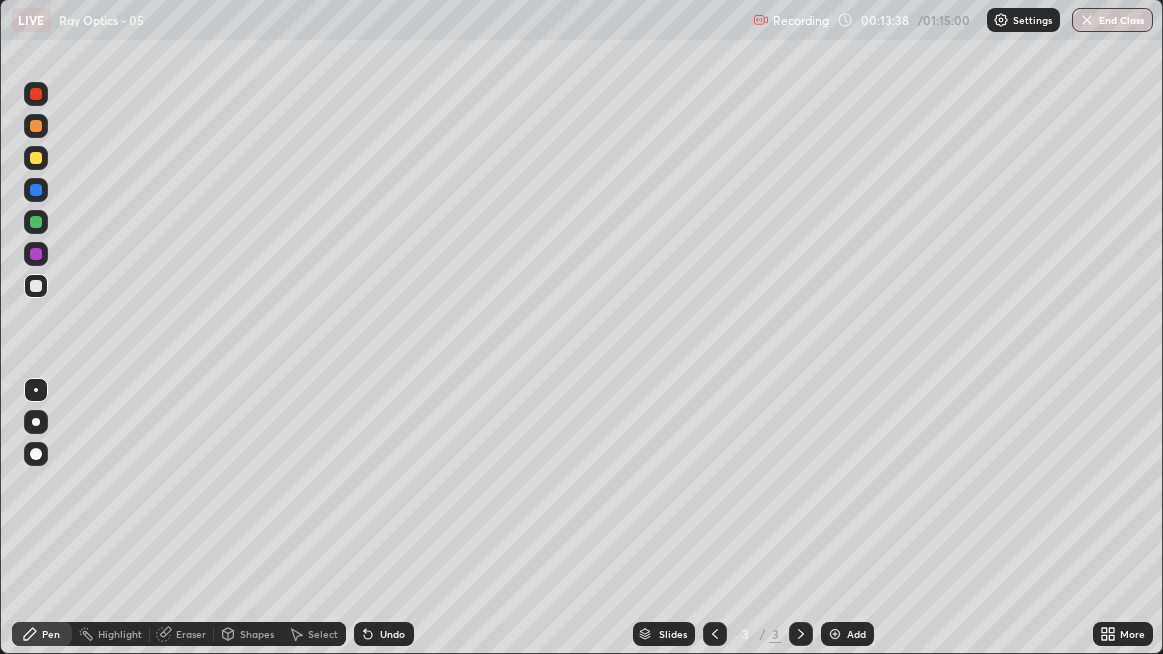 click at bounding box center [36, 222] 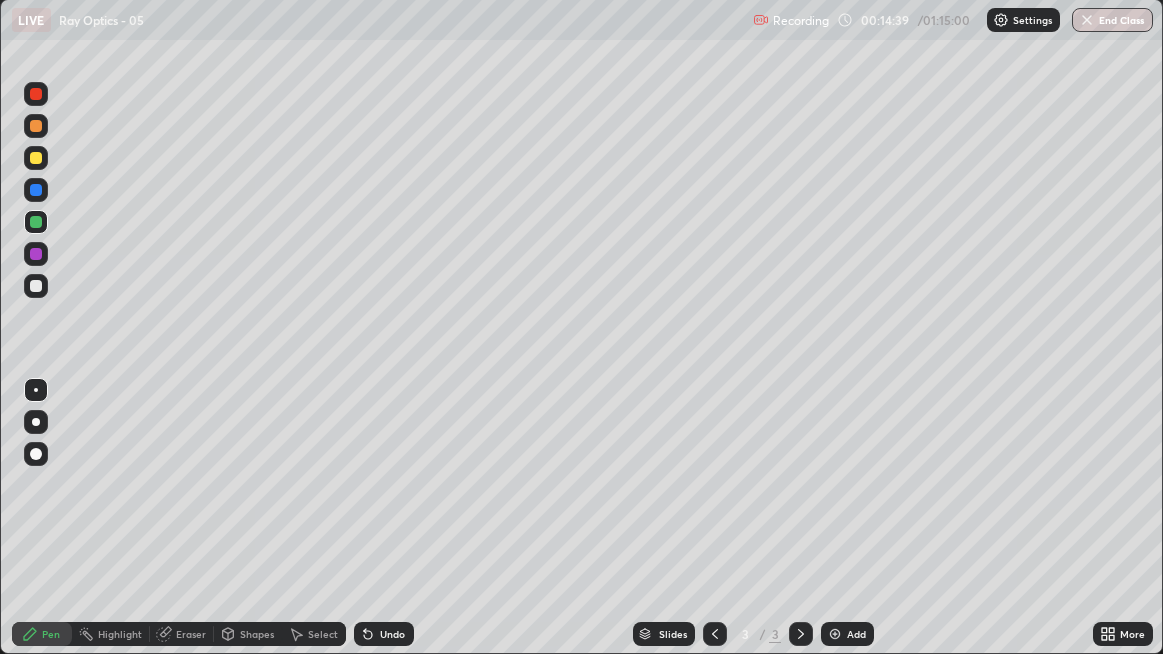 click at bounding box center [835, 634] 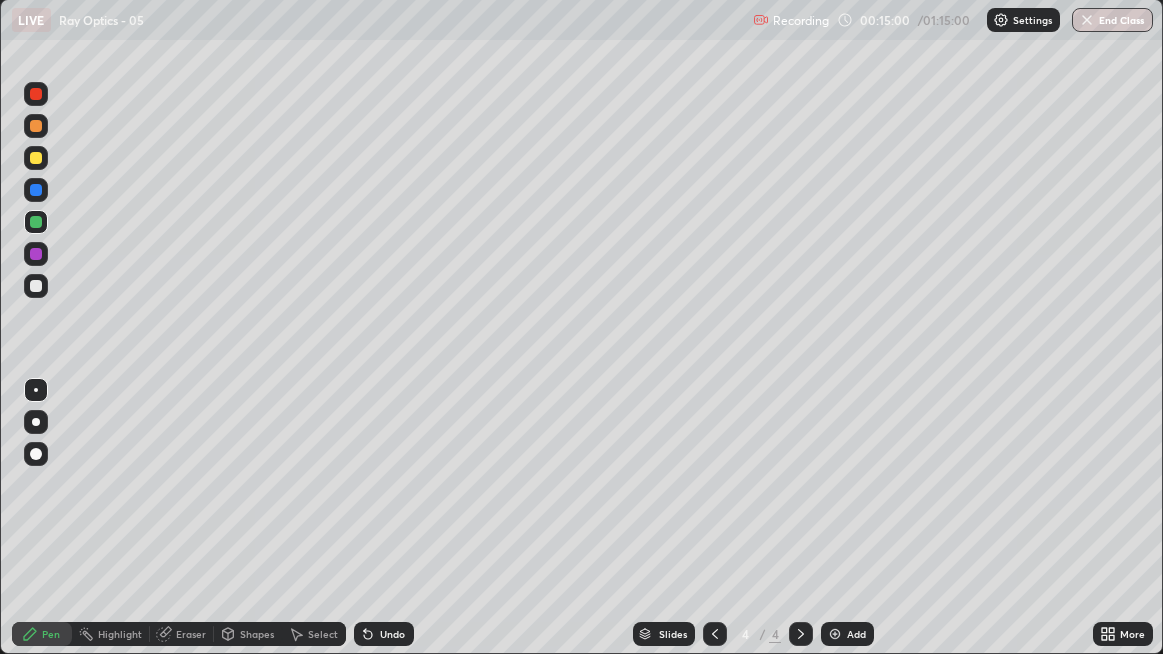 click at bounding box center [36, 158] 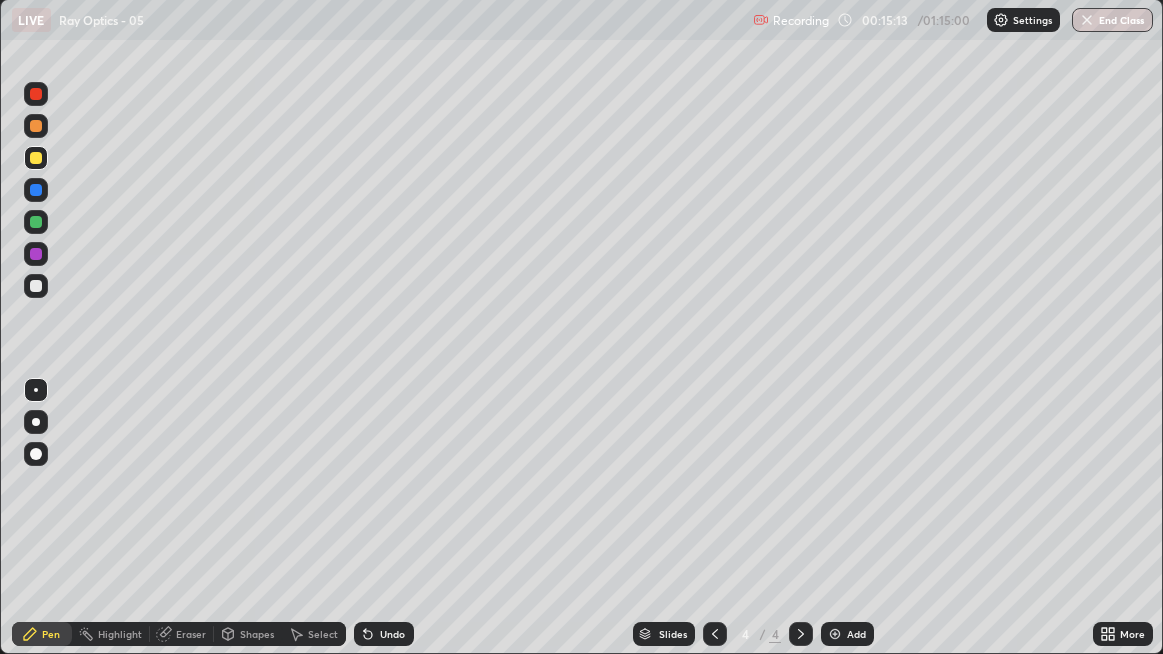 click on "Select" at bounding box center [323, 634] 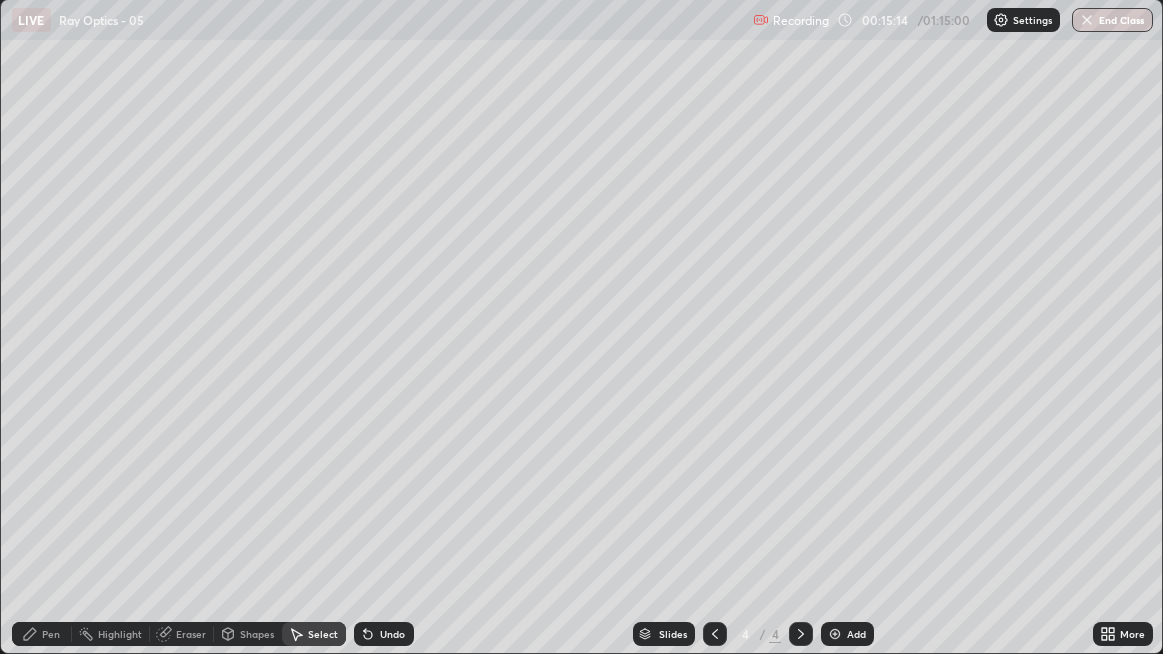 click on "Select" at bounding box center (323, 634) 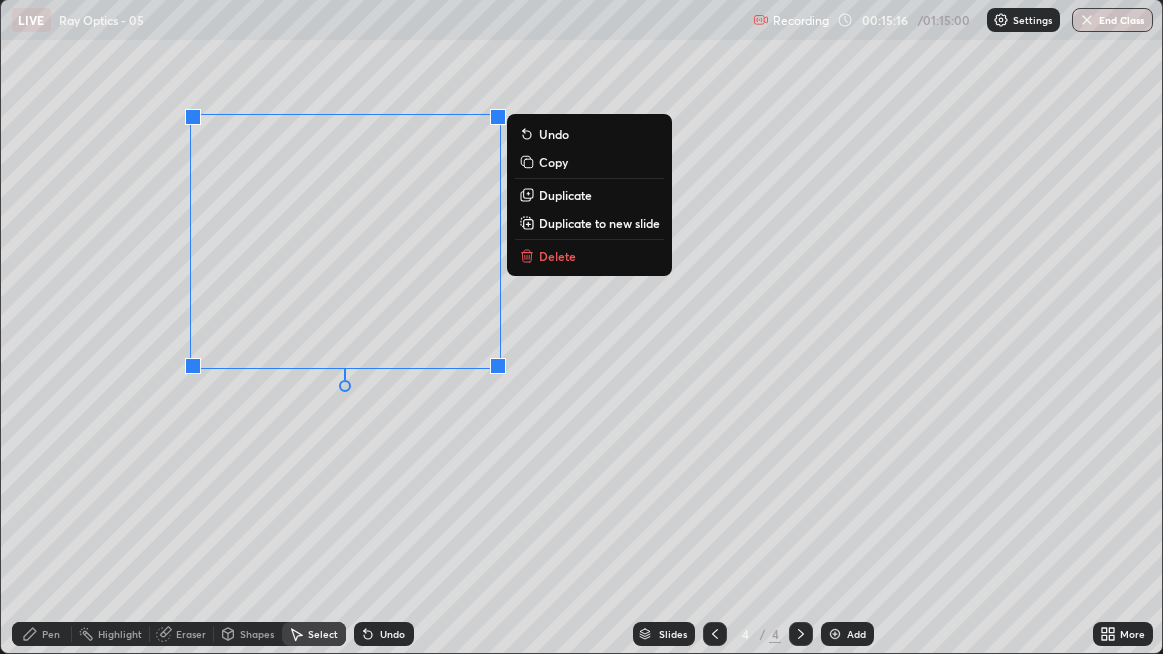 click on "Duplicate" at bounding box center (565, 195) 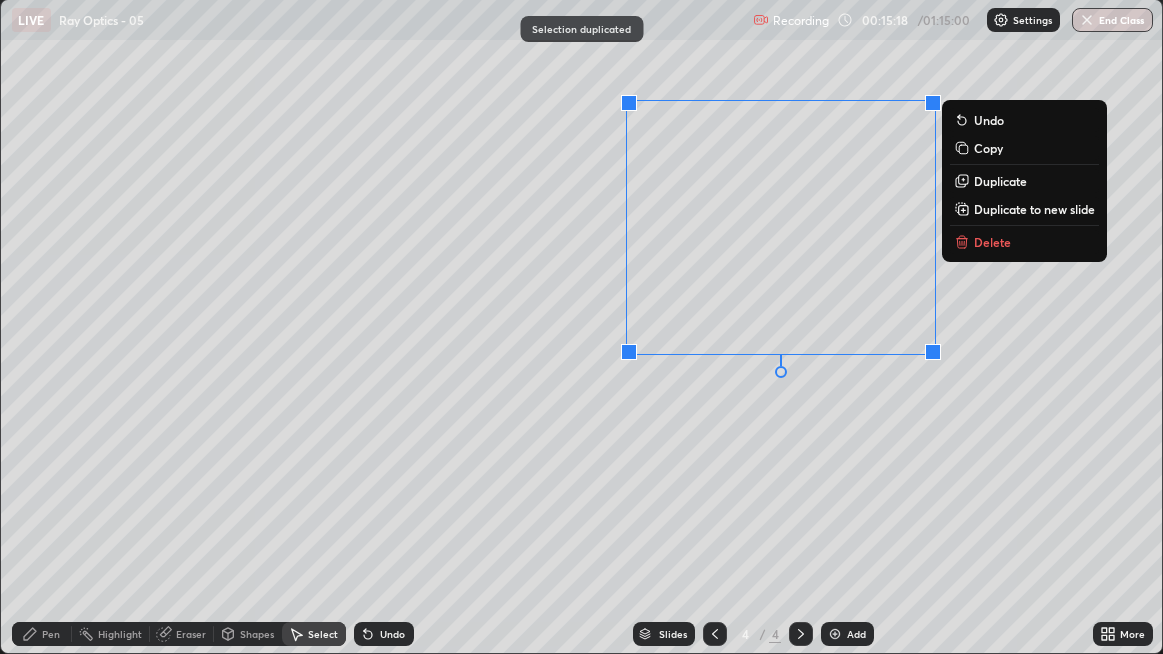 click on "0 ° Undo Copy Duplicate Duplicate to new slide Delete" at bounding box center (582, 326) 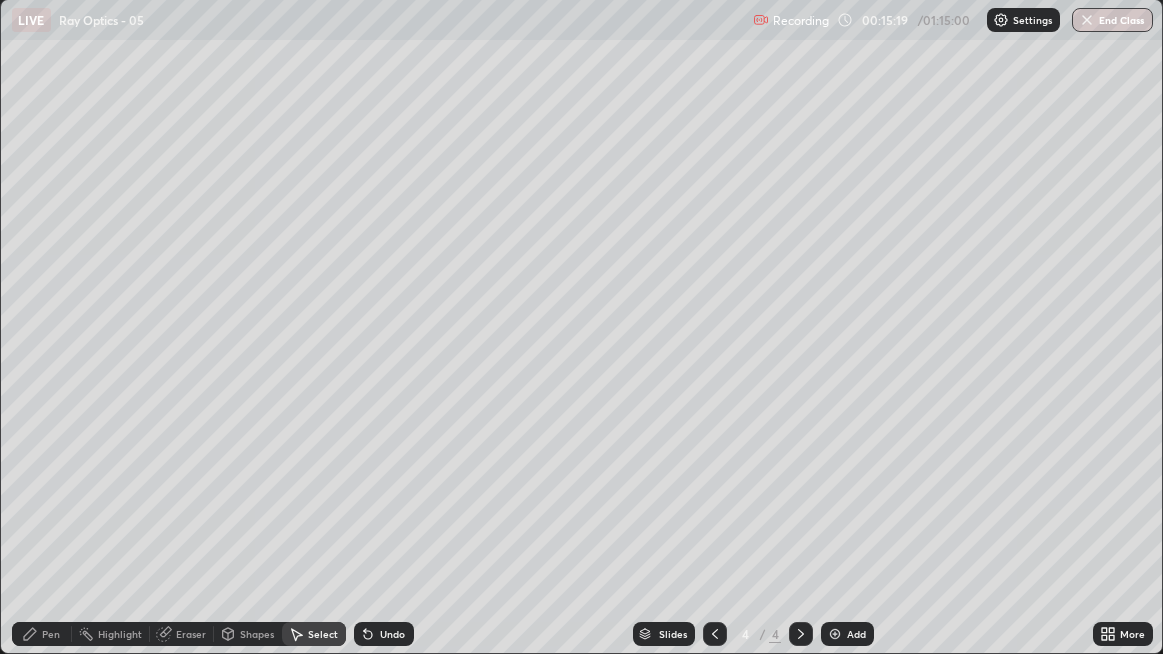 click on "Pen" at bounding box center (51, 634) 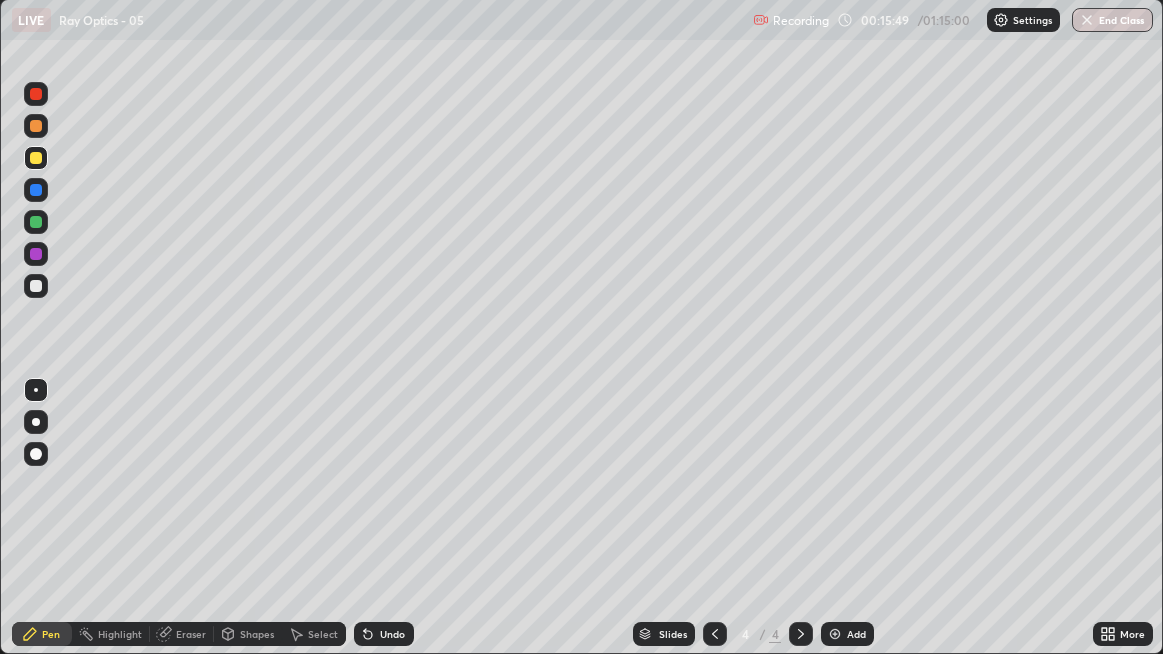 click on "Undo" at bounding box center [392, 634] 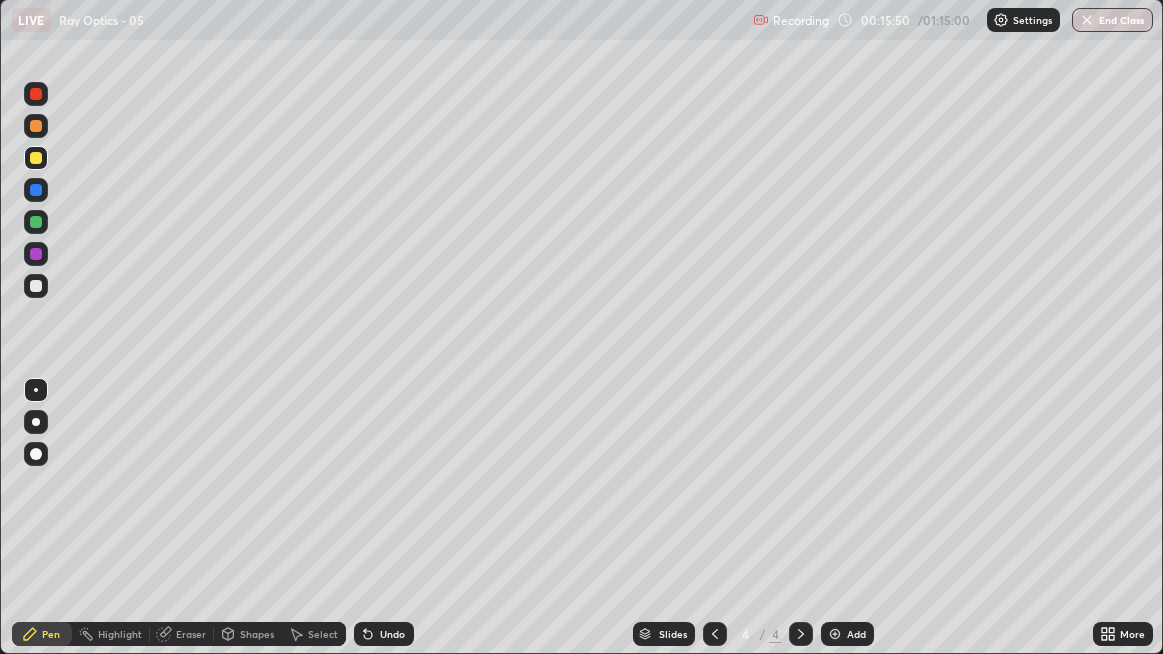 click on "Undo" at bounding box center [392, 634] 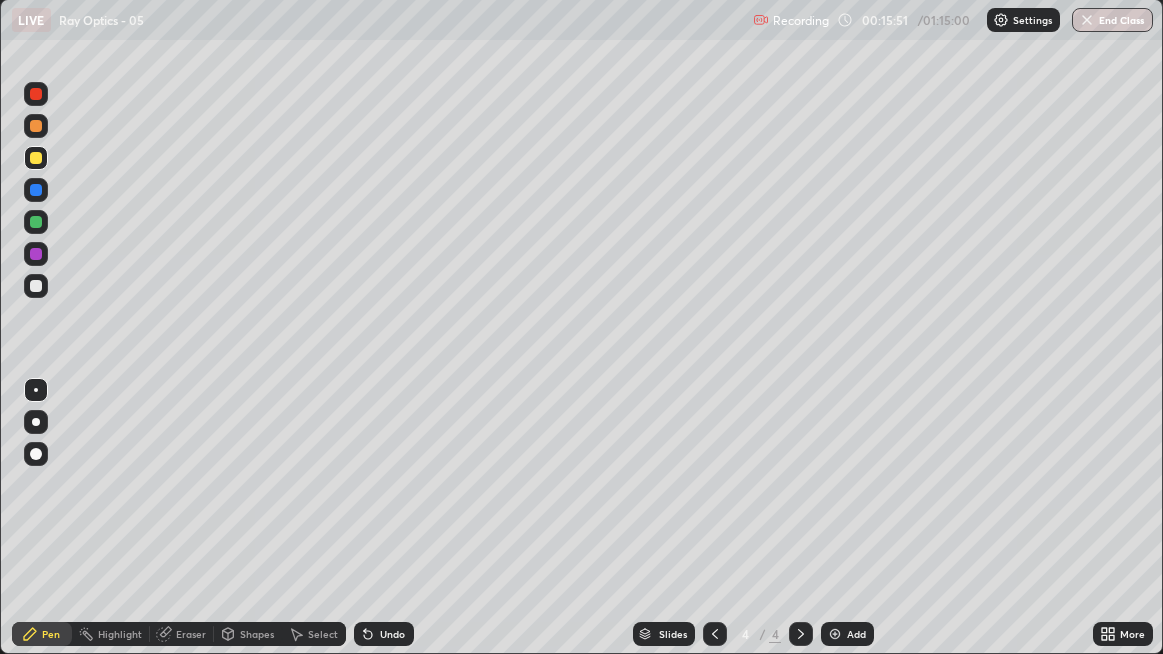 click on "Undo" at bounding box center (392, 634) 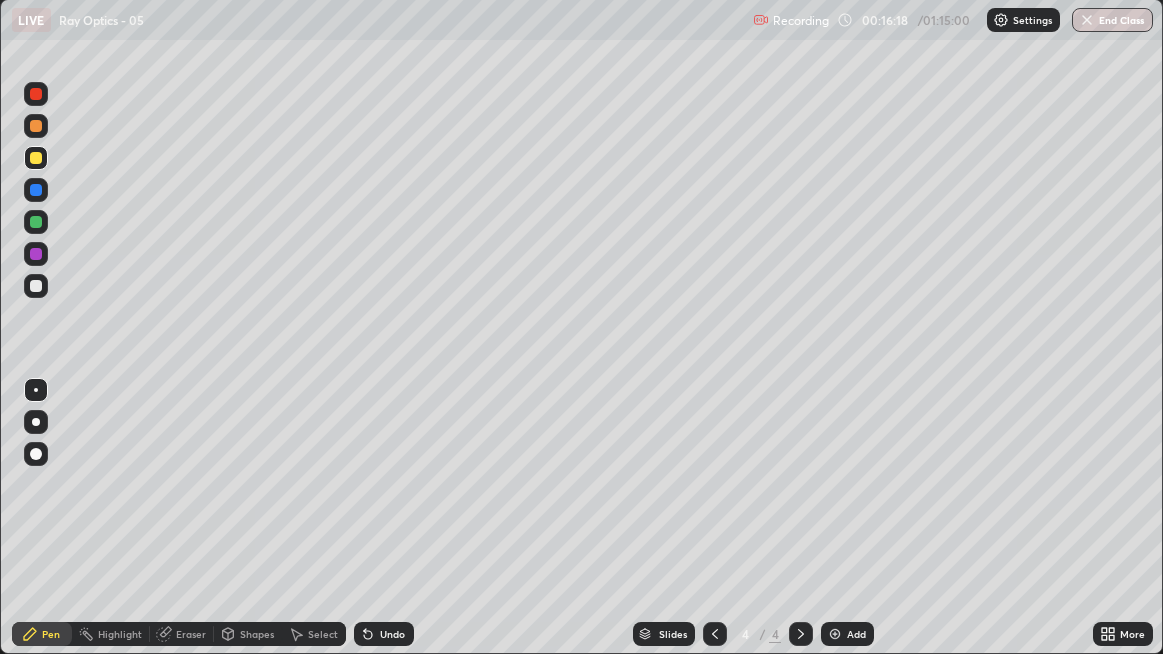 click on "Undo" at bounding box center (392, 634) 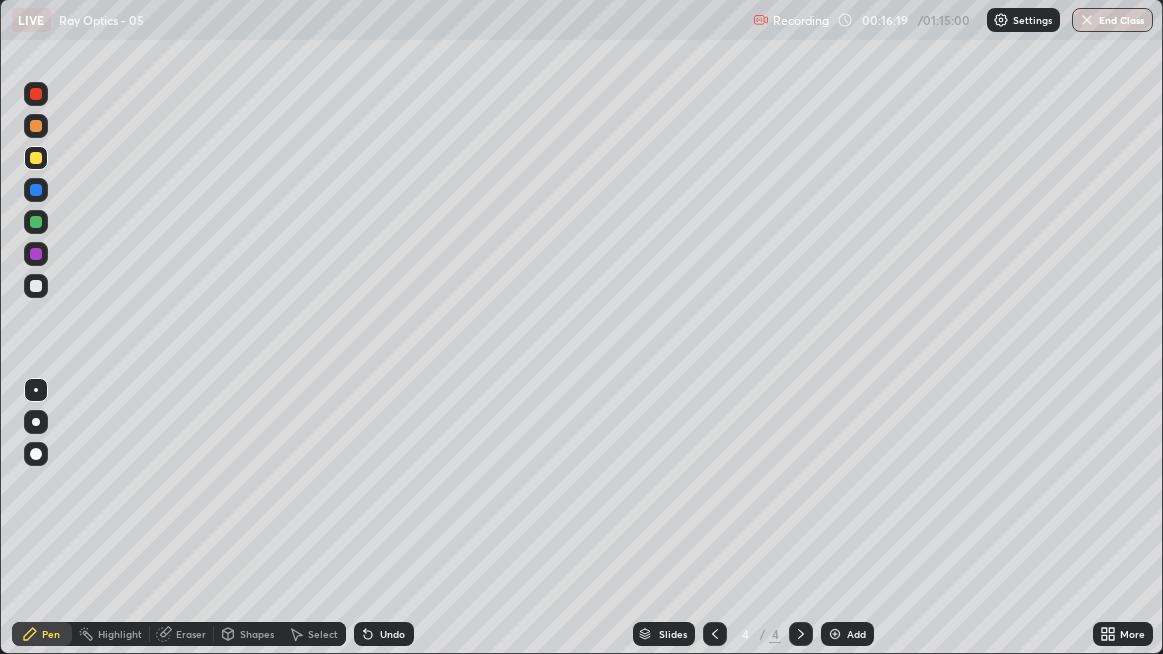 click on "Undo" at bounding box center [392, 634] 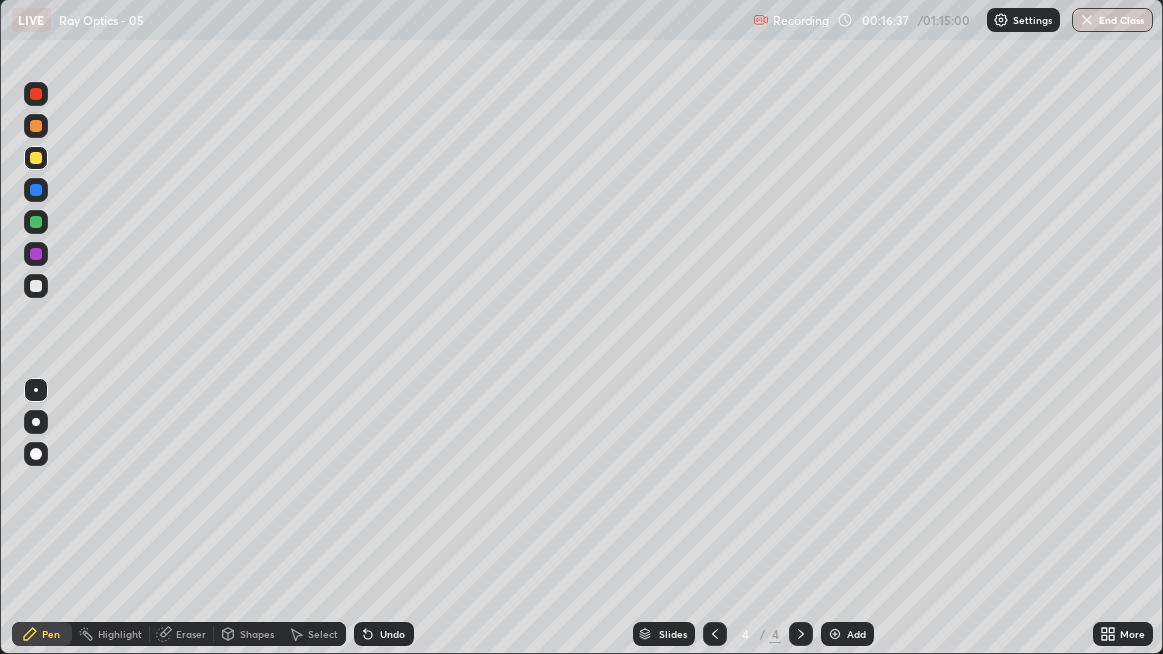 click on "Undo" at bounding box center (392, 634) 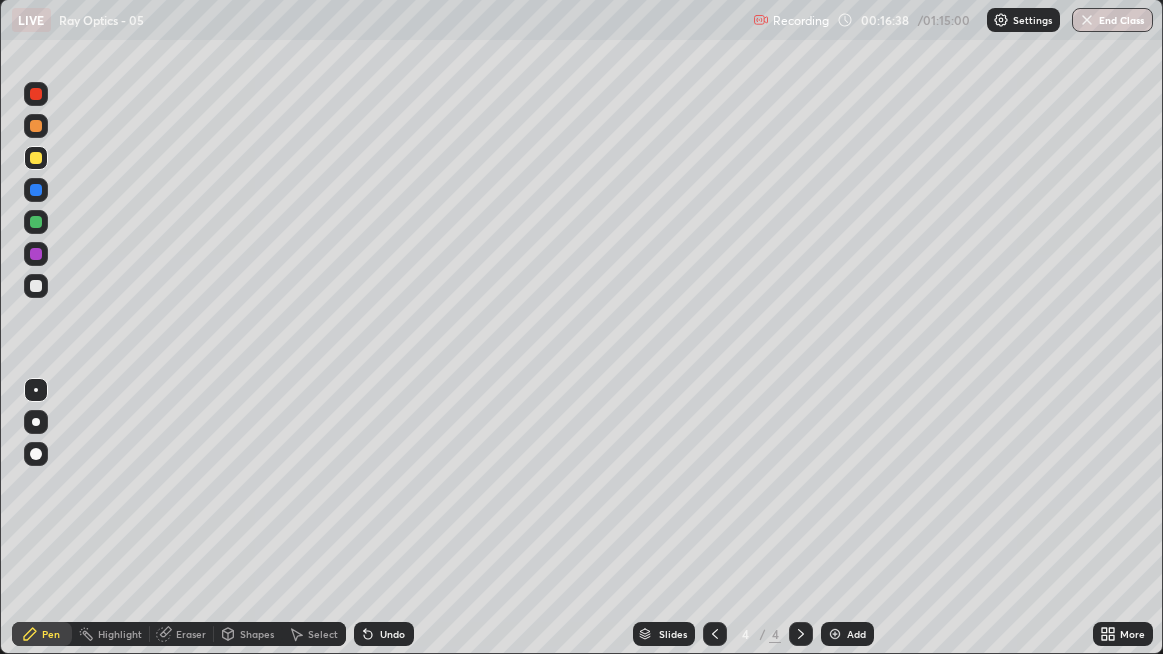 click on "Undo" at bounding box center [392, 634] 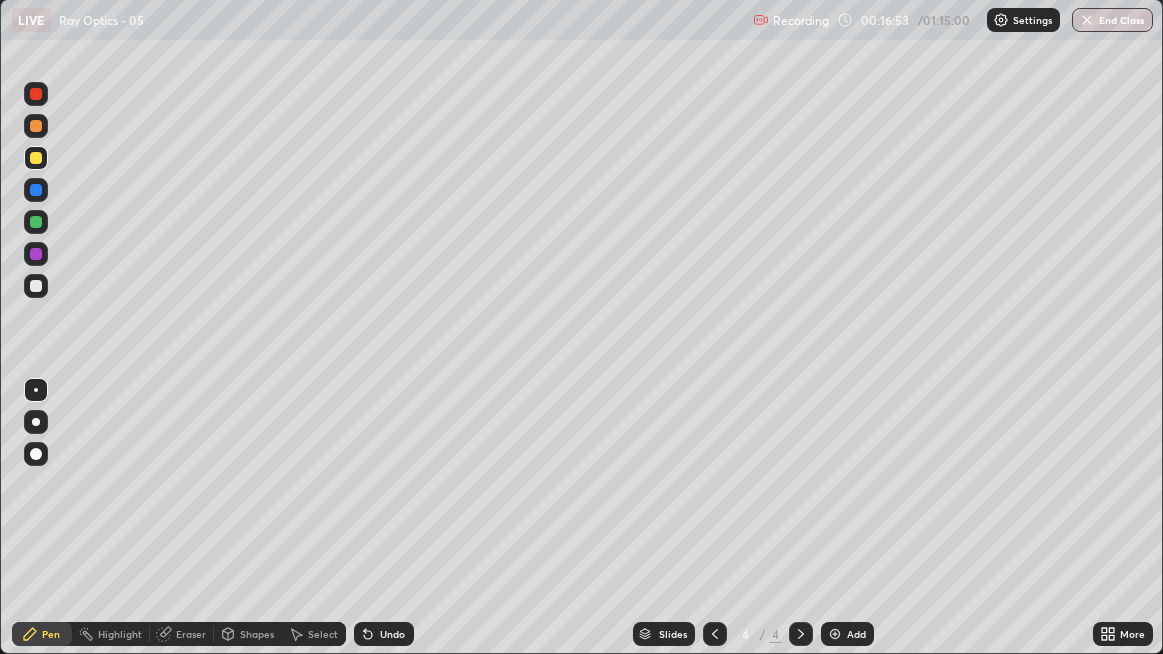 click at bounding box center [36, 126] 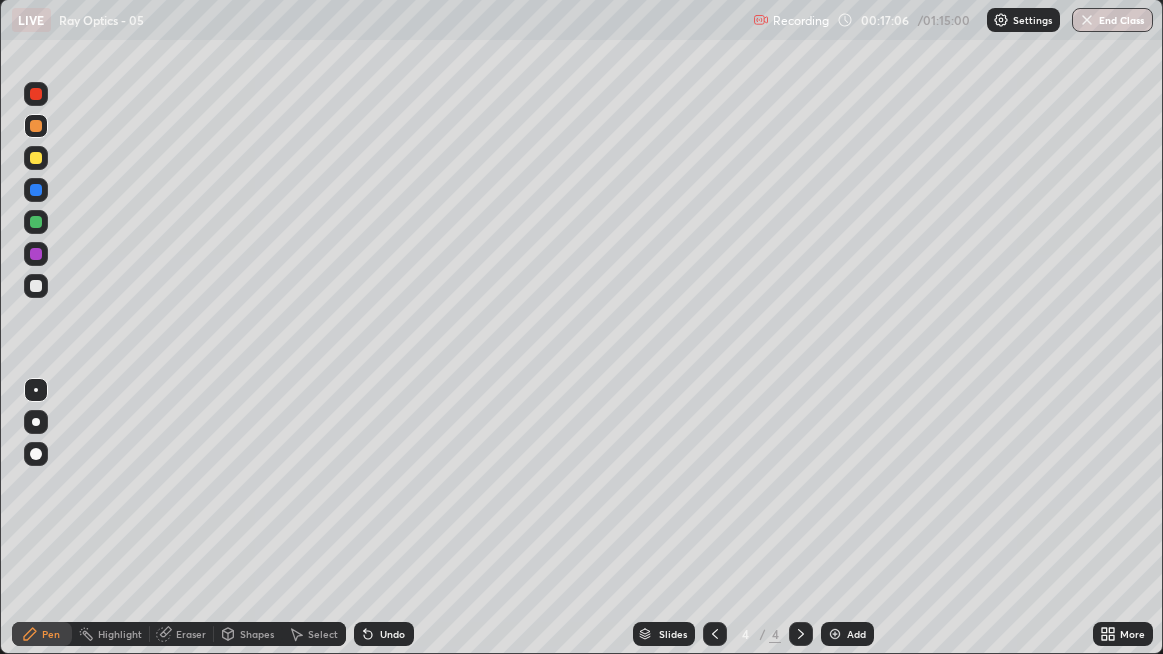 click on "Undo" at bounding box center [392, 634] 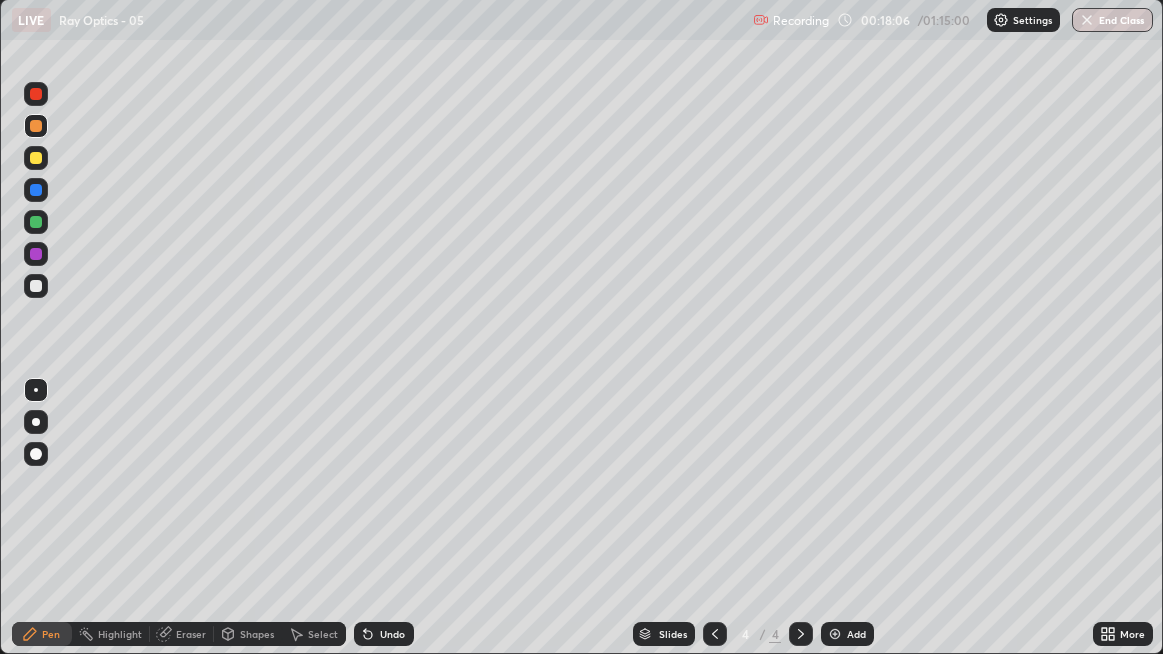 click 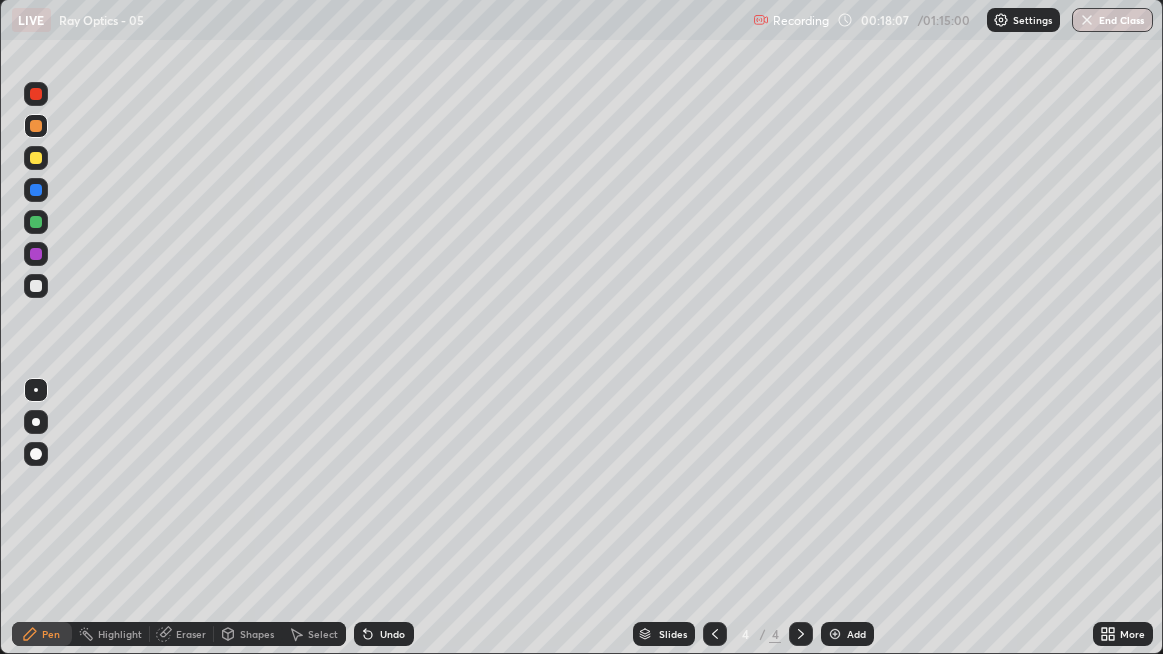 click 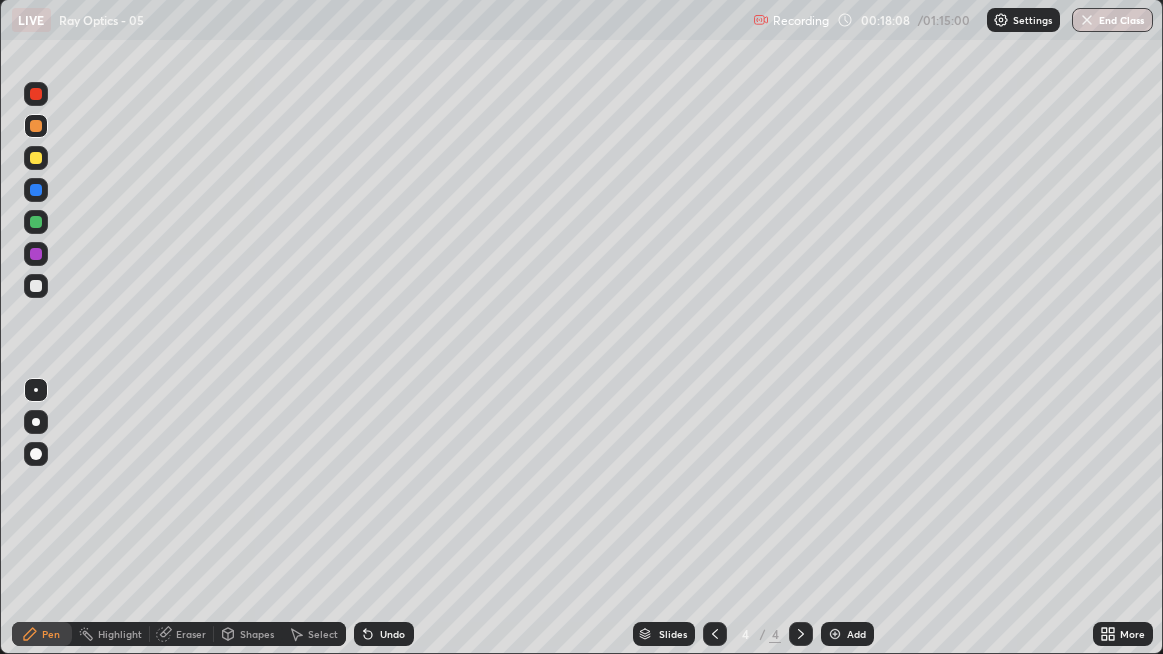 click on "Undo" at bounding box center [384, 634] 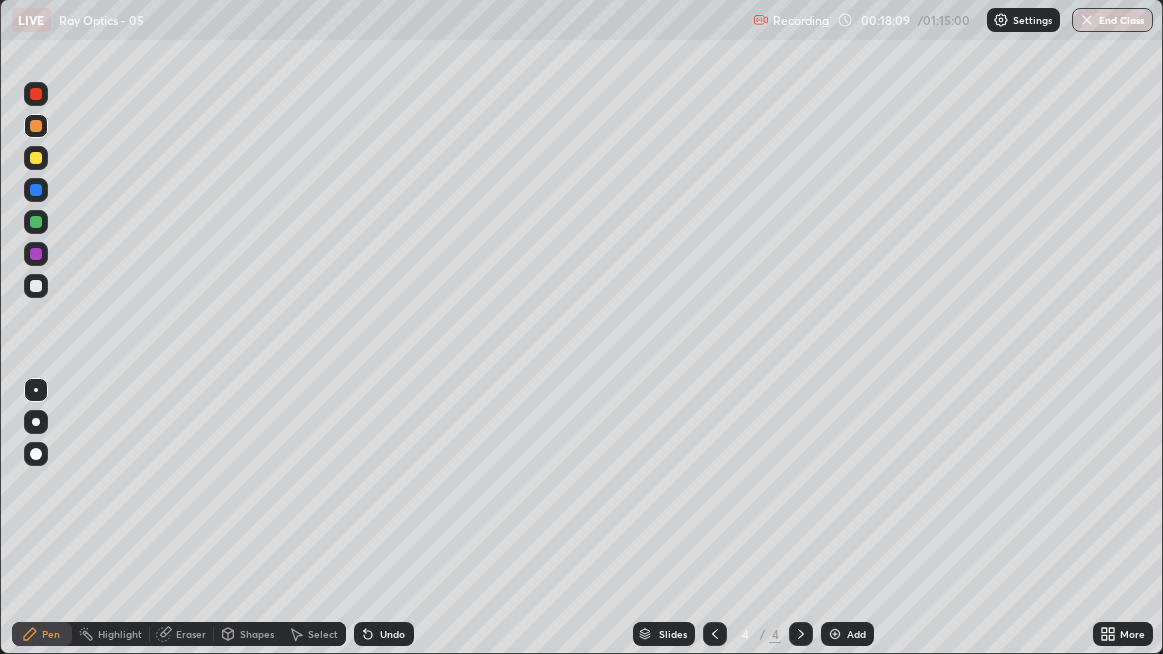 click on "Undo" at bounding box center [384, 634] 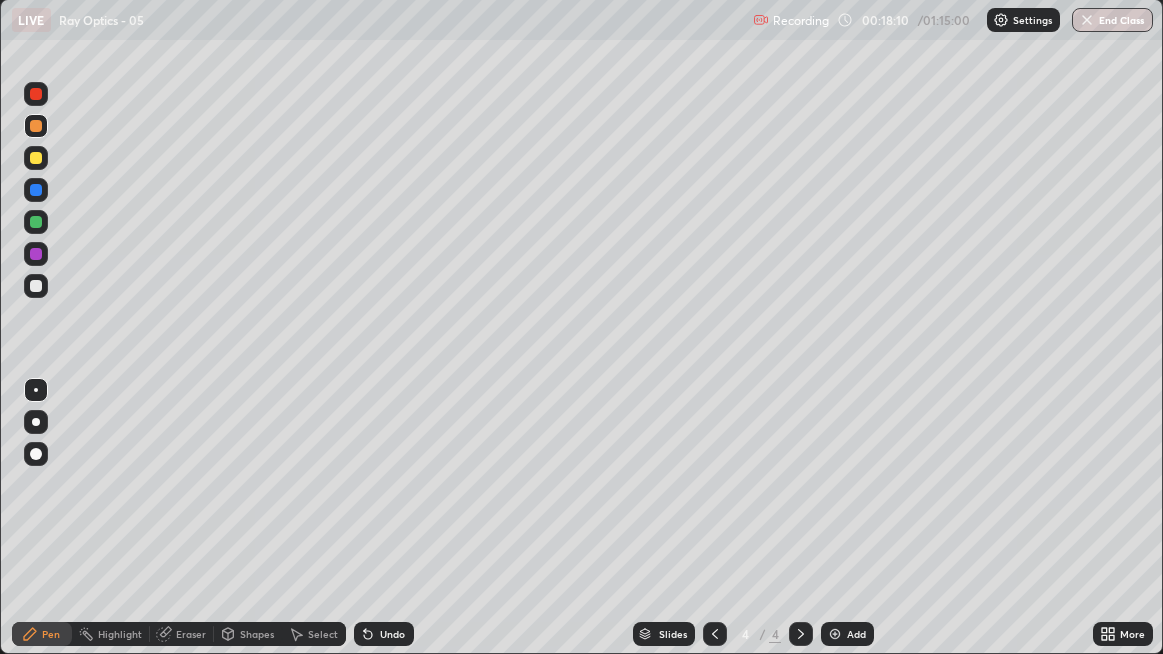 click 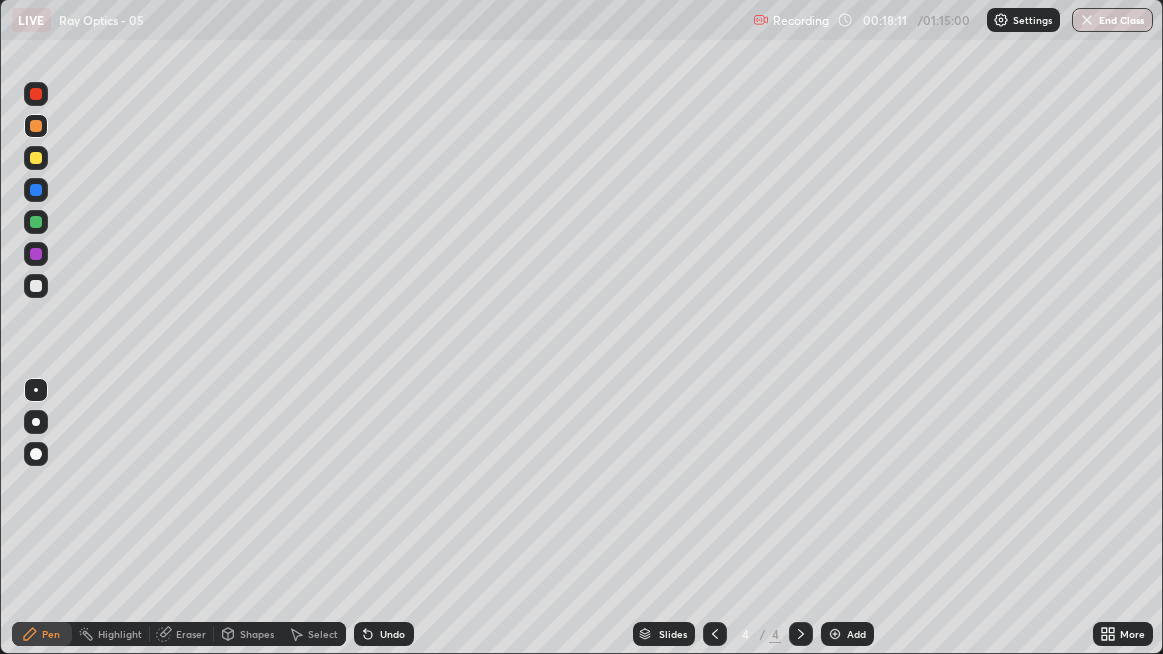 click 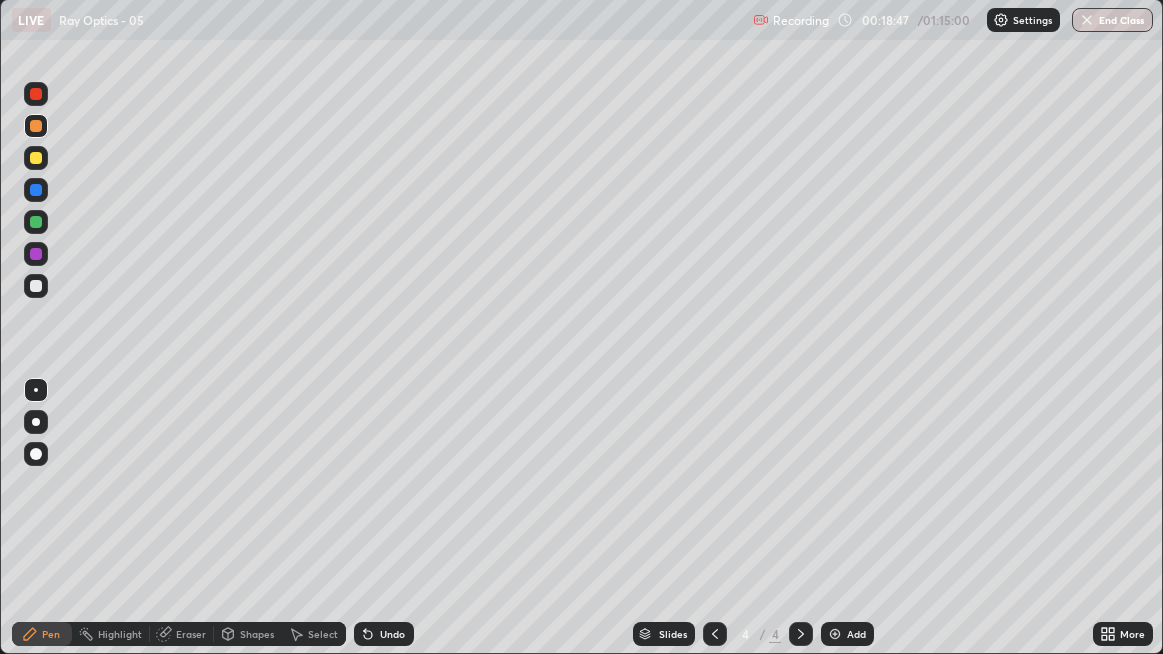click 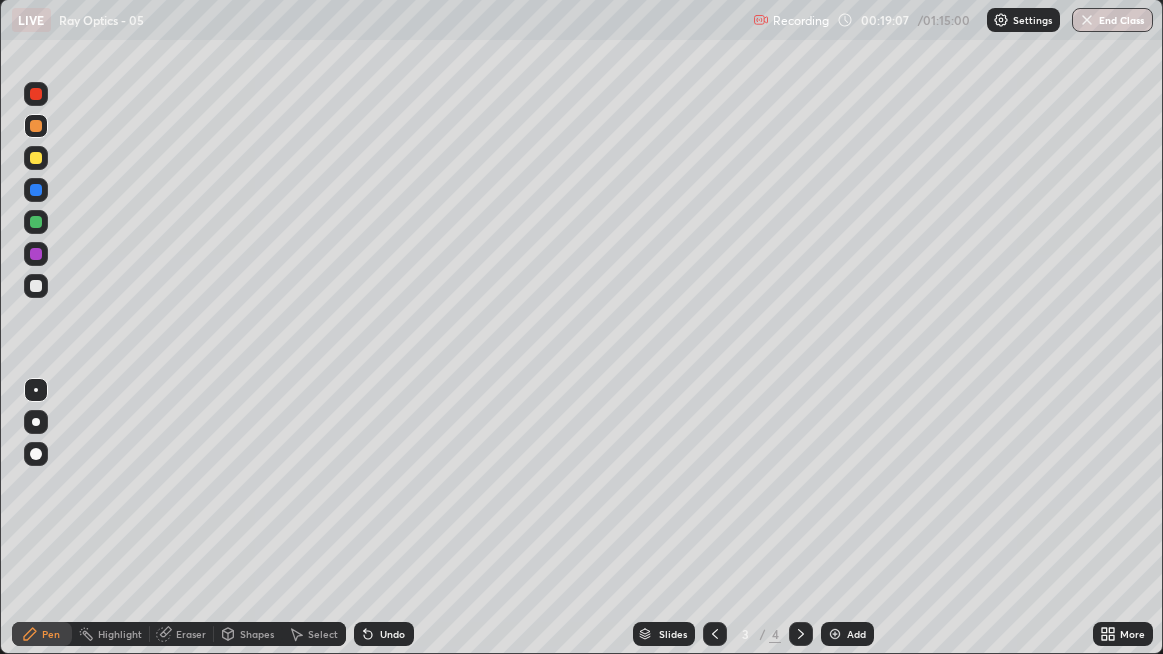click 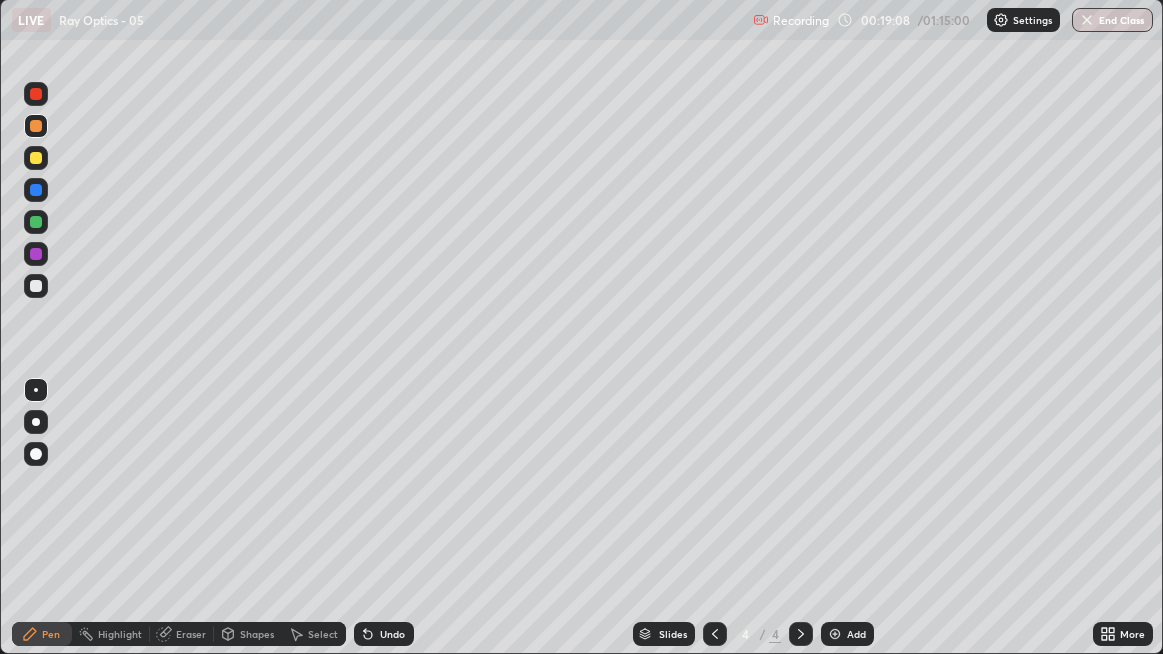 click at bounding box center (835, 634) 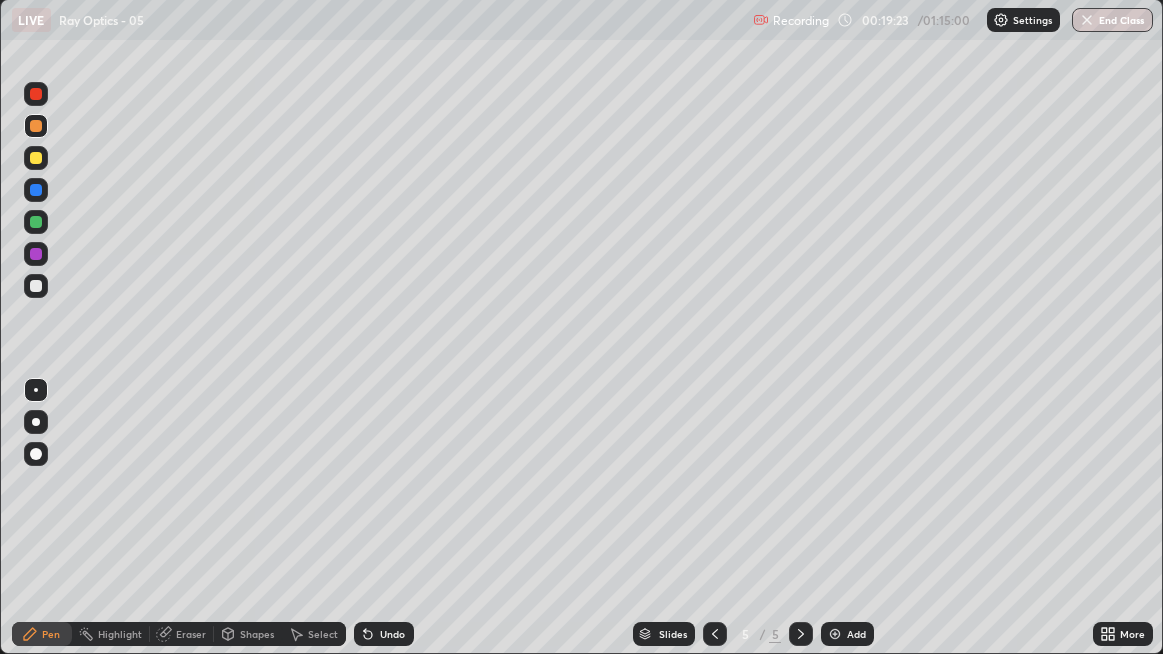 click 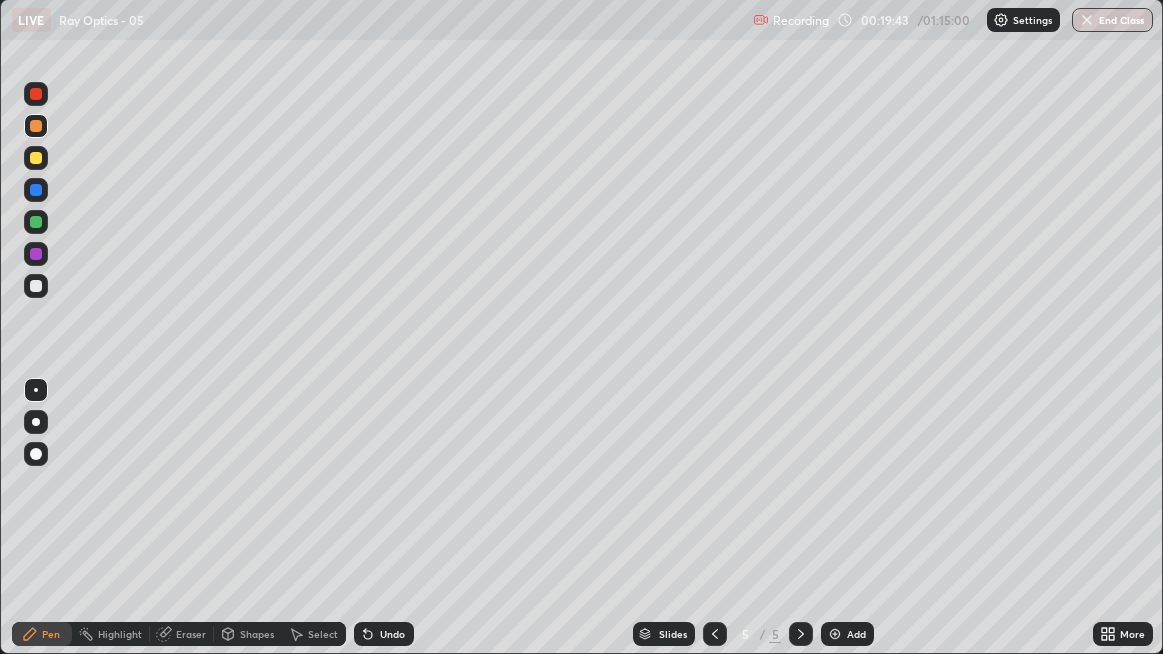 click on "Select" at bounding box center [323, 634] 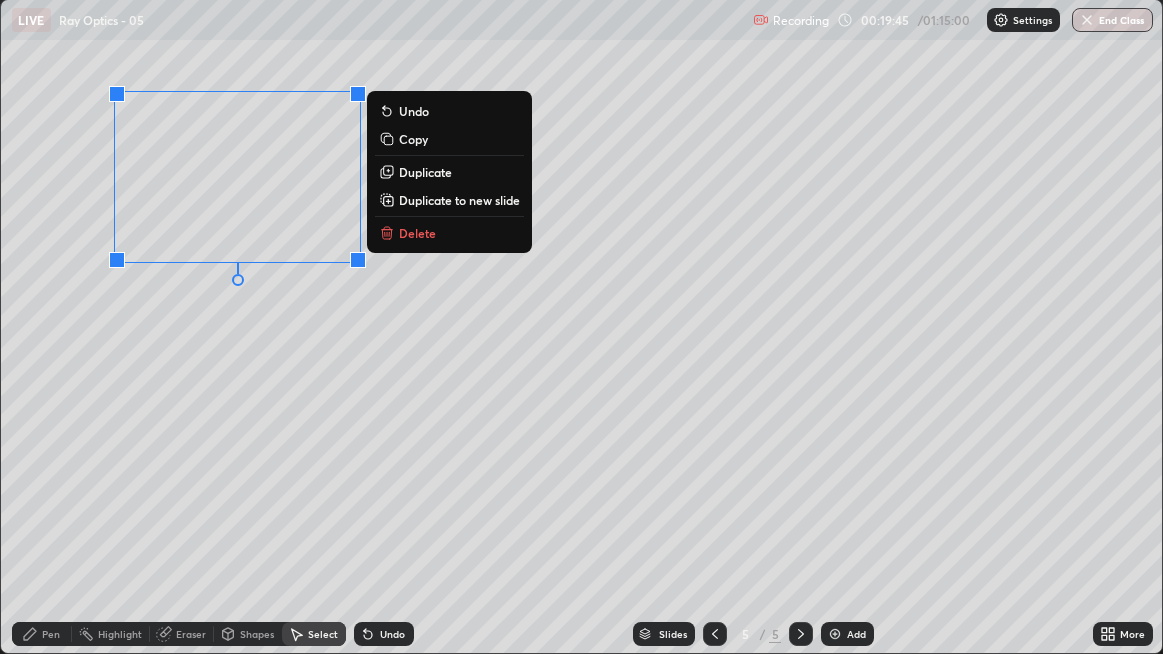 click on "Delete" at bounding box center (417, 233) 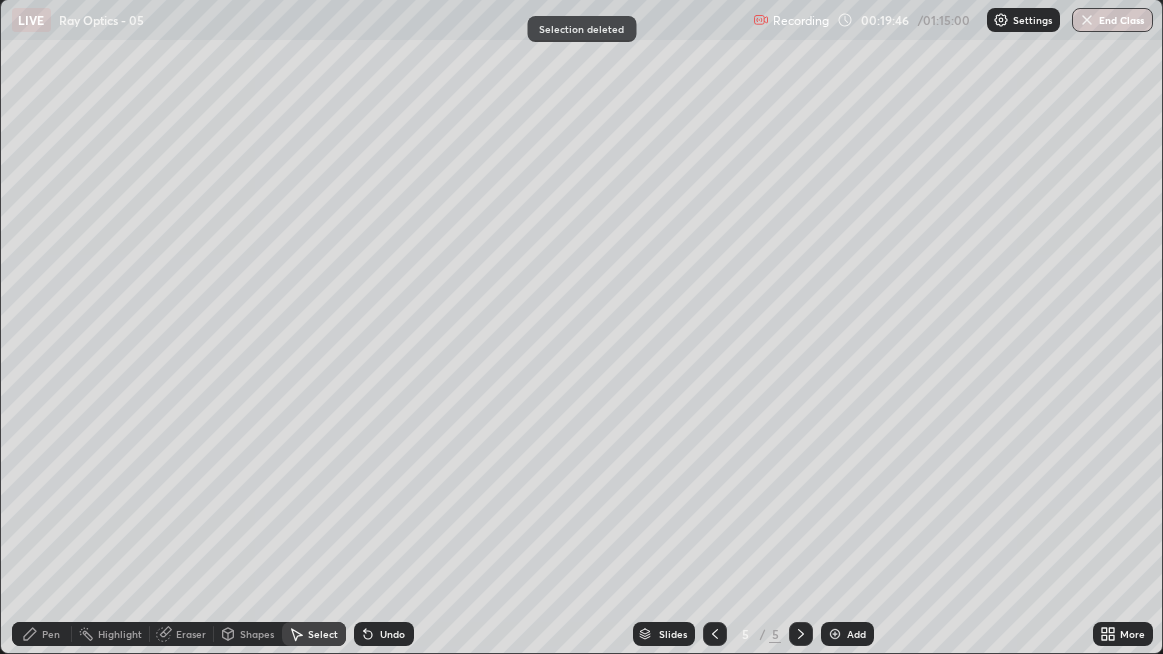 click 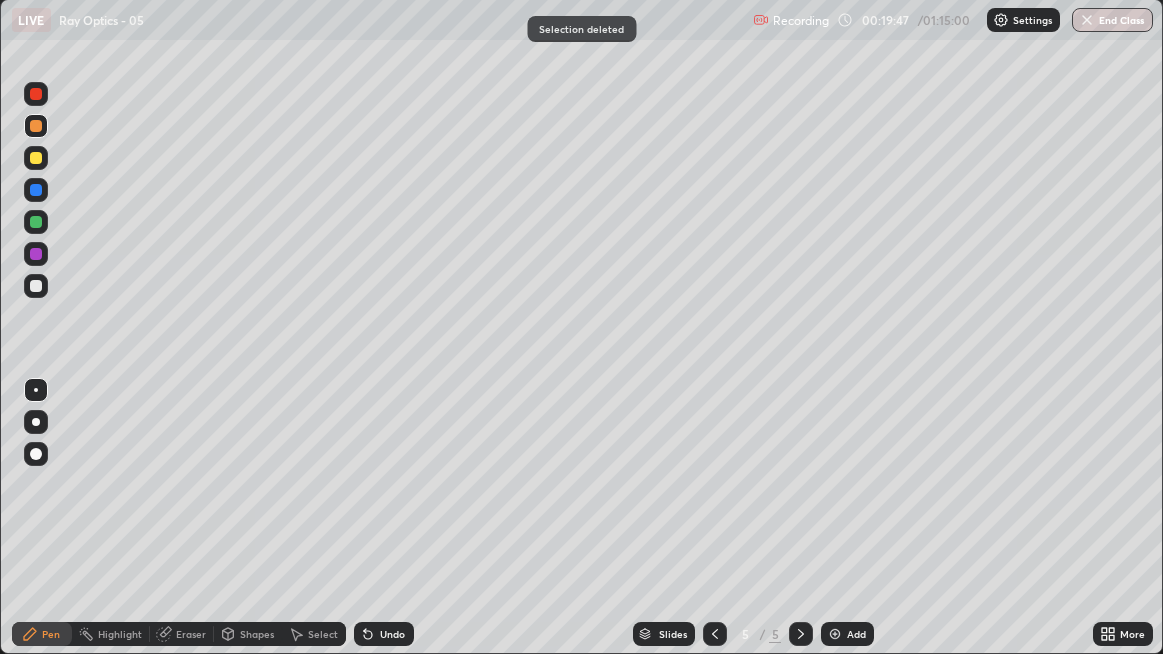 click at bounding box center (36, 286) 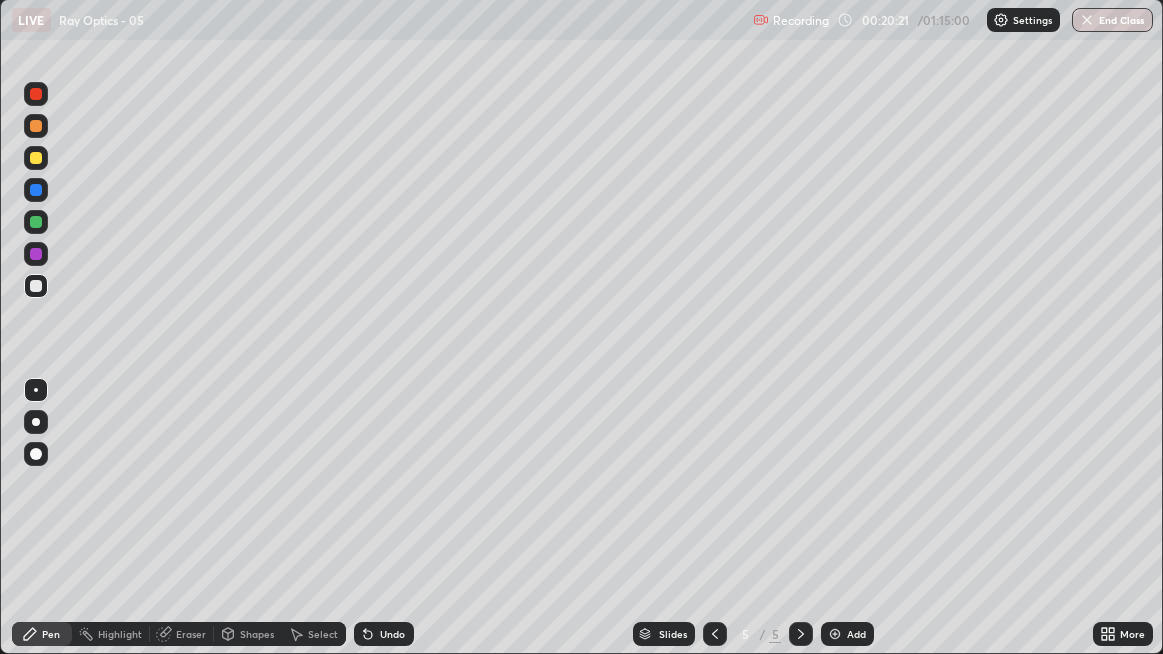 click at bounding box center (36, 222) 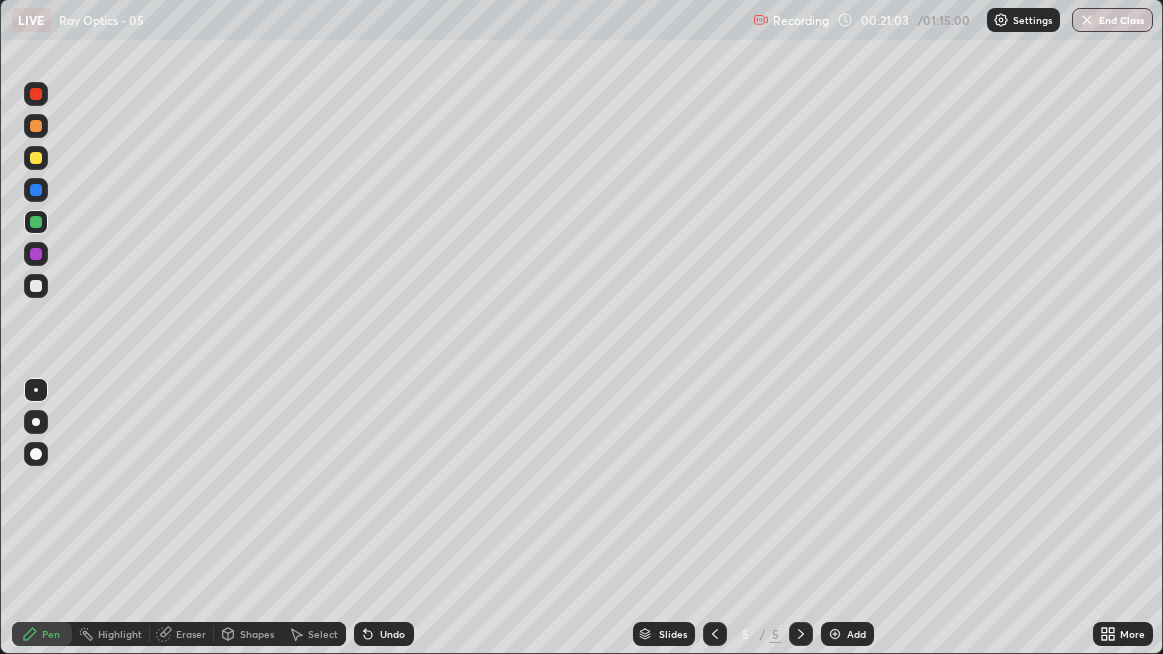 click at bounding box center (36, 158) 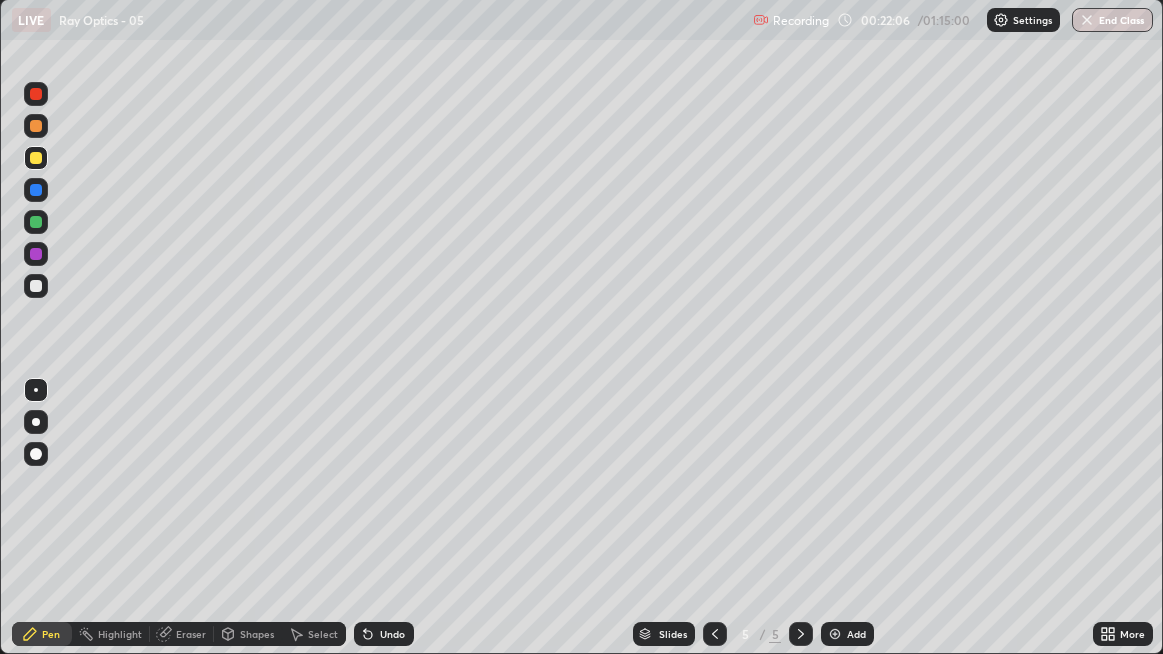 click on "Undo" at bounding box center (392, 634) 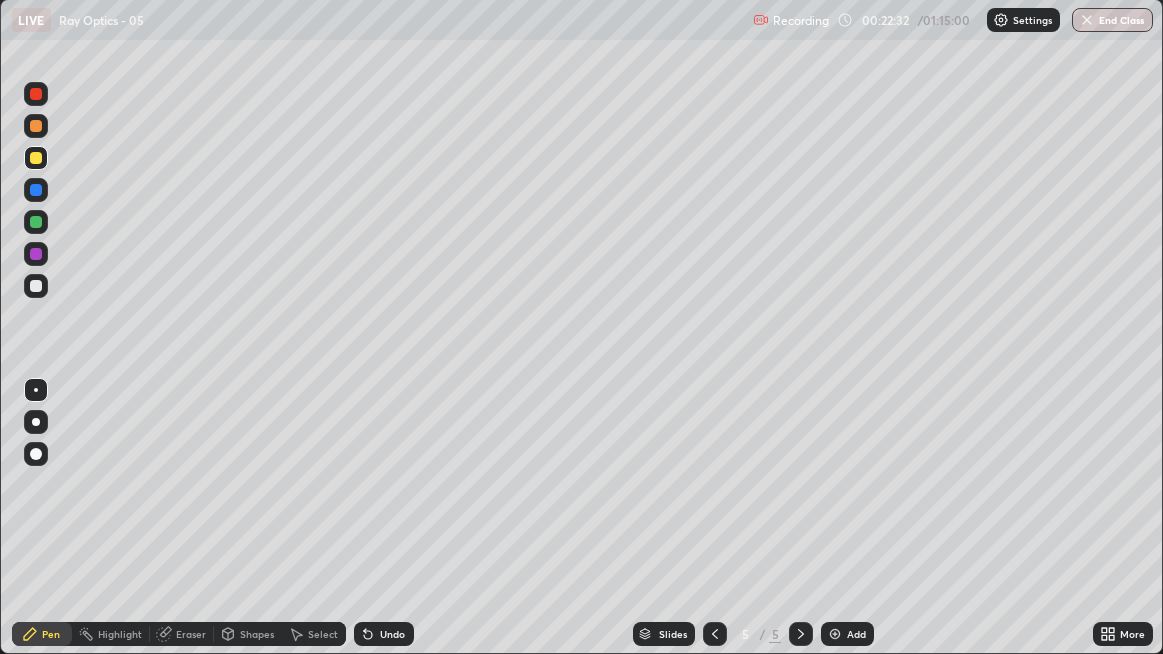 click on "Undo" at bounding box center (392, 634) 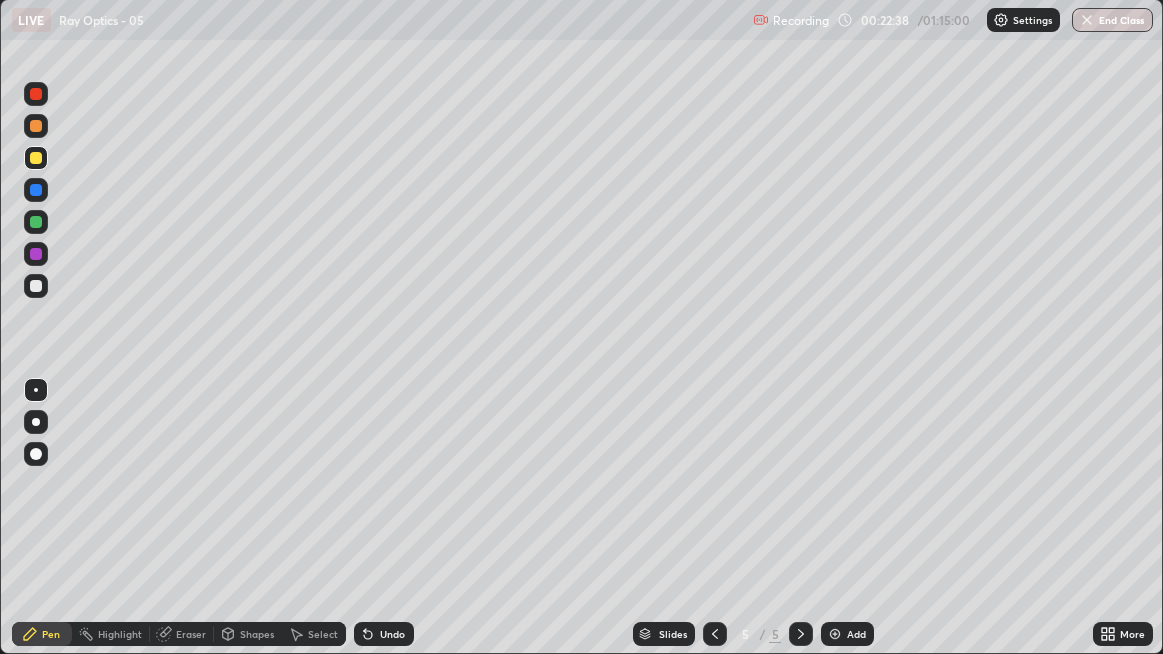 click on "Undo" at bounding box center [392, 634] 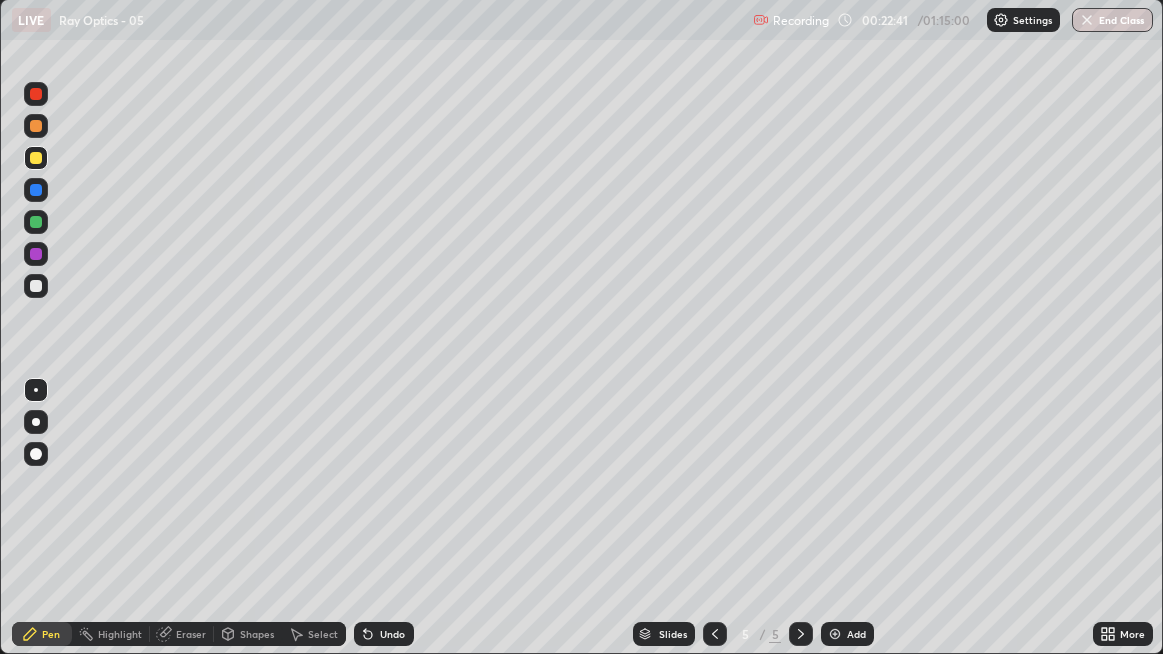 click on "Undo" at bounding box center (384, 634) 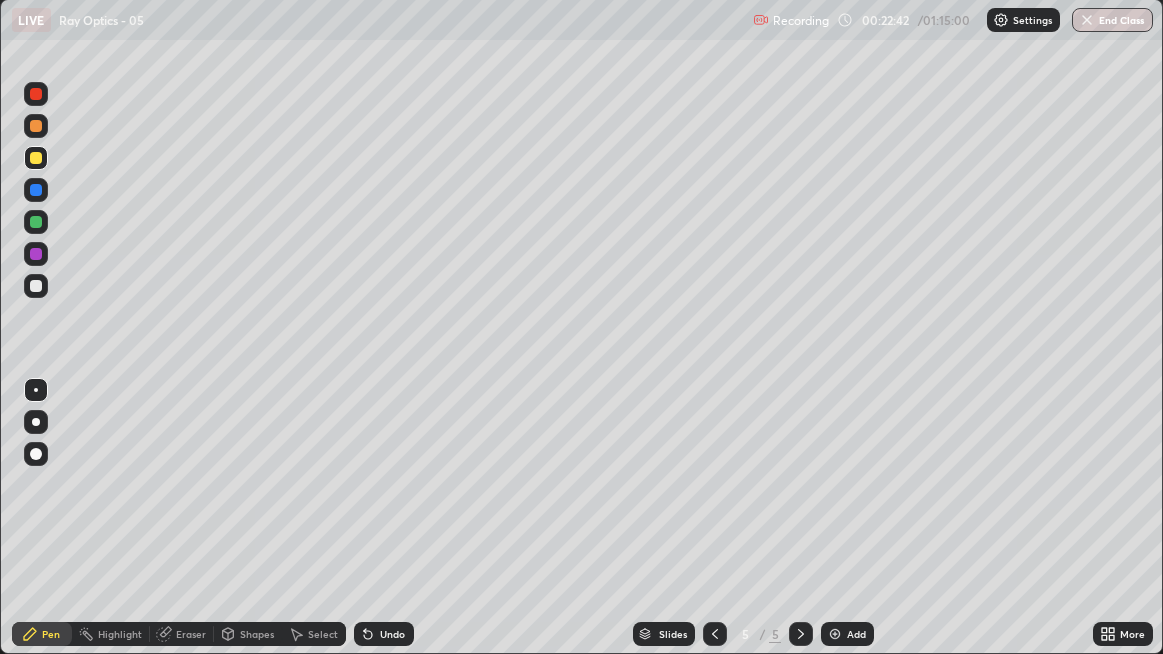 click on "Undo" at bounding box center (384, 634) 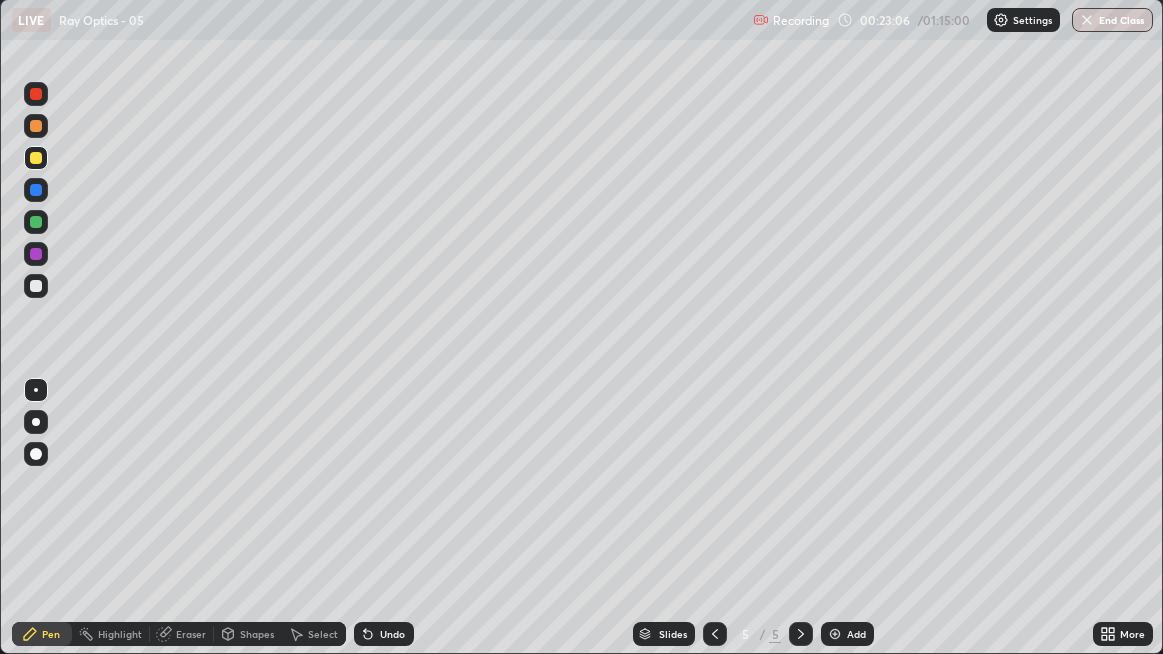 click 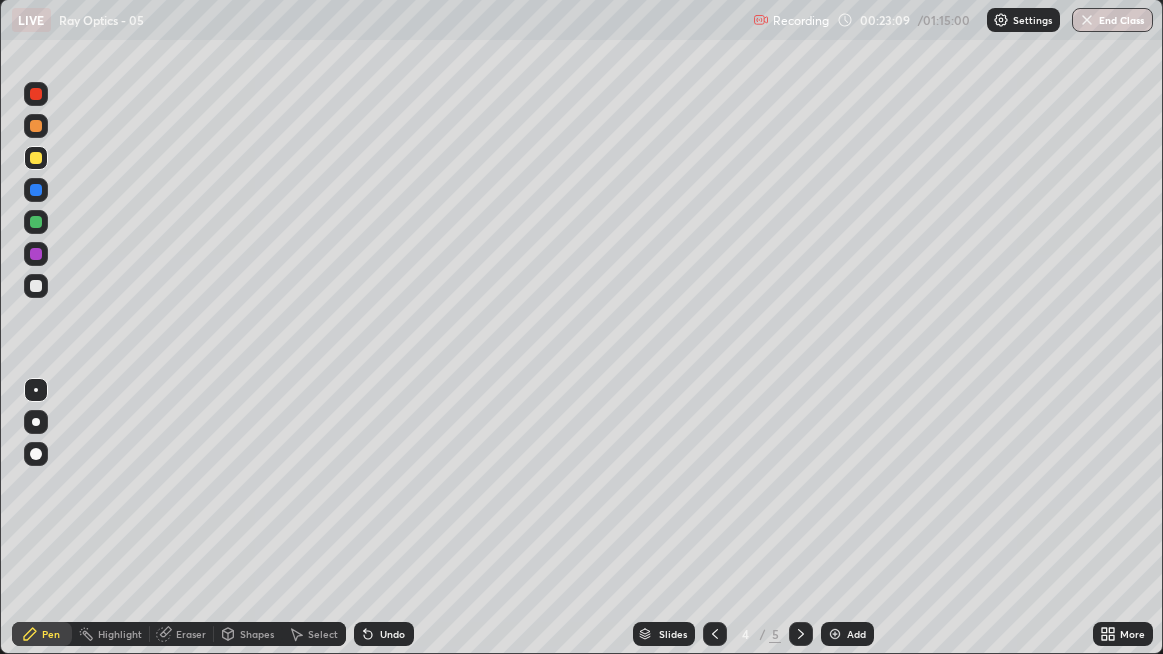 click 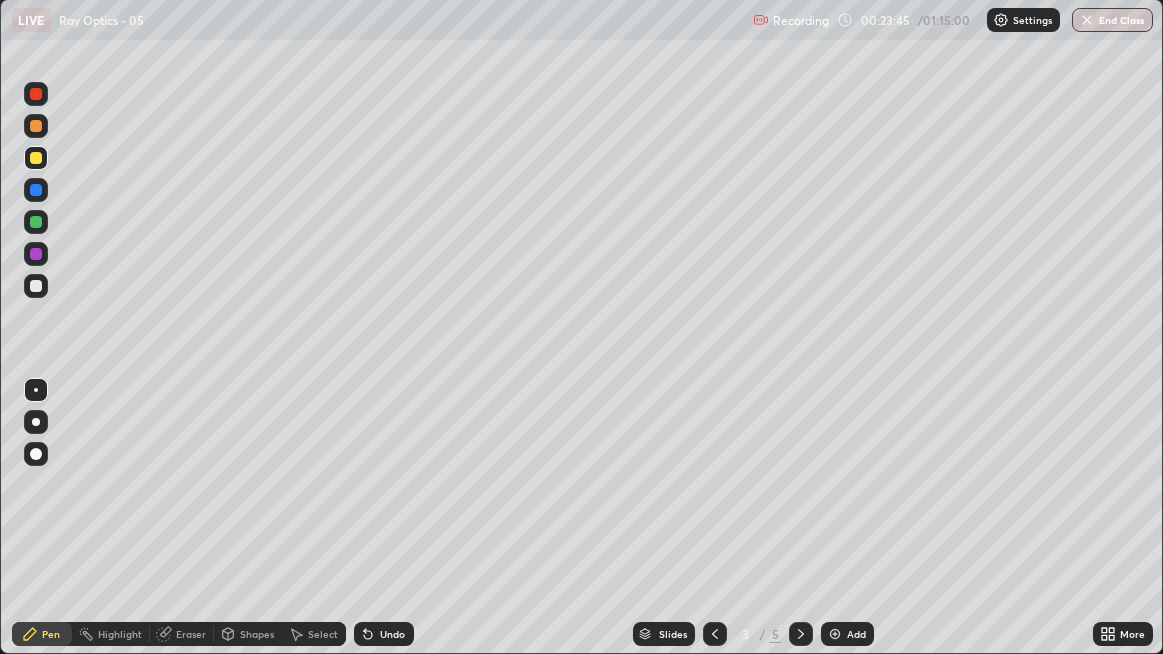 click 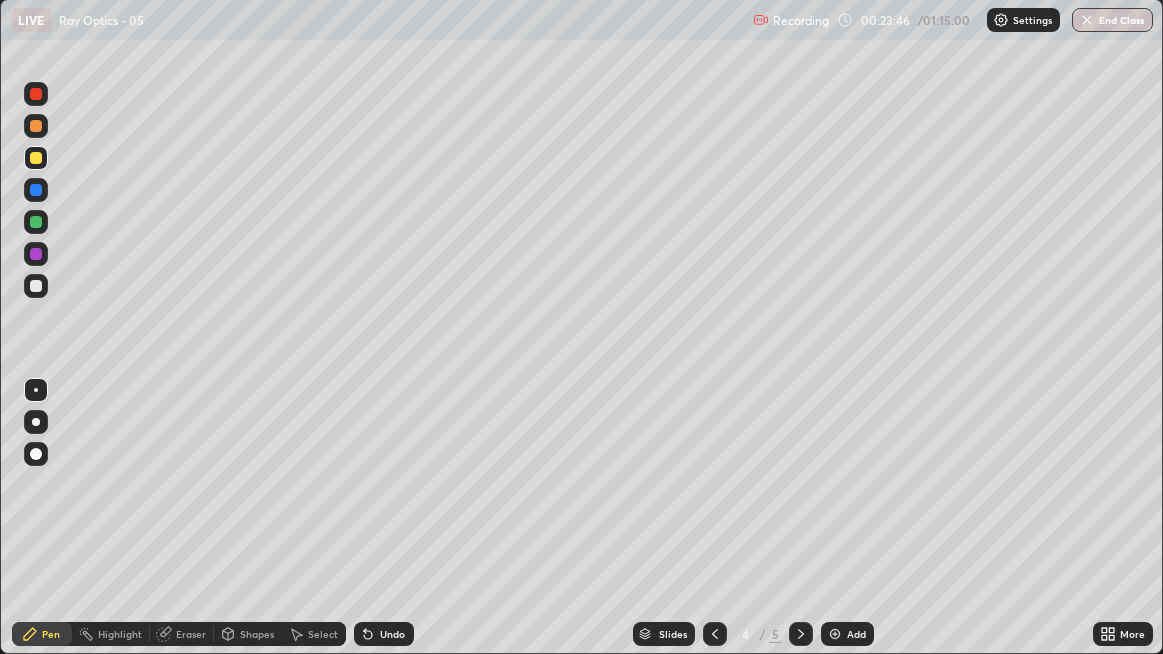 click 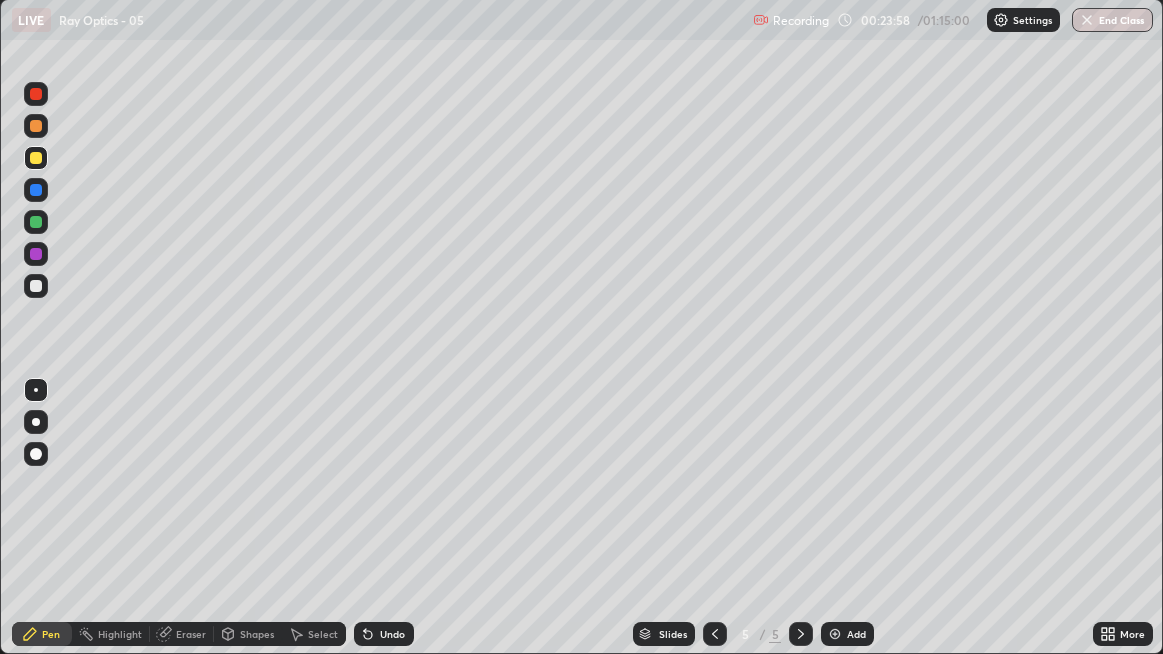 click on "Undo" at bounding box center (384, 634) 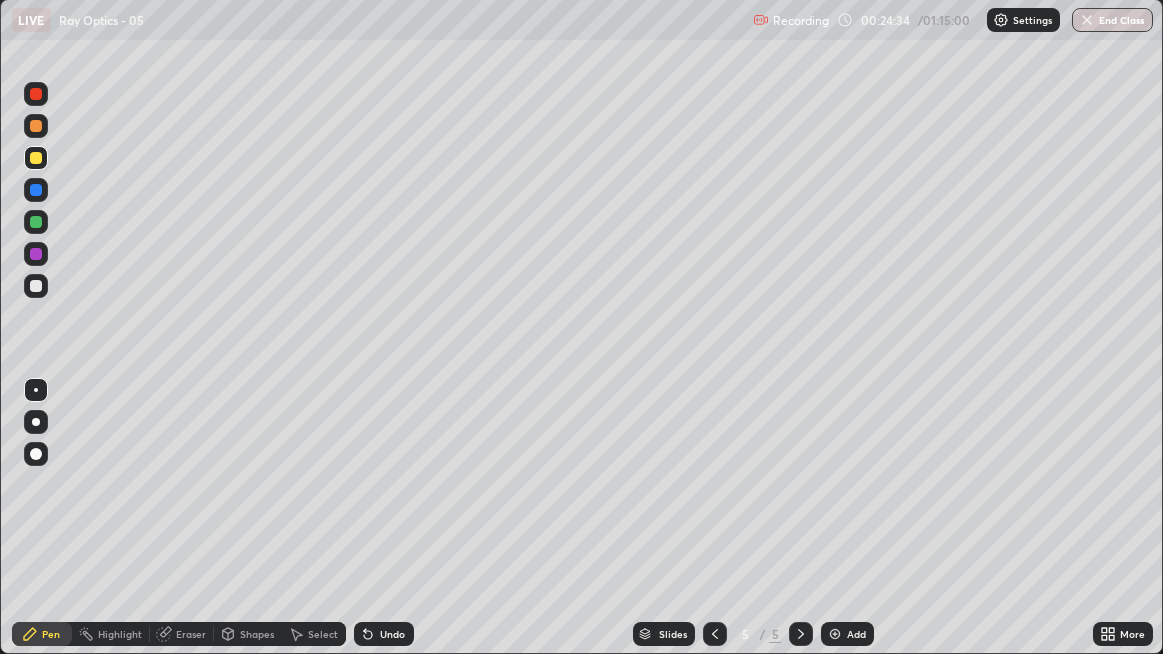 click 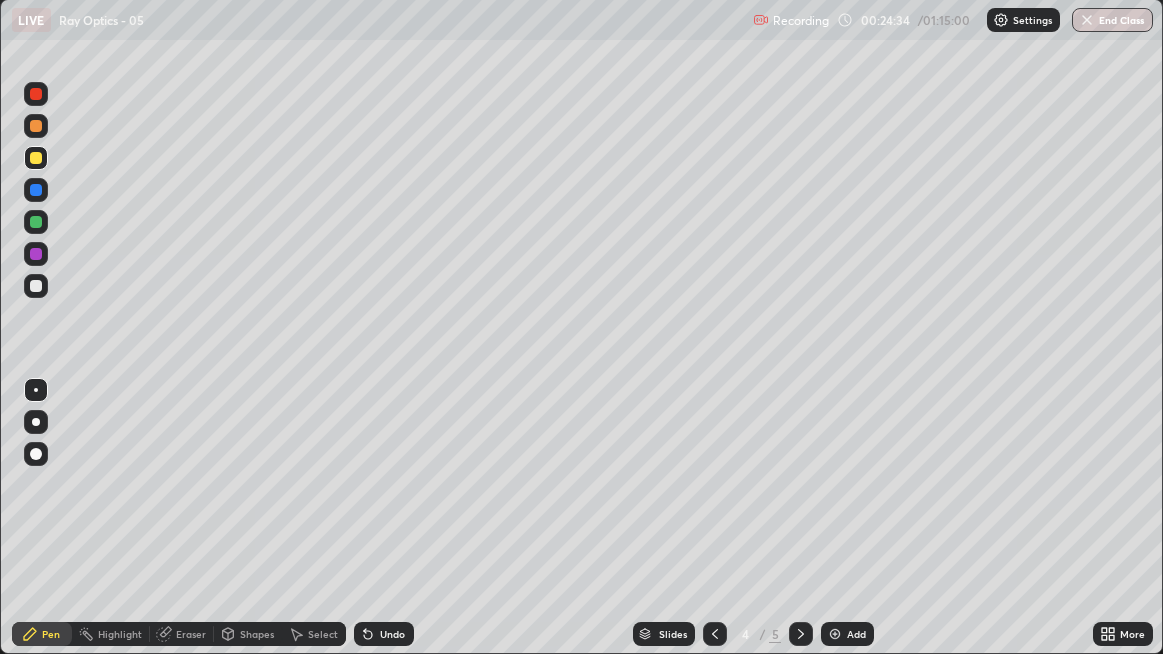 click 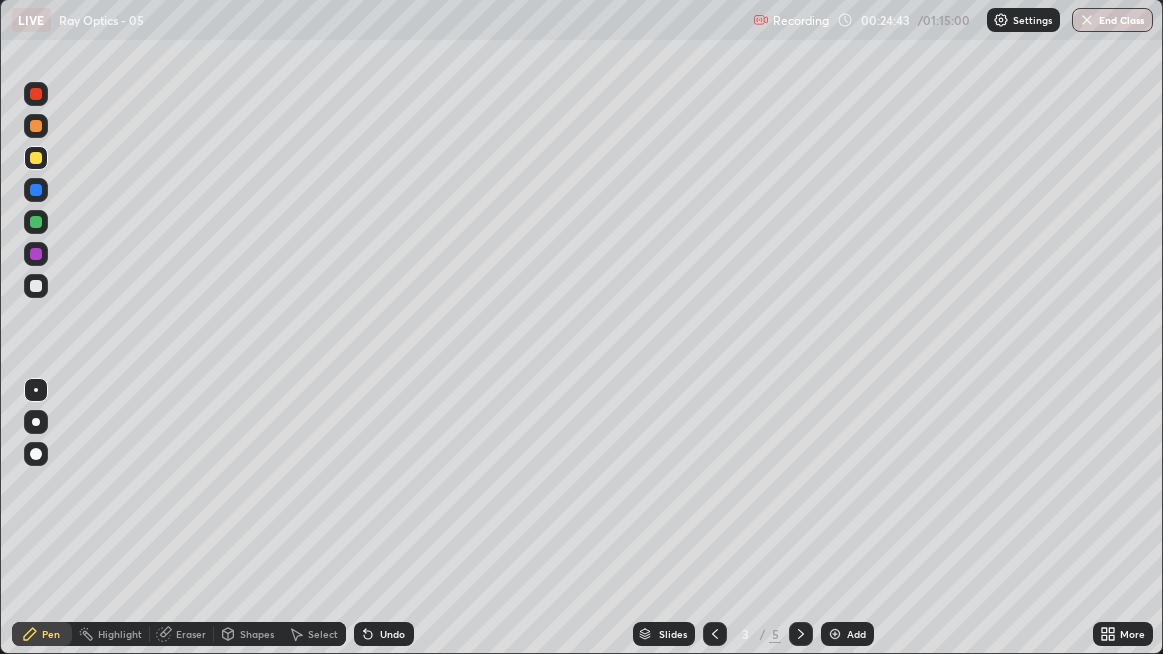 click 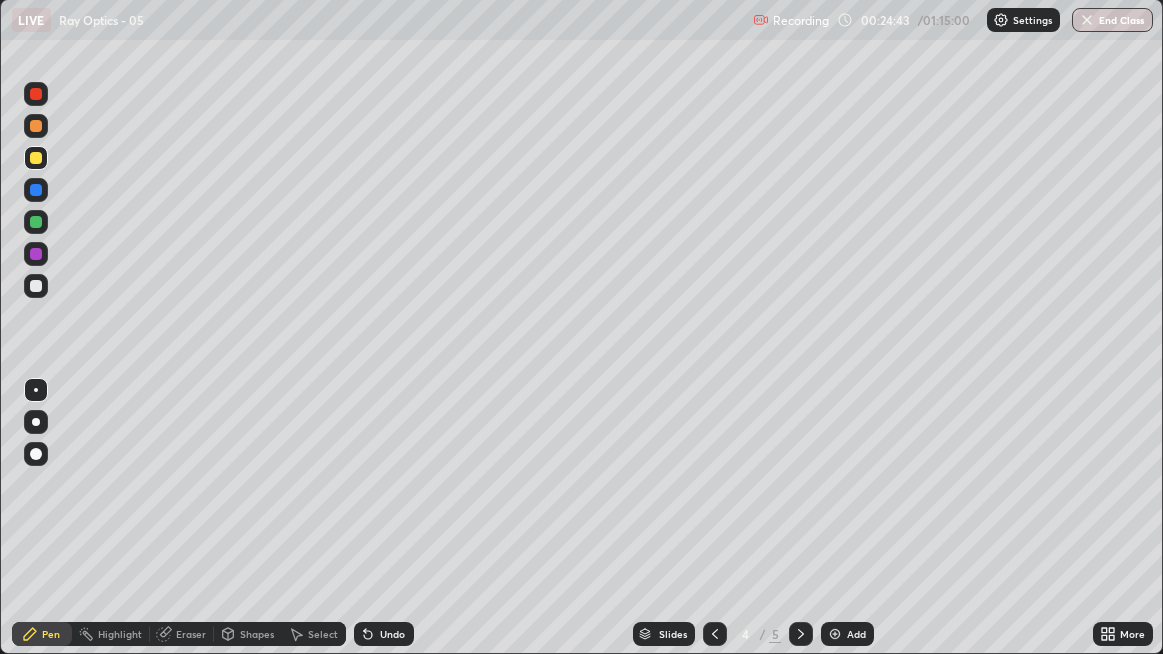 click 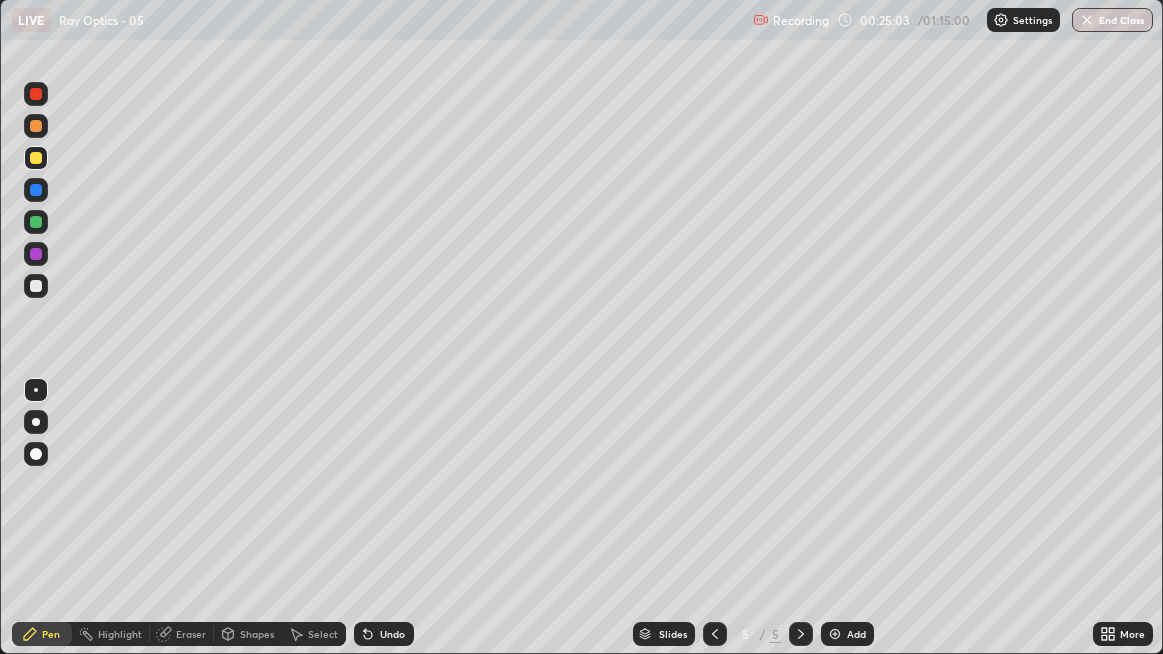 click on "Undo" at bounding box center (392, 634) 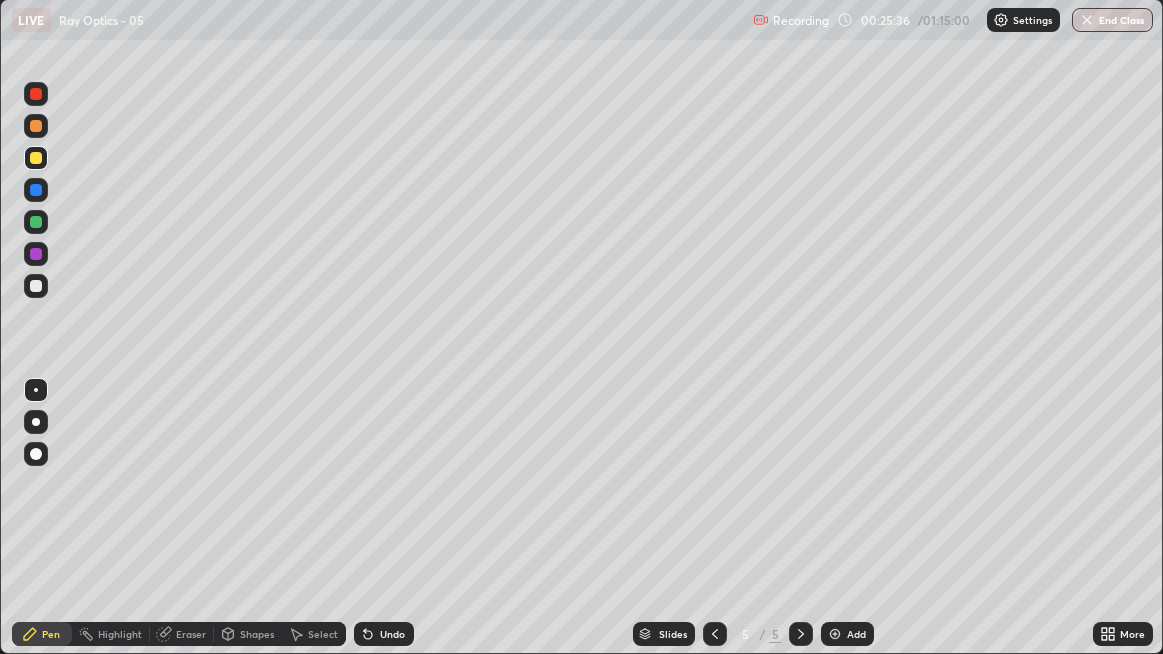 click 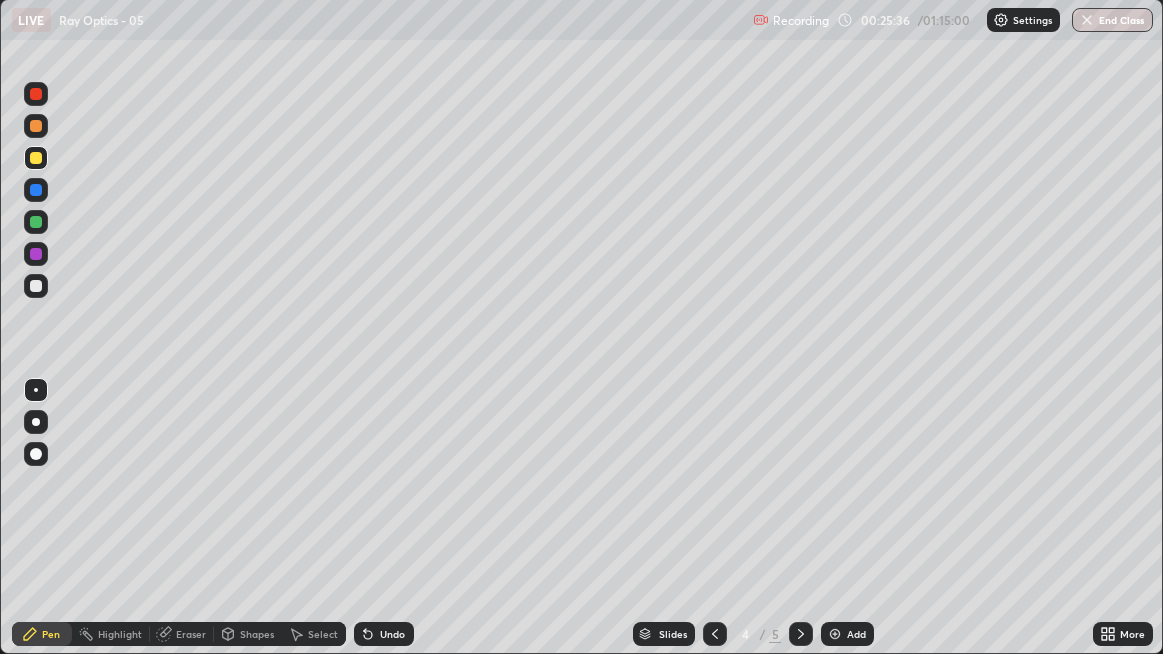 click 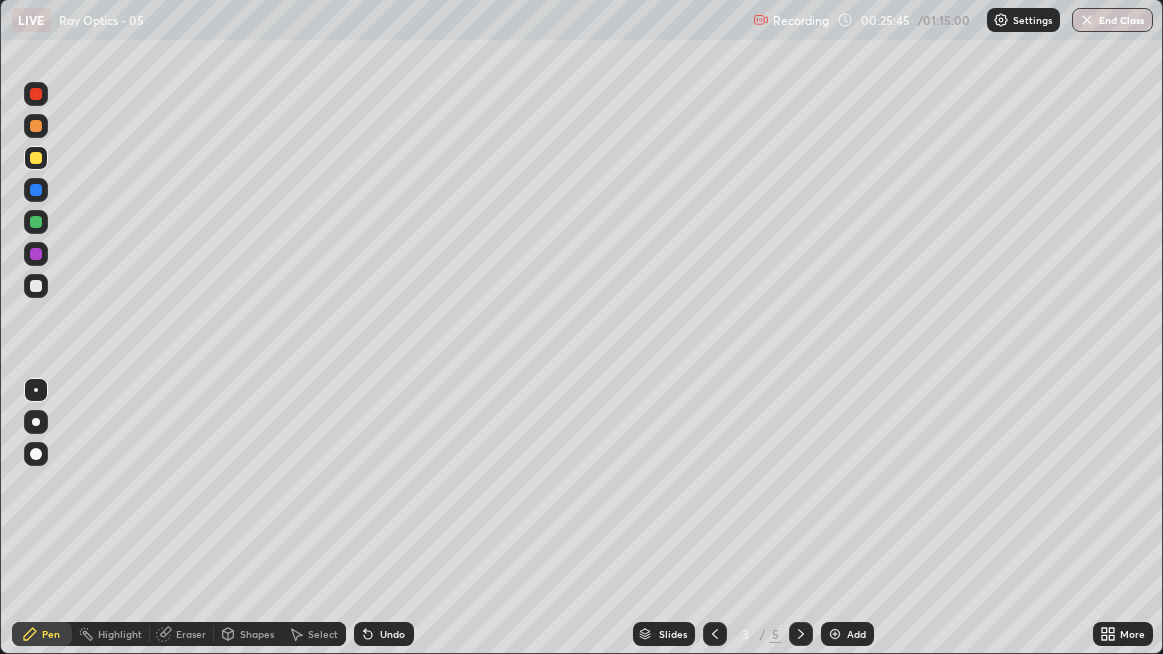 click 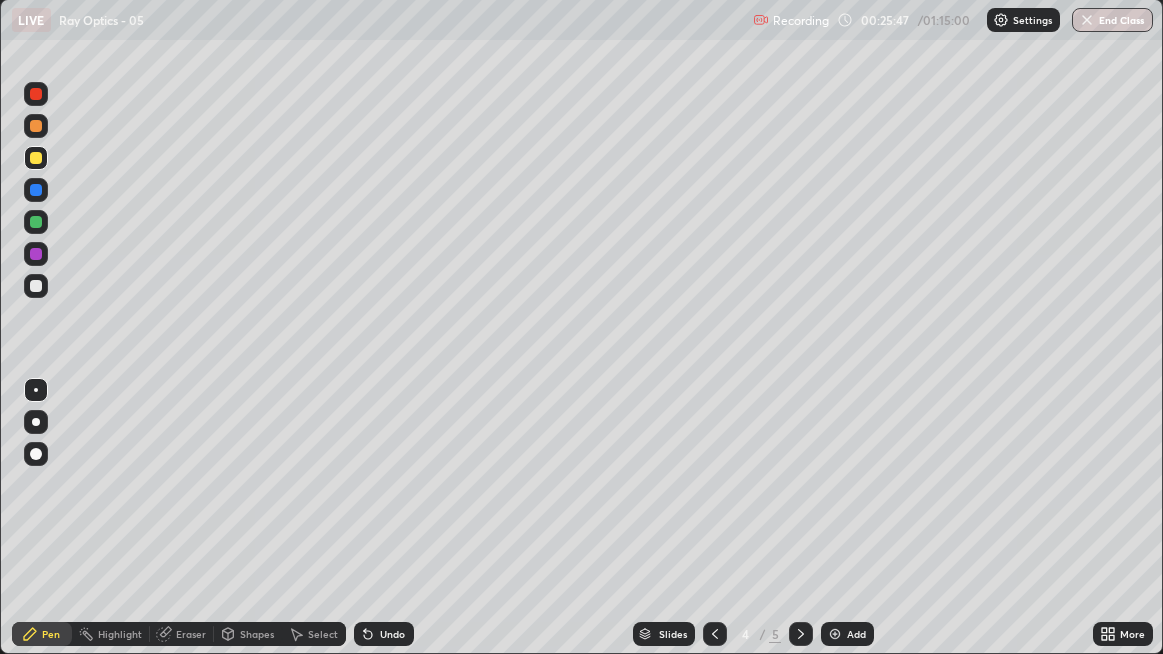 click 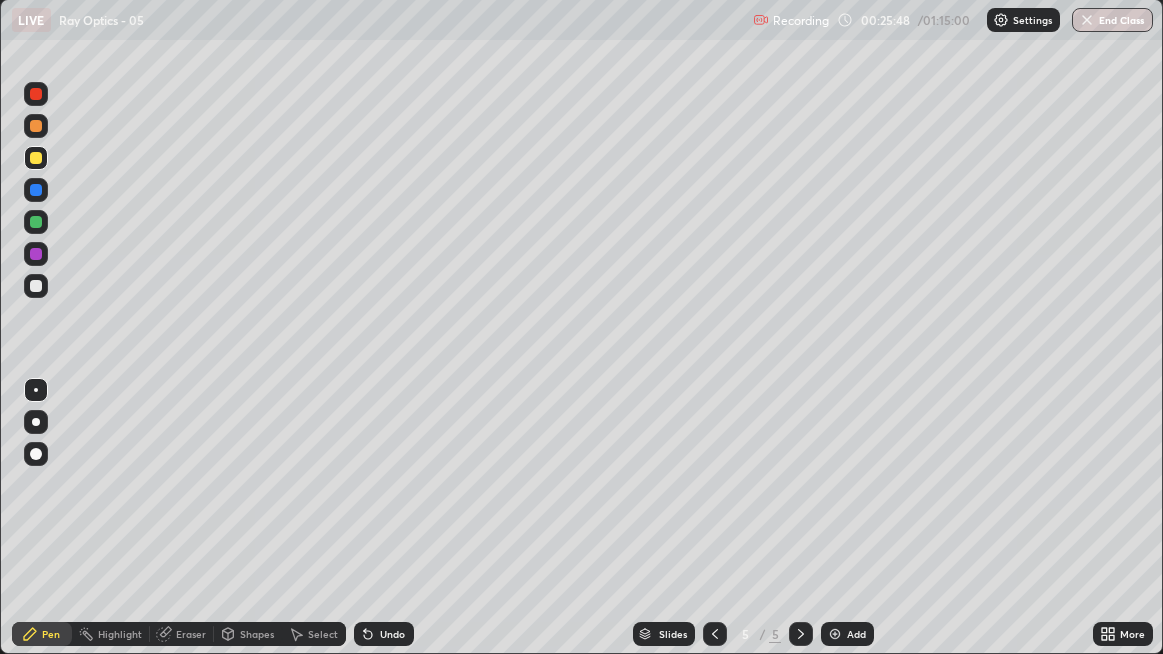 click at bounding box center [835, 634] 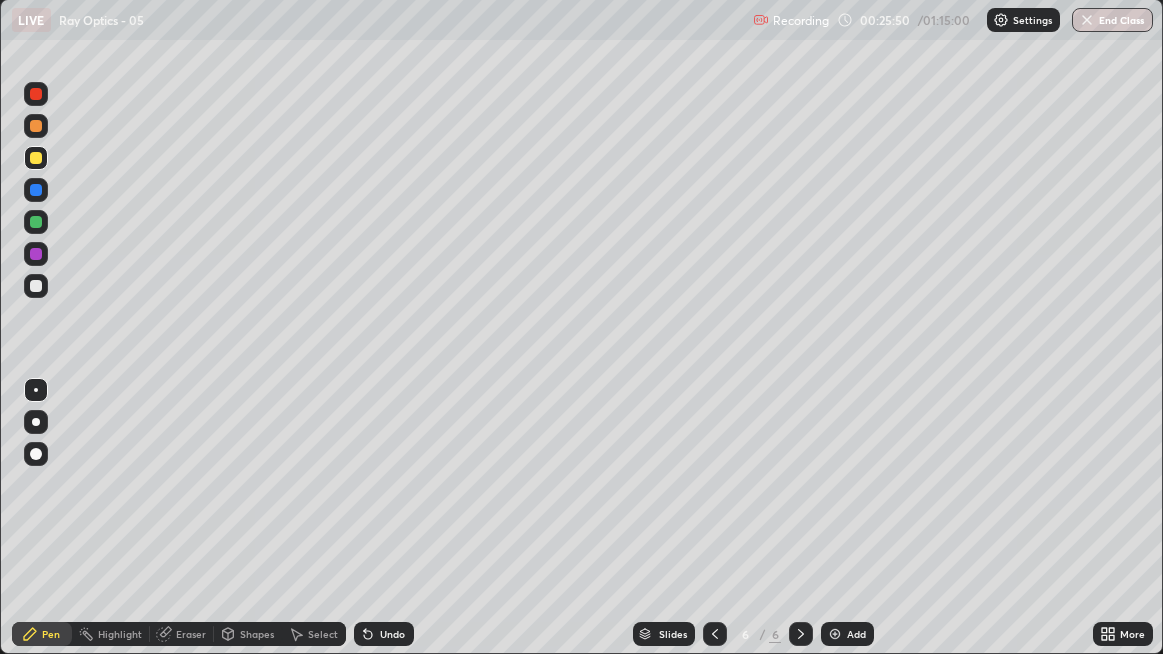 click at bounding box center [36, 286] 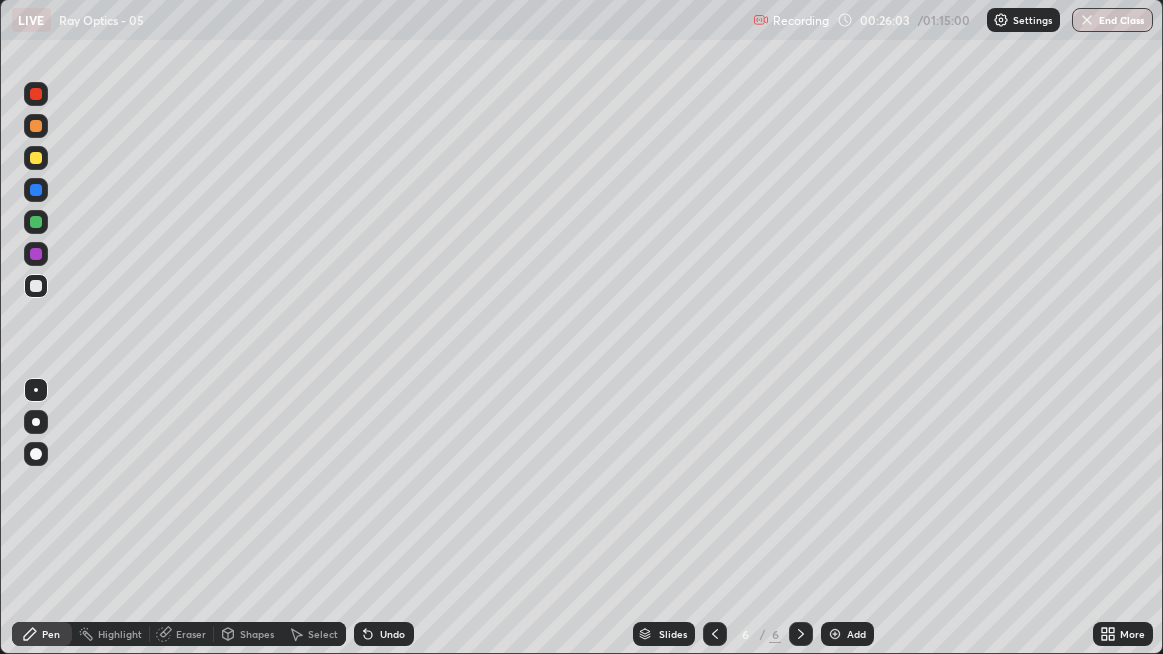 click 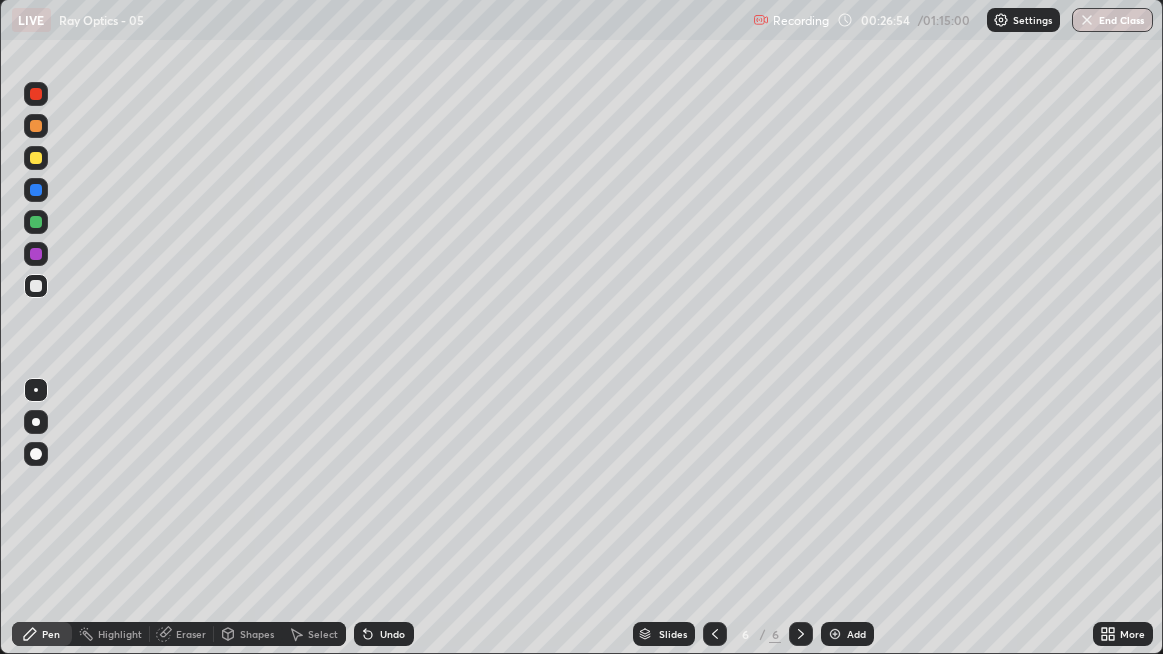 click 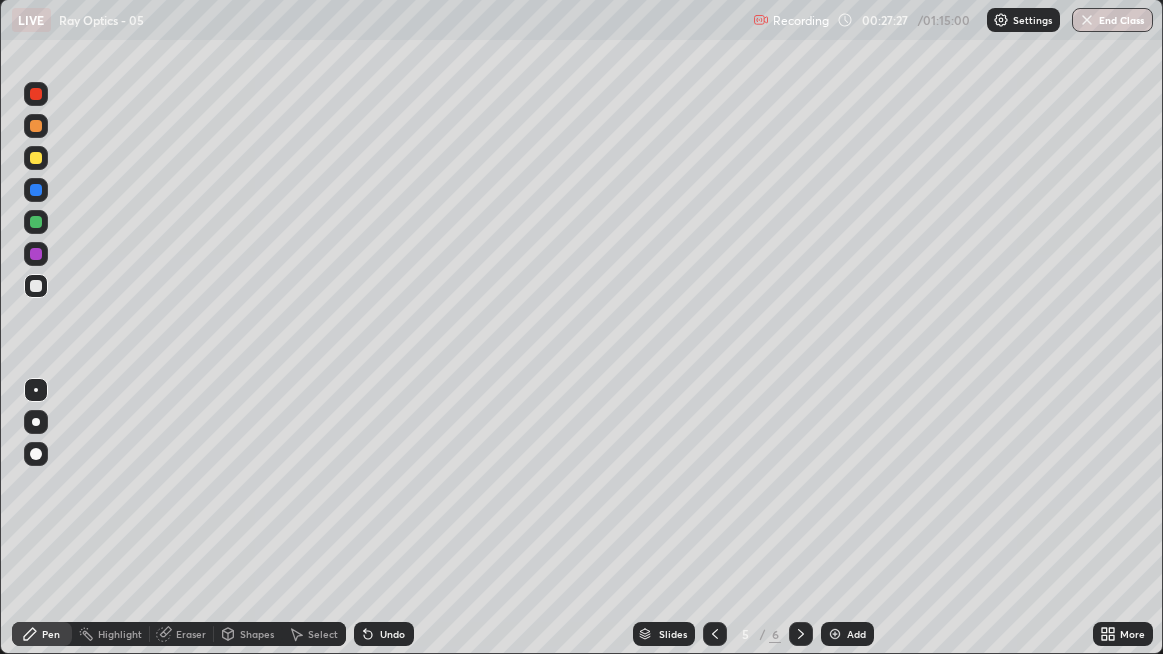 click 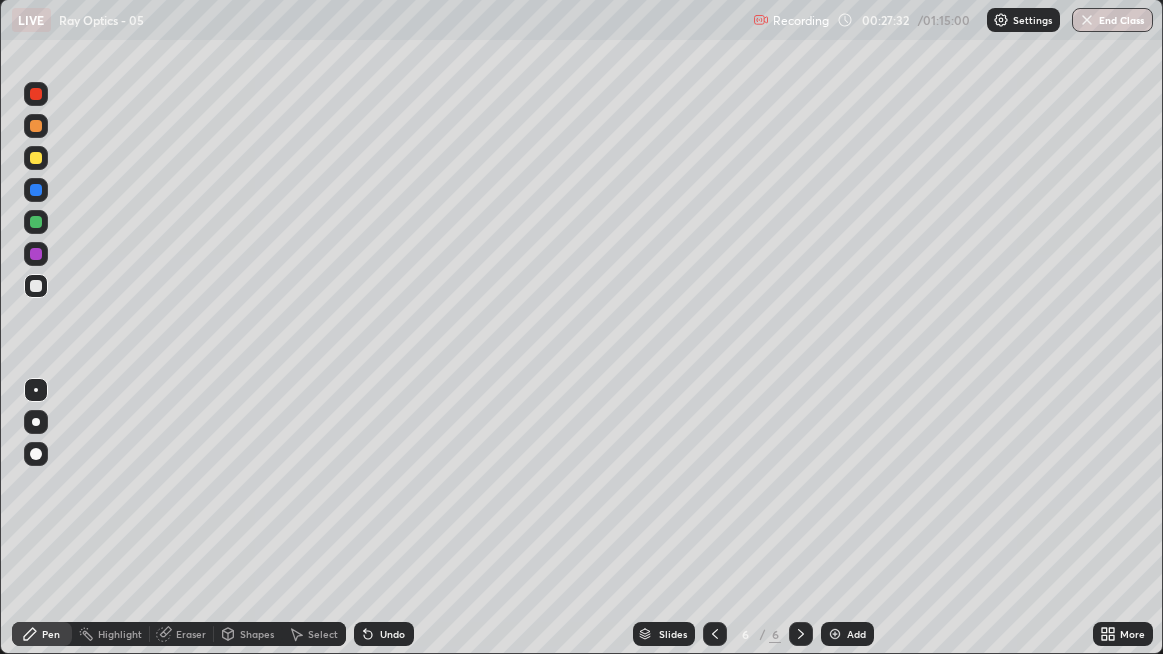 click on "Undo" at bounding box center (384, 634) 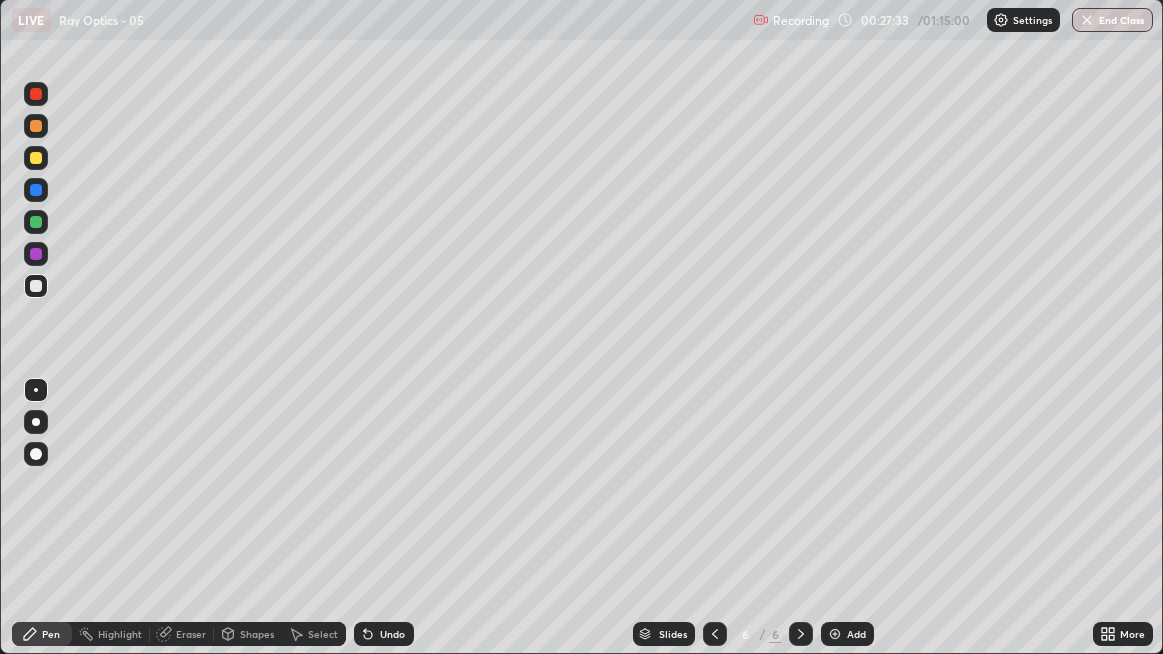click at bounding box center [36, 158] 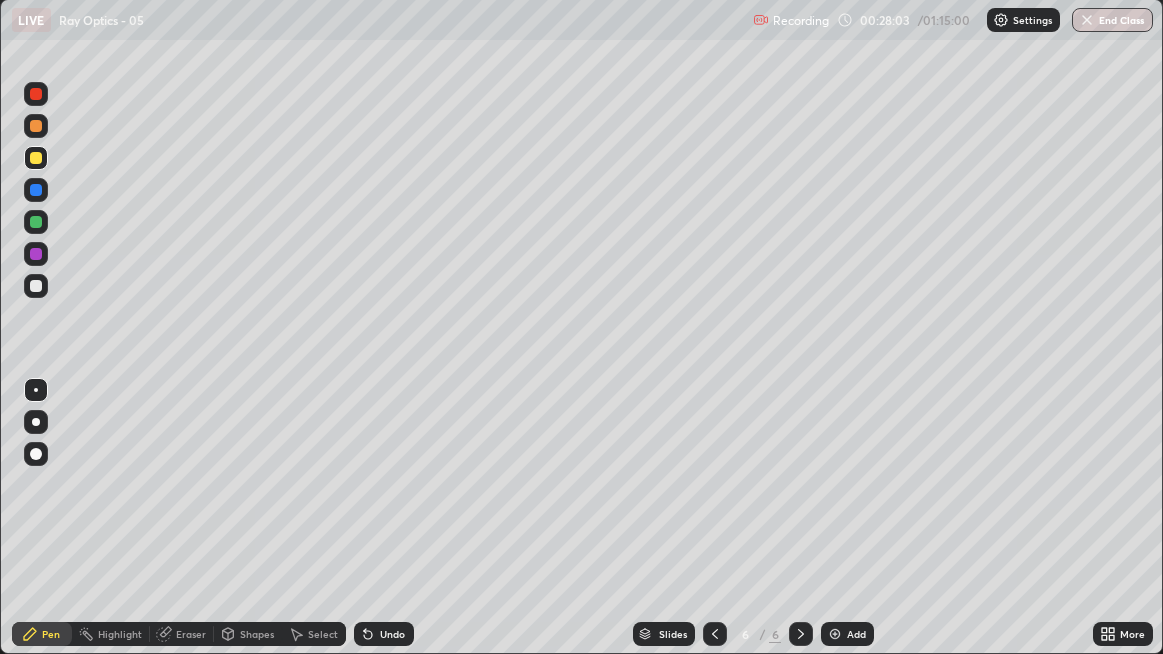 click on "Undo" at bounding box center (384, 634) 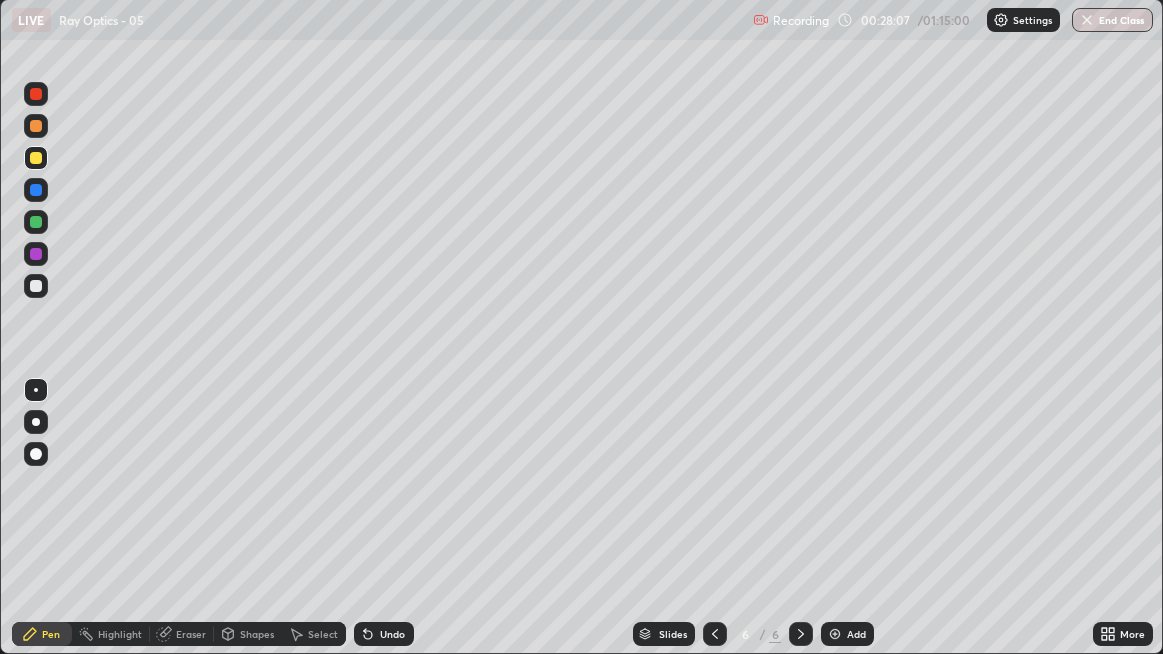 click on "Eraser" at bounding box center [191, 634] 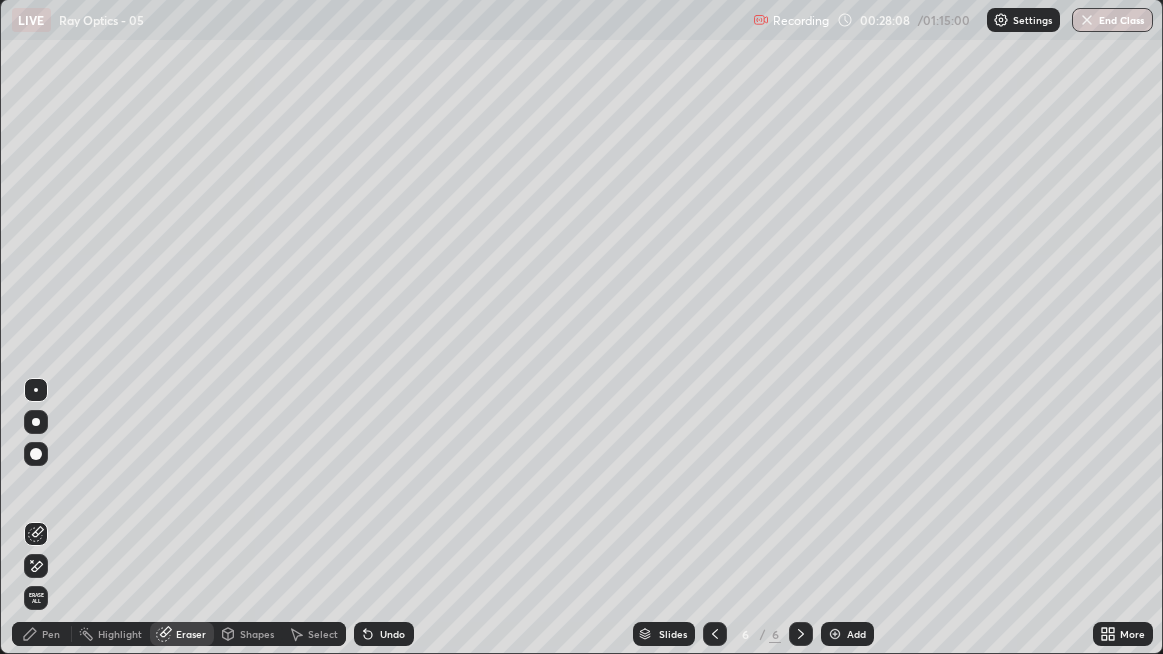 click on "Pen" at bounding box center [51, 634] 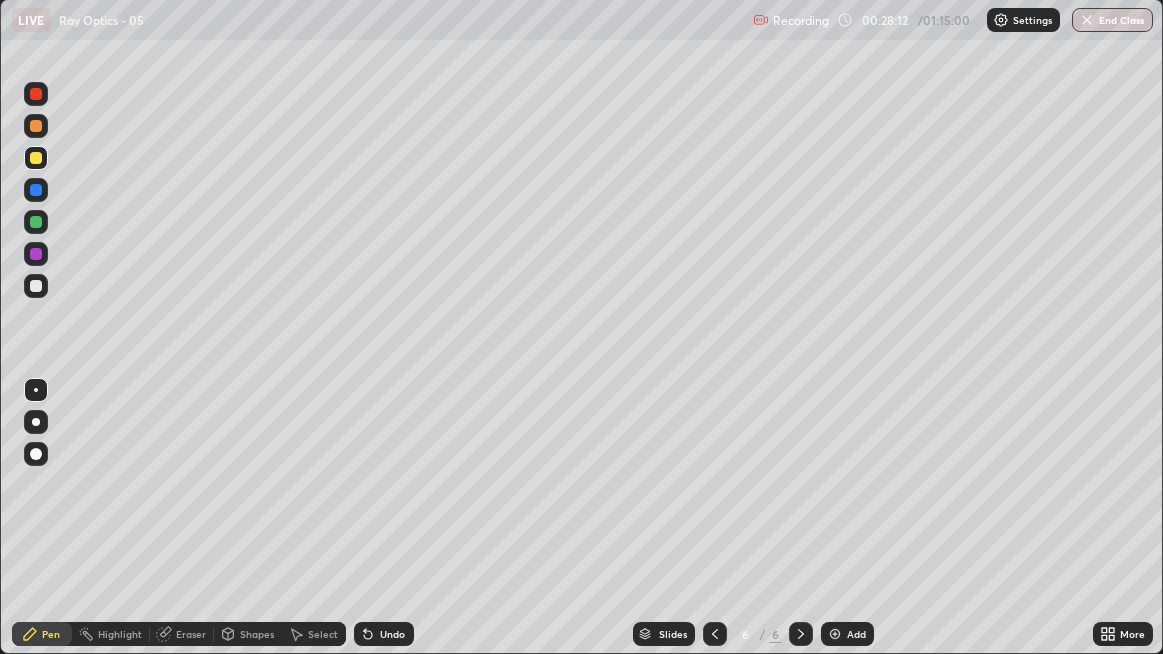 click on "Undo" at bounding box center [384, 634] 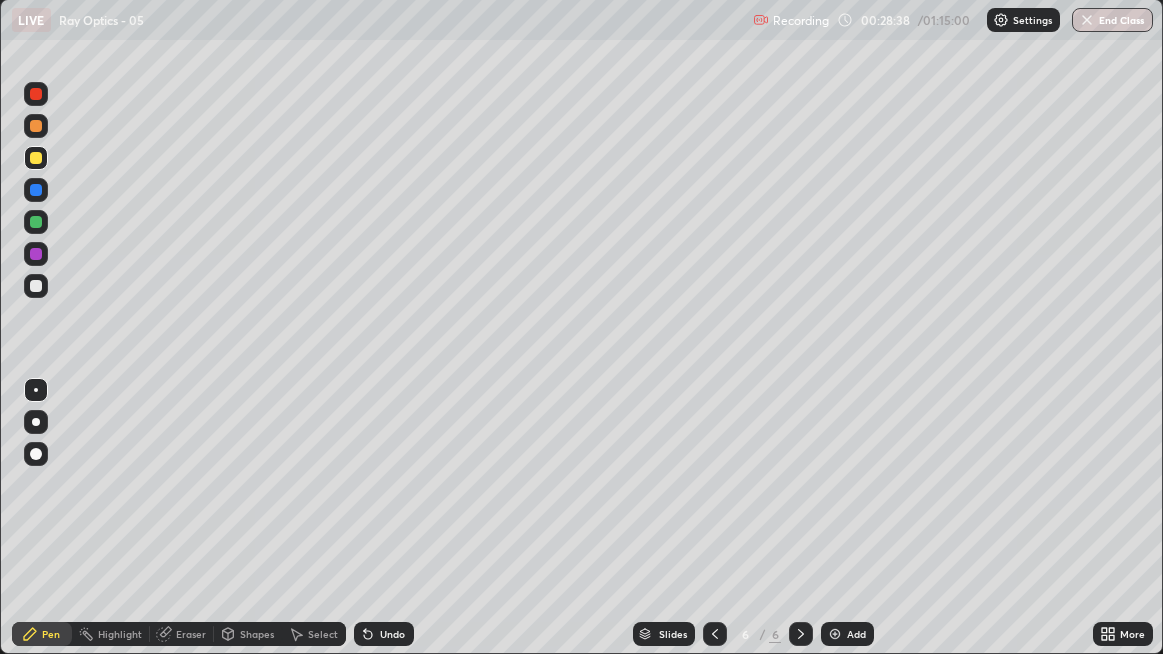 click on "Select" at bounding box center (314, 634) 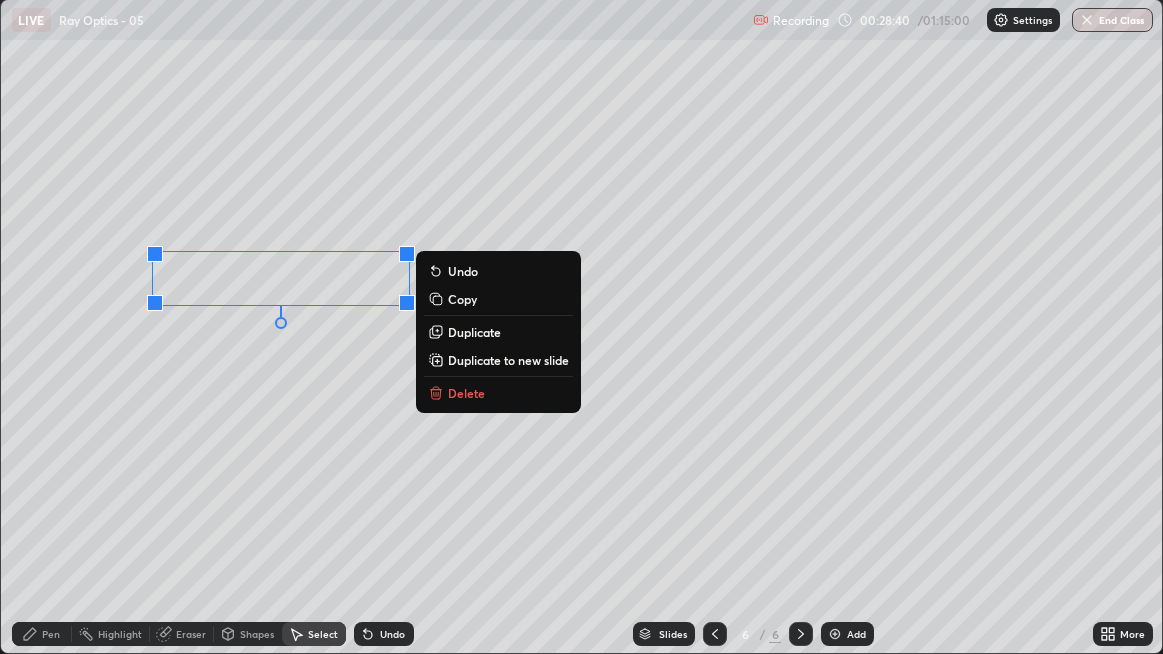 click on "Duplicate" at bounding box center (474, 332) 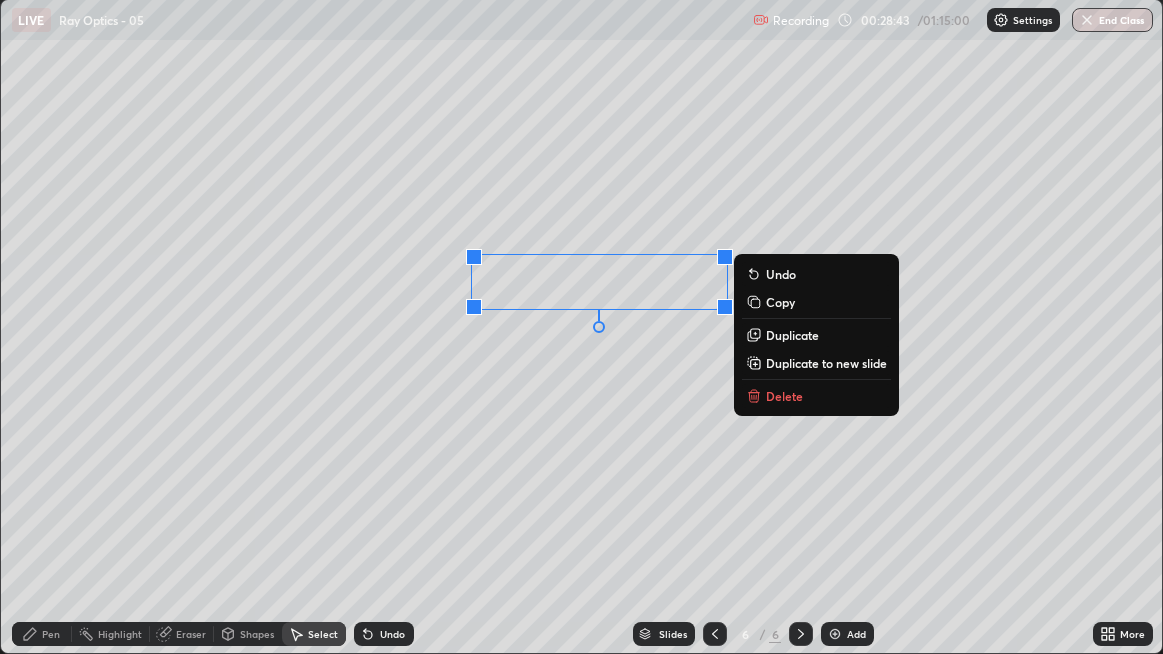 click on "Duplicate" at bounding box center (792, 335) 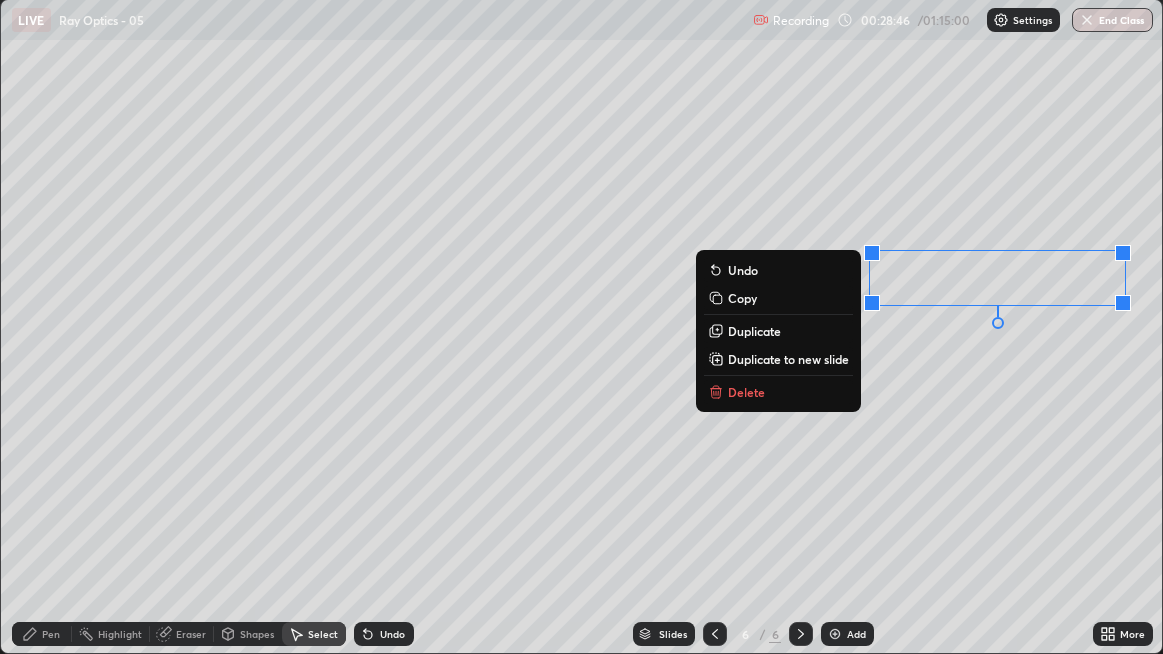 click on "0 ° Undo Copy Duplicate Duplicate to new slide Delete" at bounding box center [582, 326] 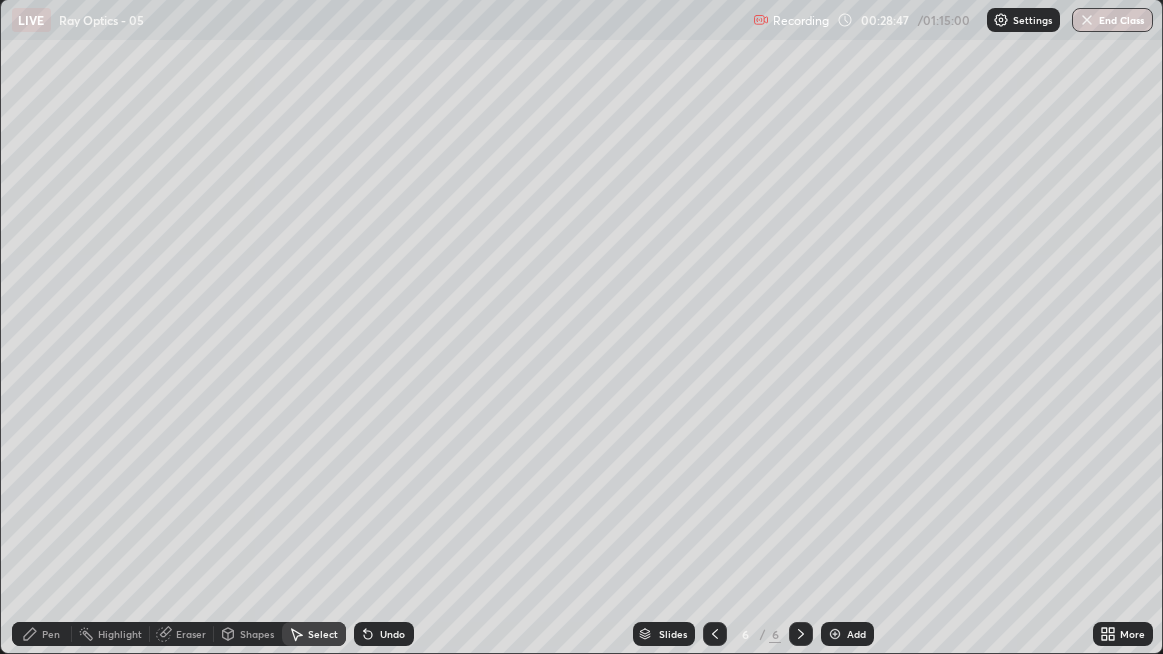 click 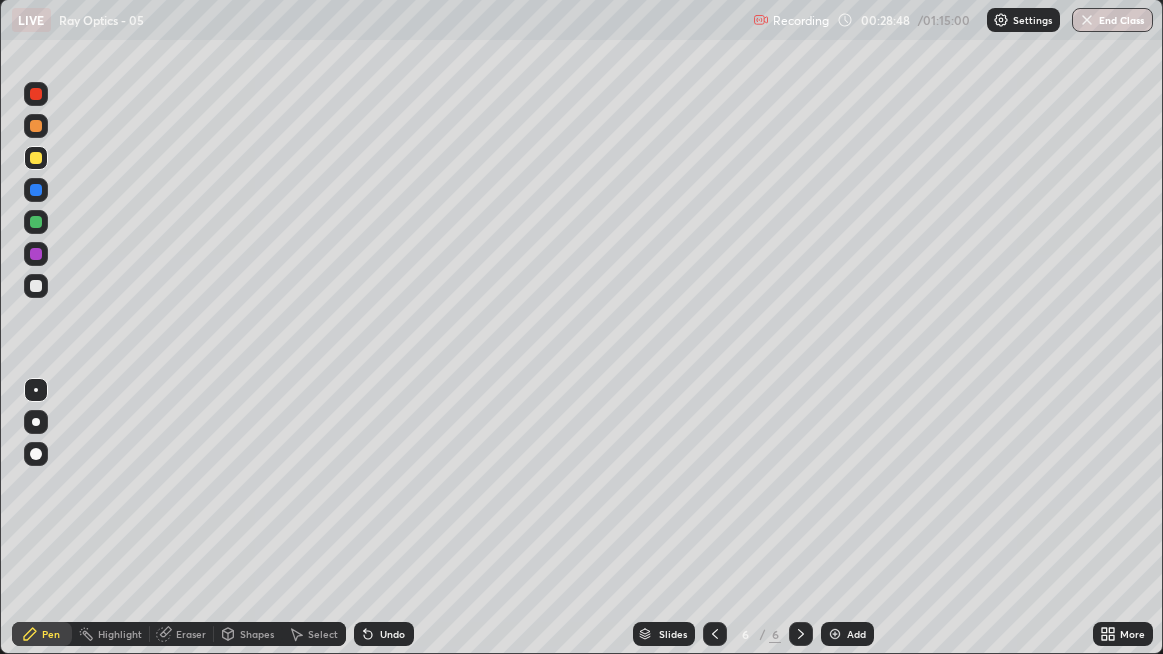 click at bounding box center [36, 286] 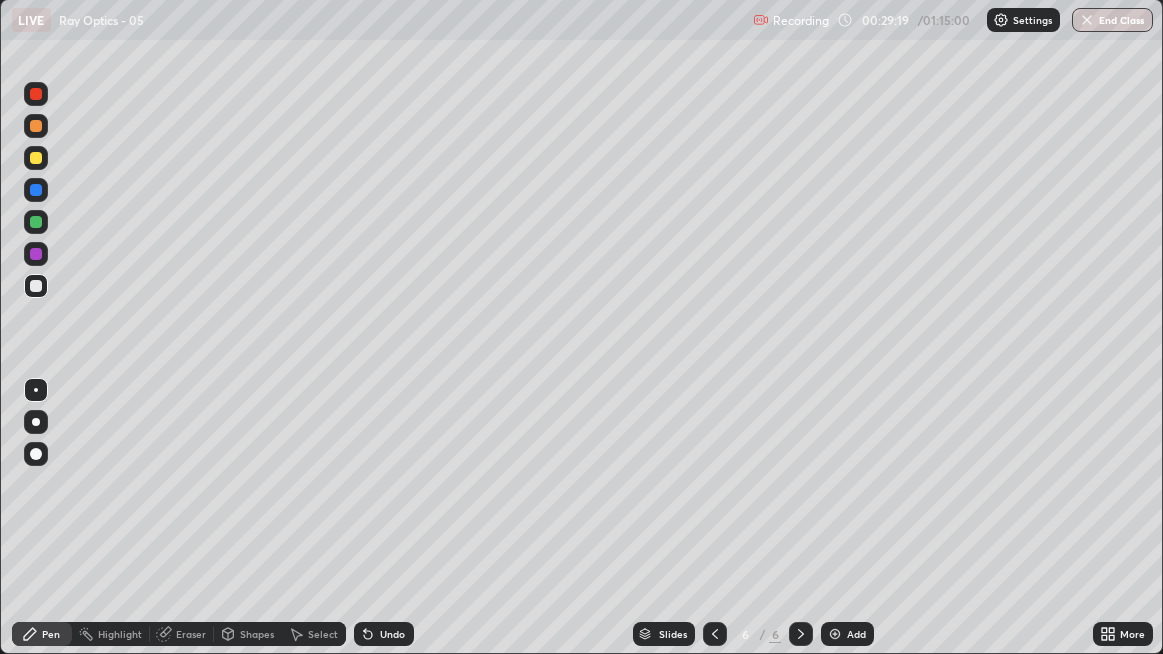 click at bounding box center [36, 126] 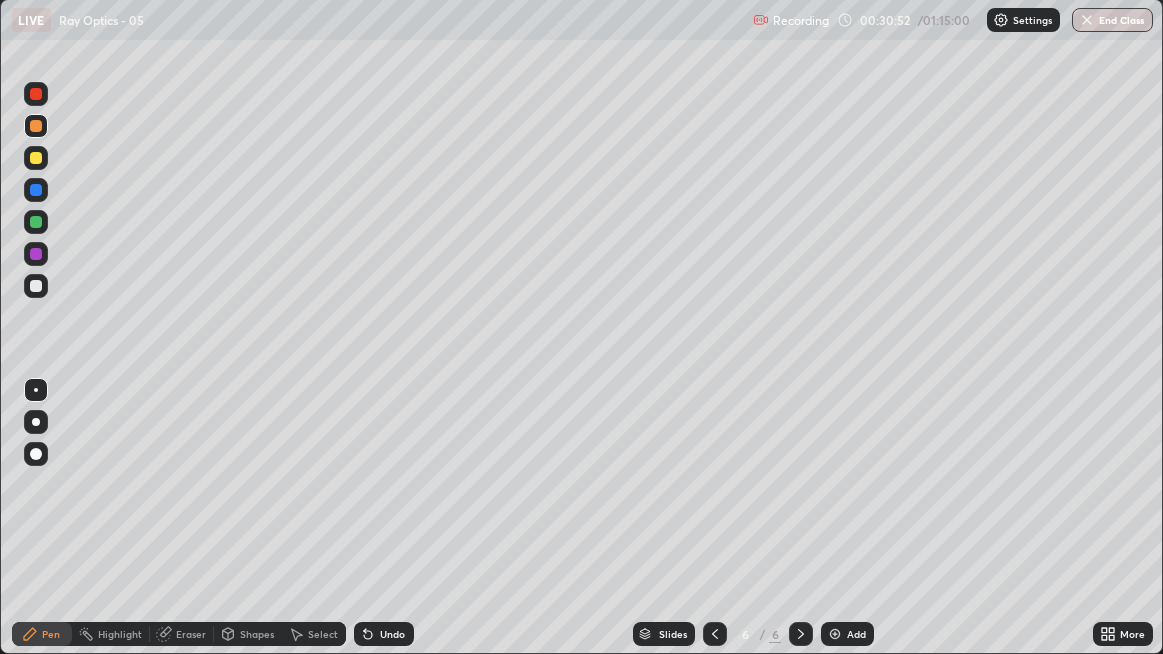 click at bounding box center (835, 634) 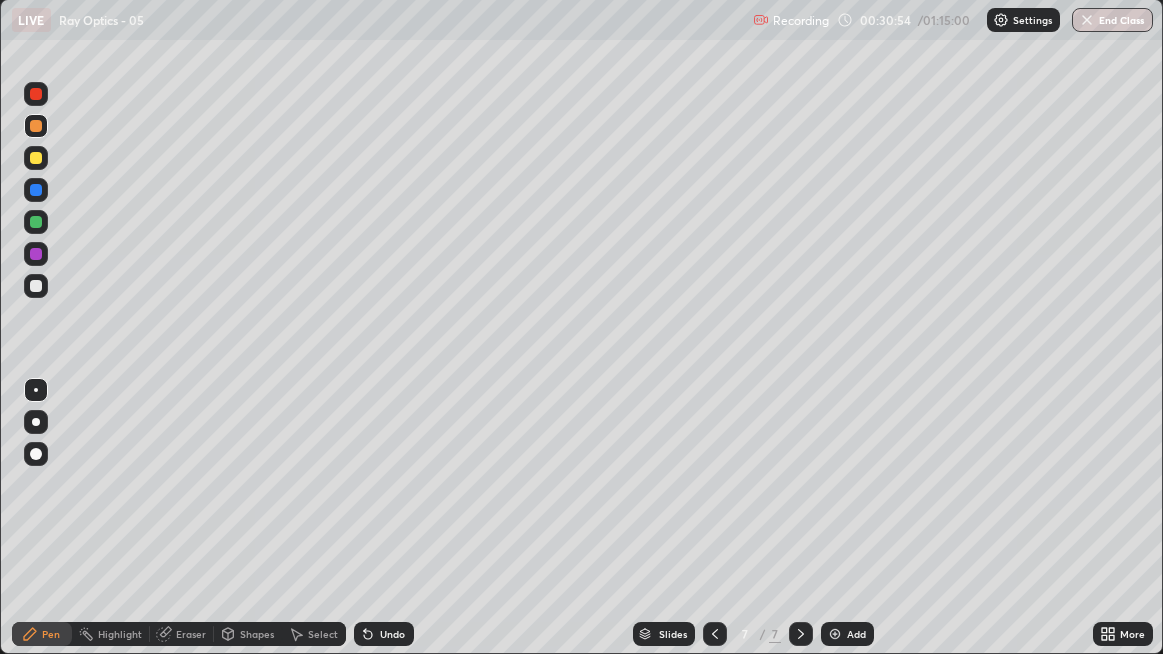 click at bounding box center (36, 286) 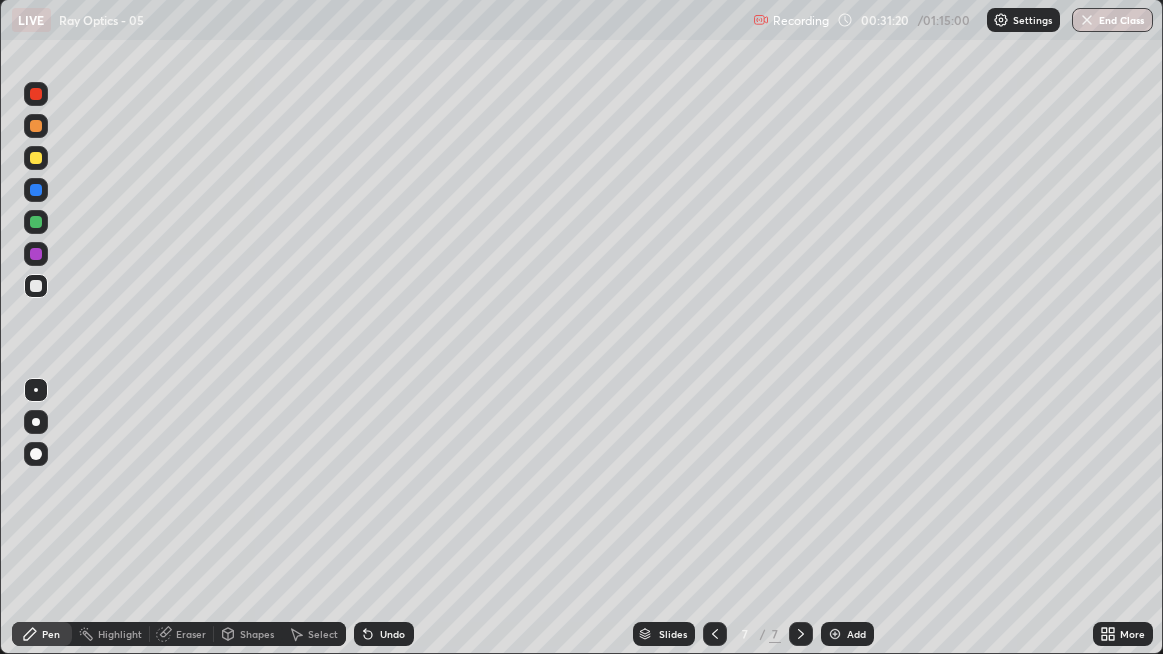 click 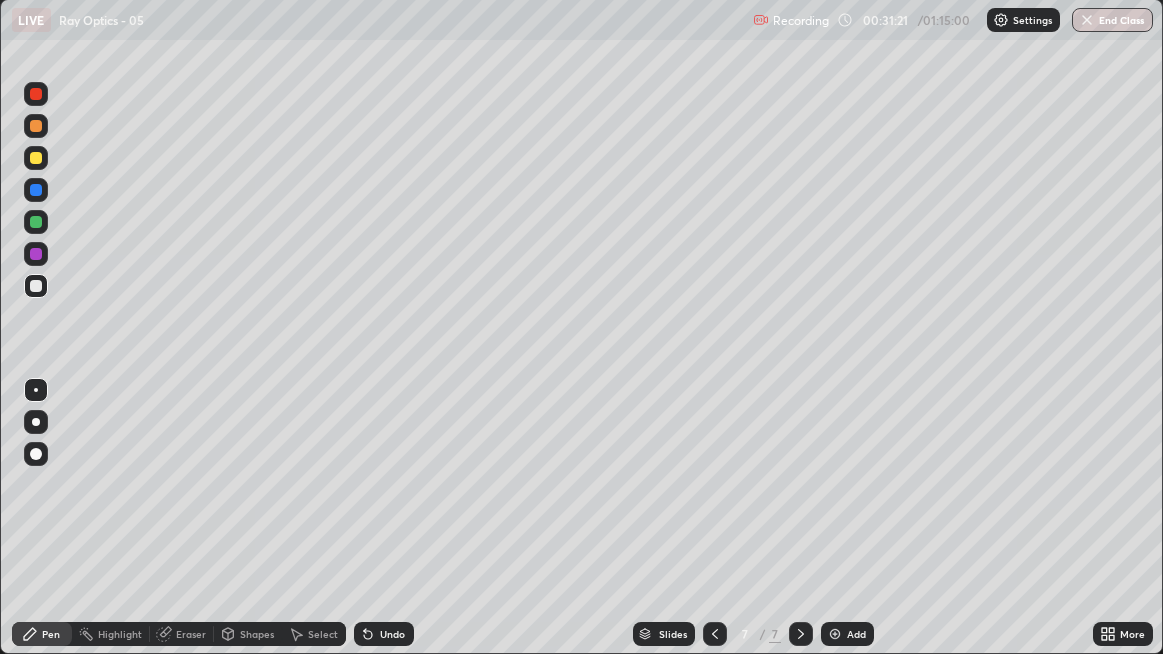 click 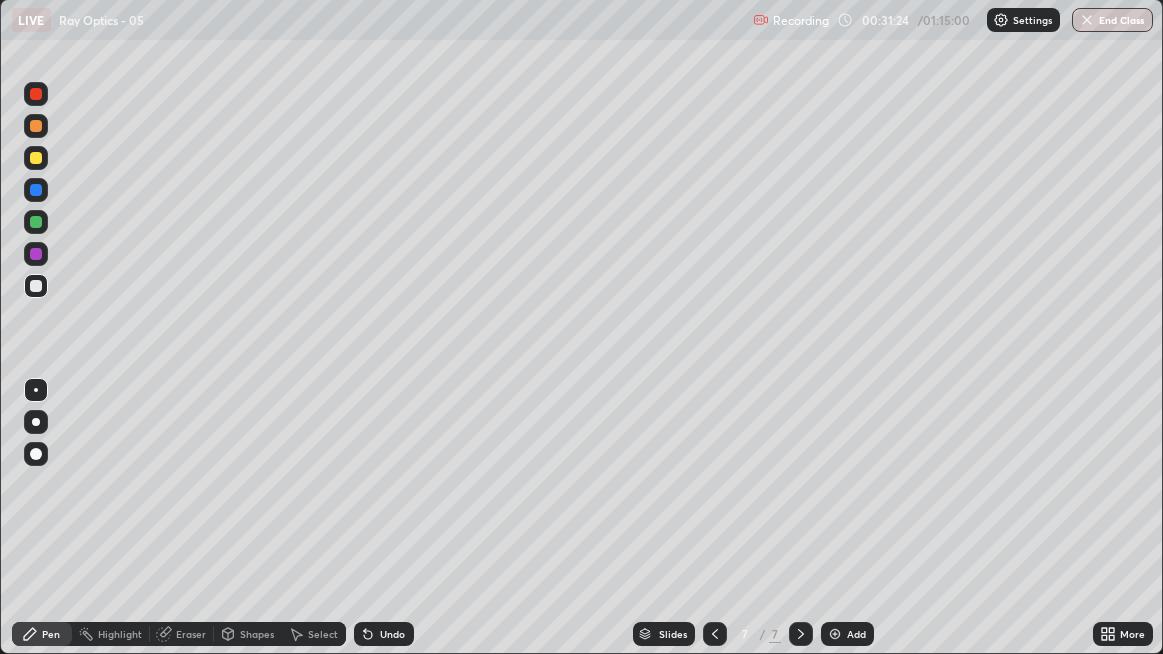 click 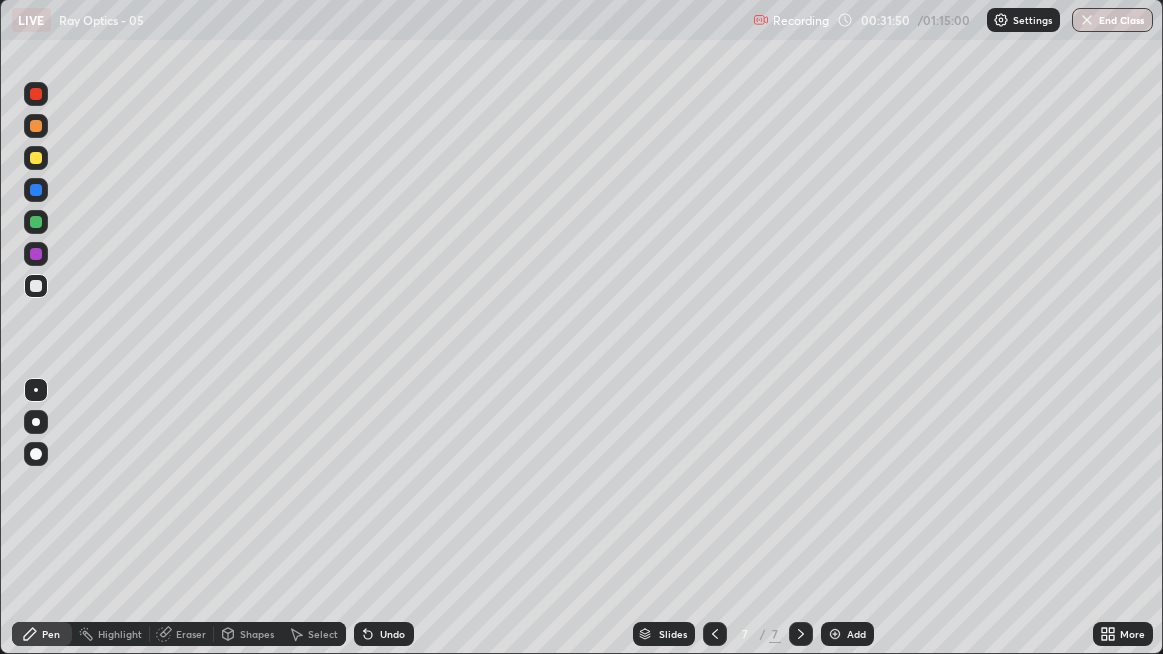 click on "Select" at bounding box center [314, 634] 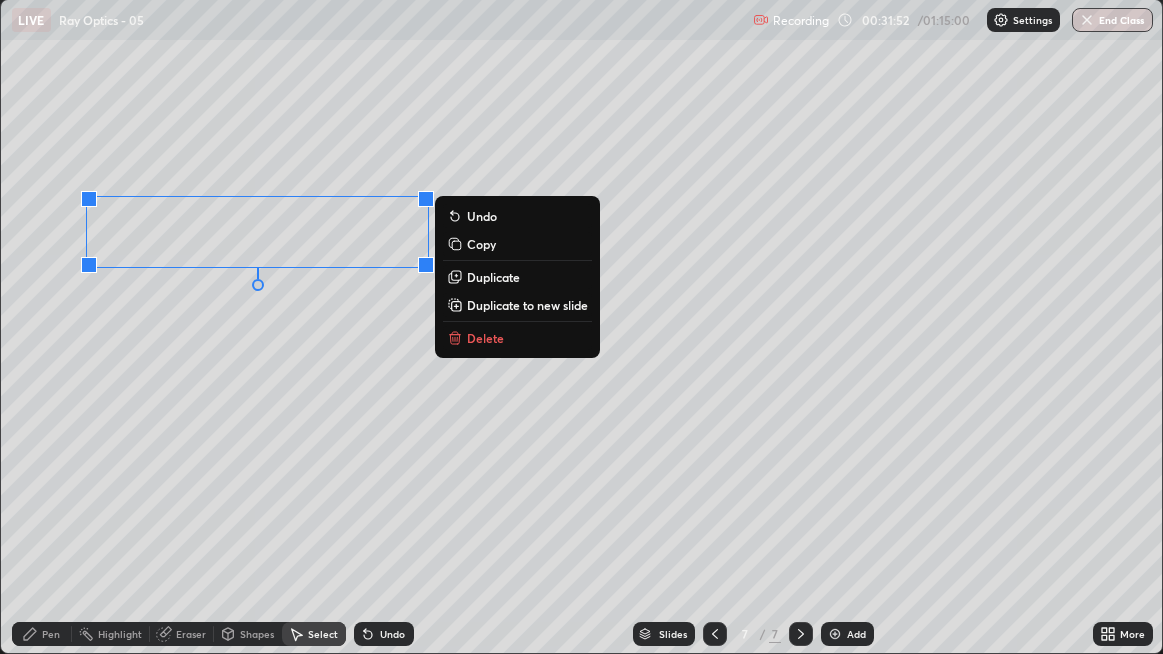click on "Duplicate" at bounding box center (493, 277) 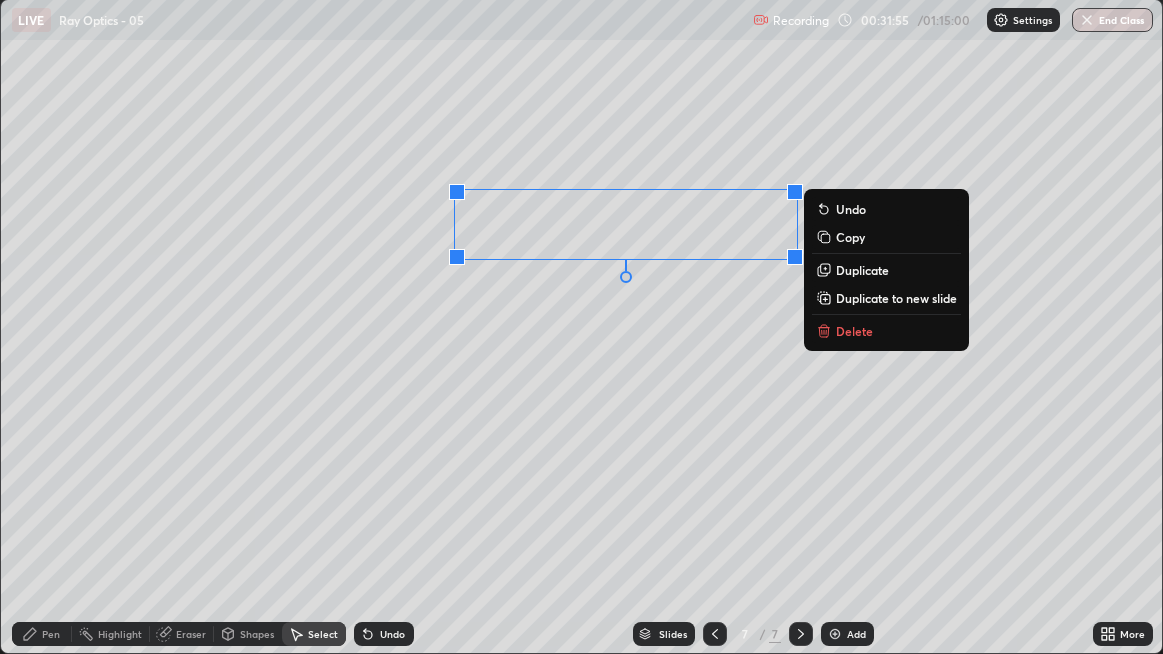 click 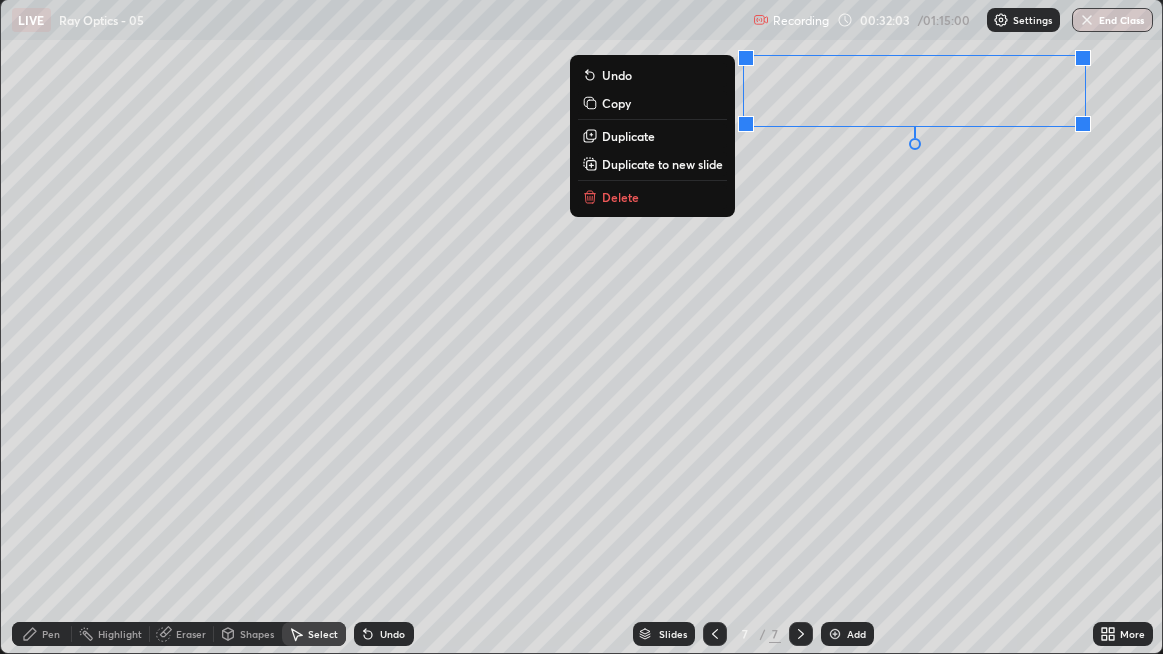 click on "0 ° Undo Copy Duplicate Duplicate to new slide Delete" at bounding box center (582, 326) 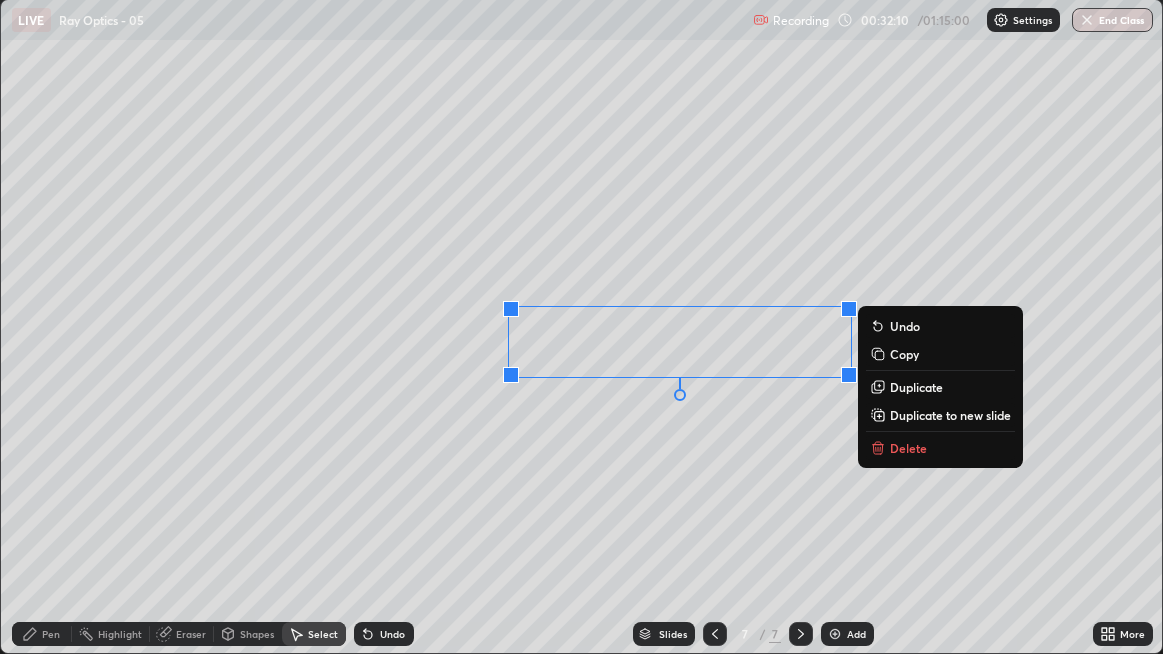 click on "0 ° Undo Copy Duplicate Duplicate to new slide Delete" at bounding box center (582, 326) 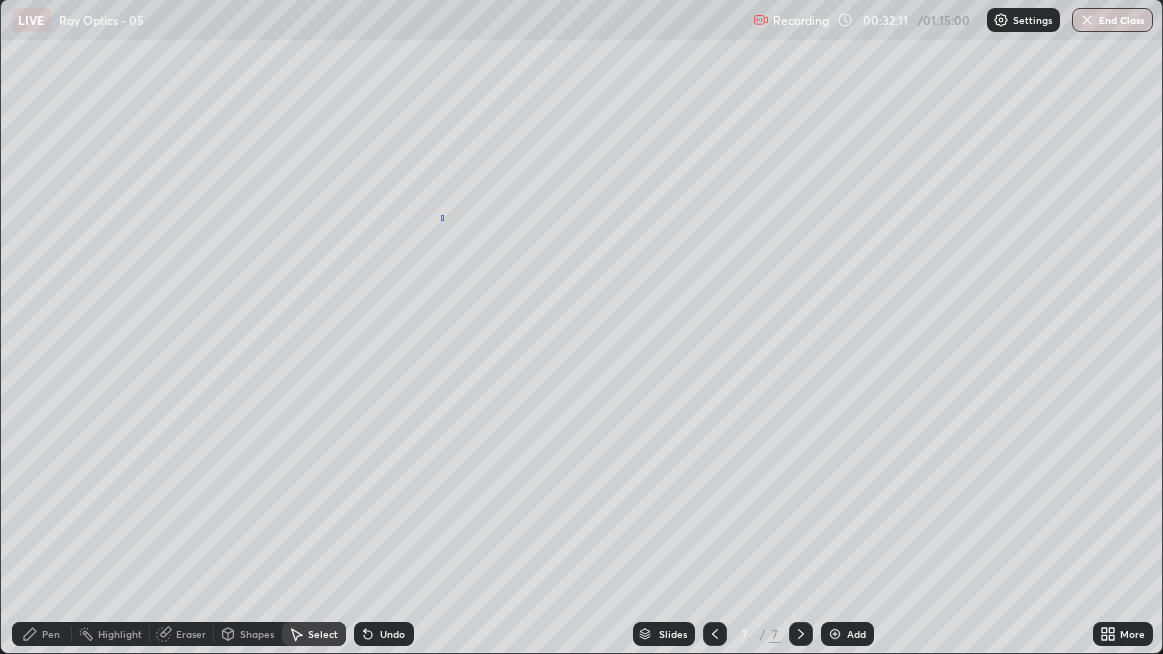 click on "0 ° Undo Copy Duplicate Duplicate to new slide Delete" at bounding box center [582, 326] 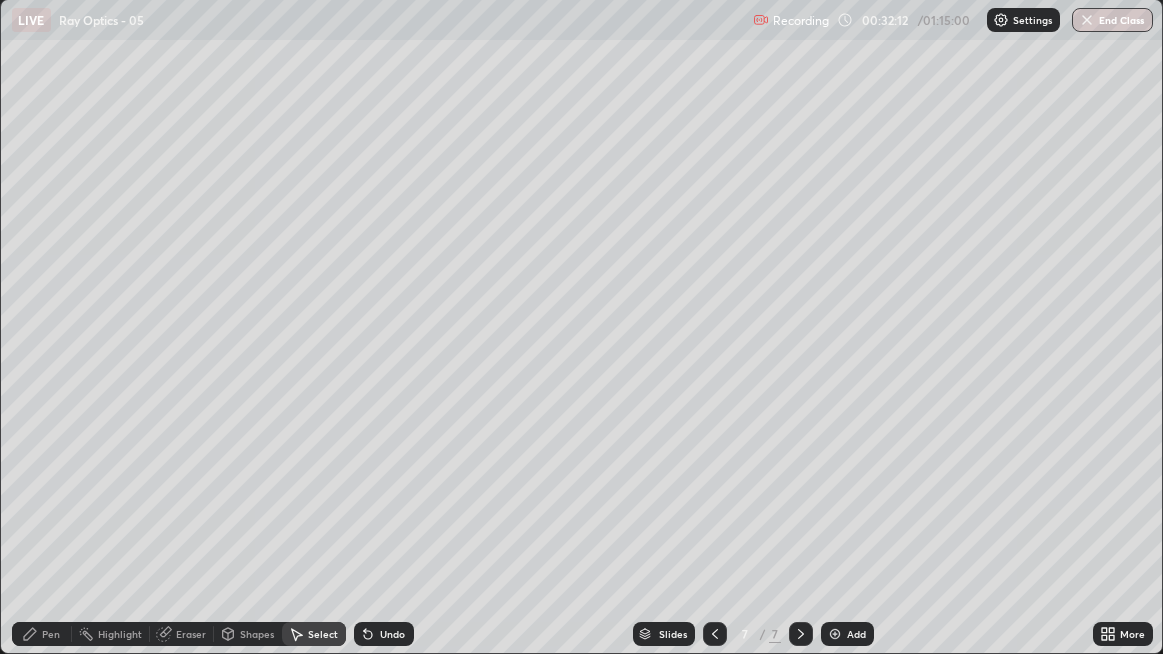 click on "Pen" at bounding box center (42, 634) 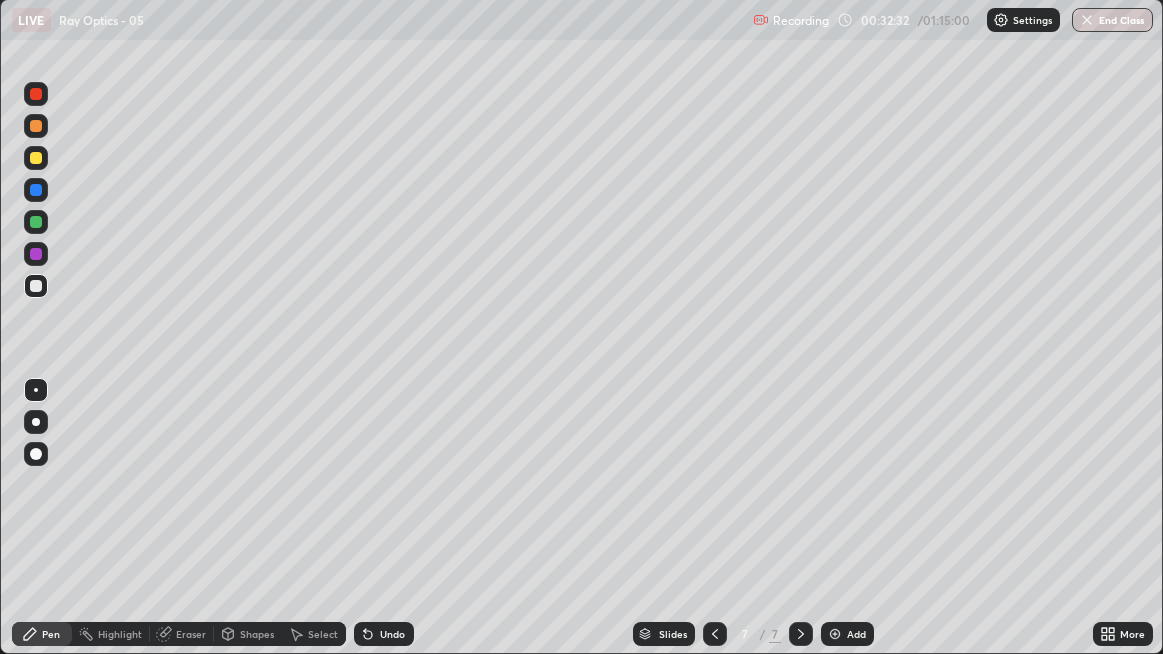 click at bounding box center [36, 158] 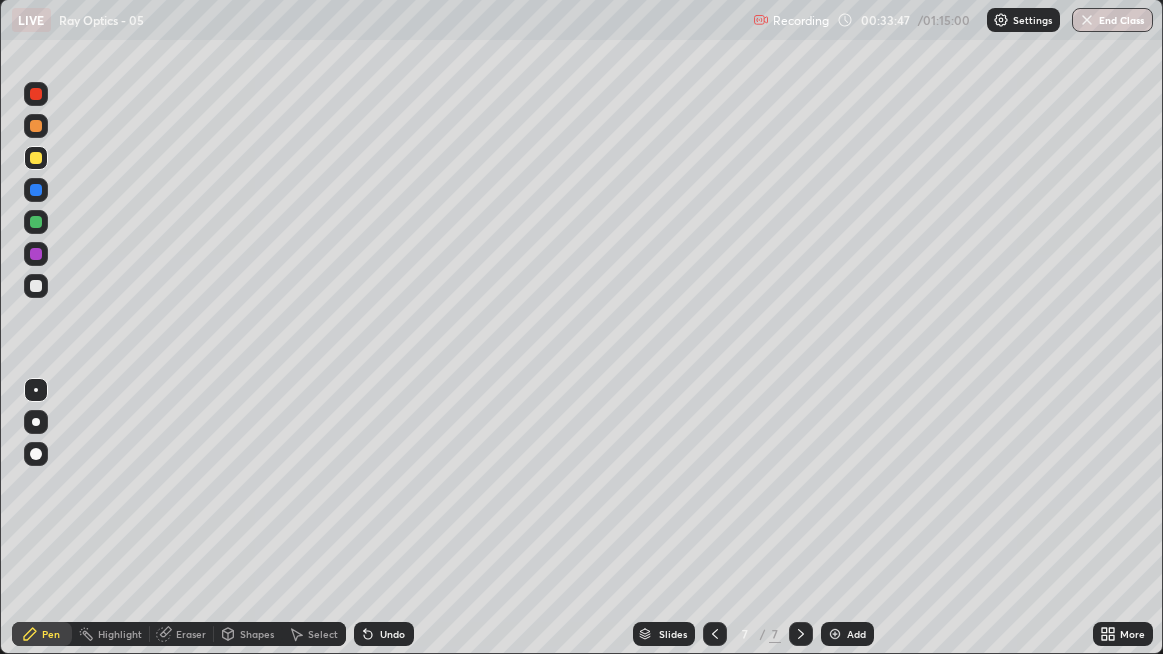 click 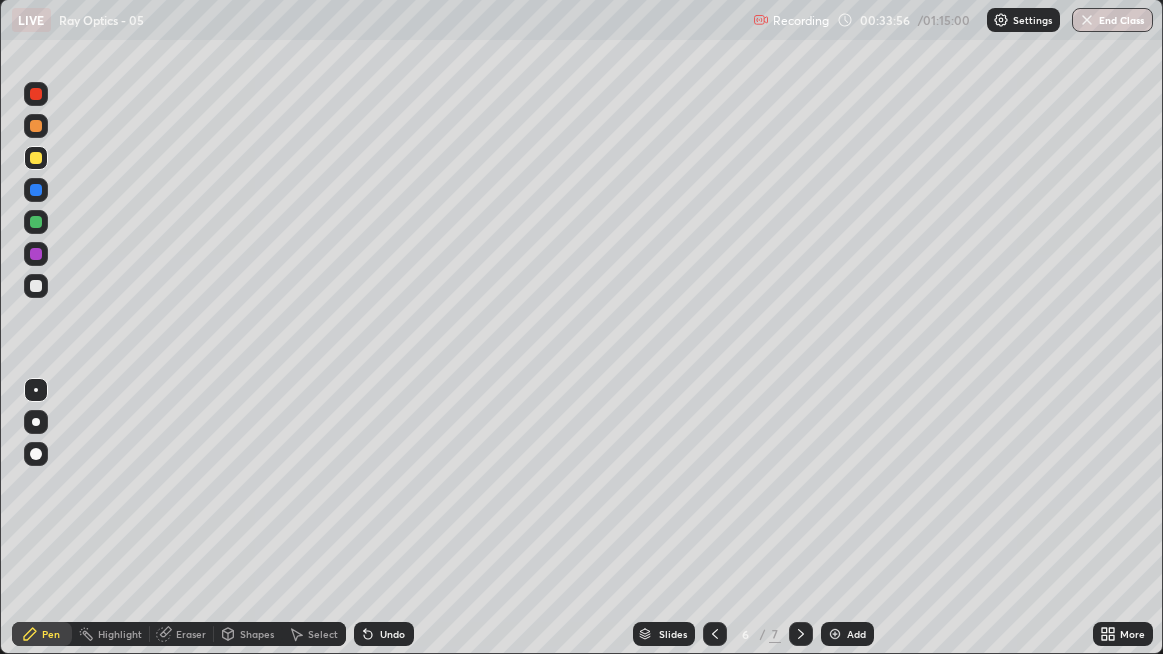 click 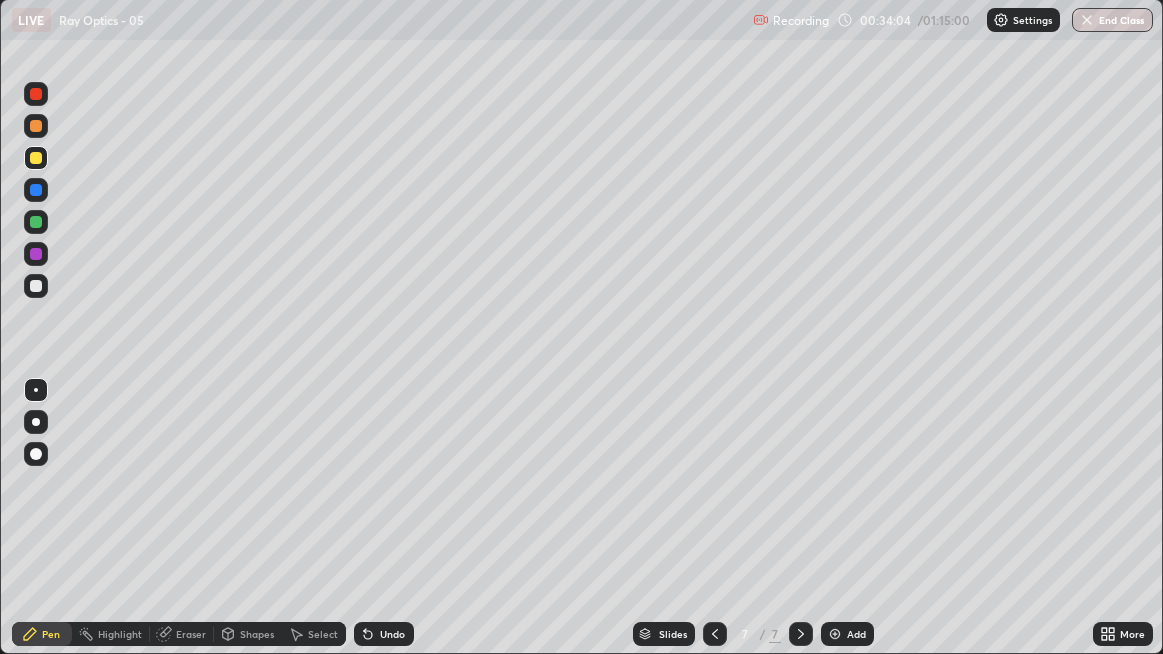click on "Undo" at bounding box center (392, 634) 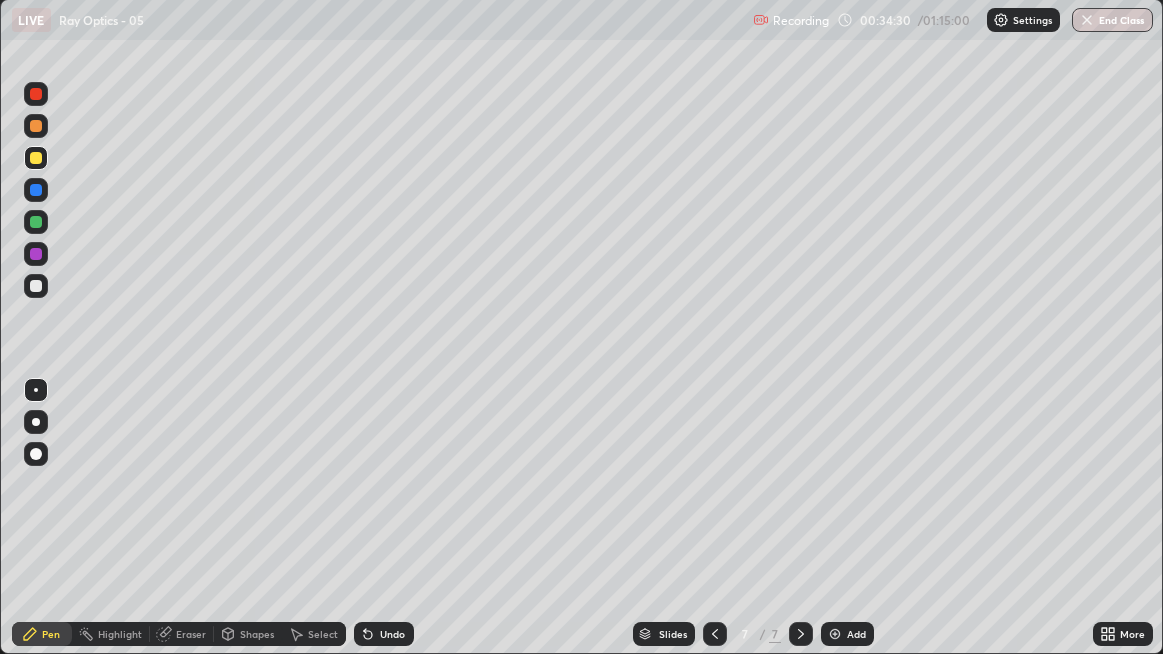 click 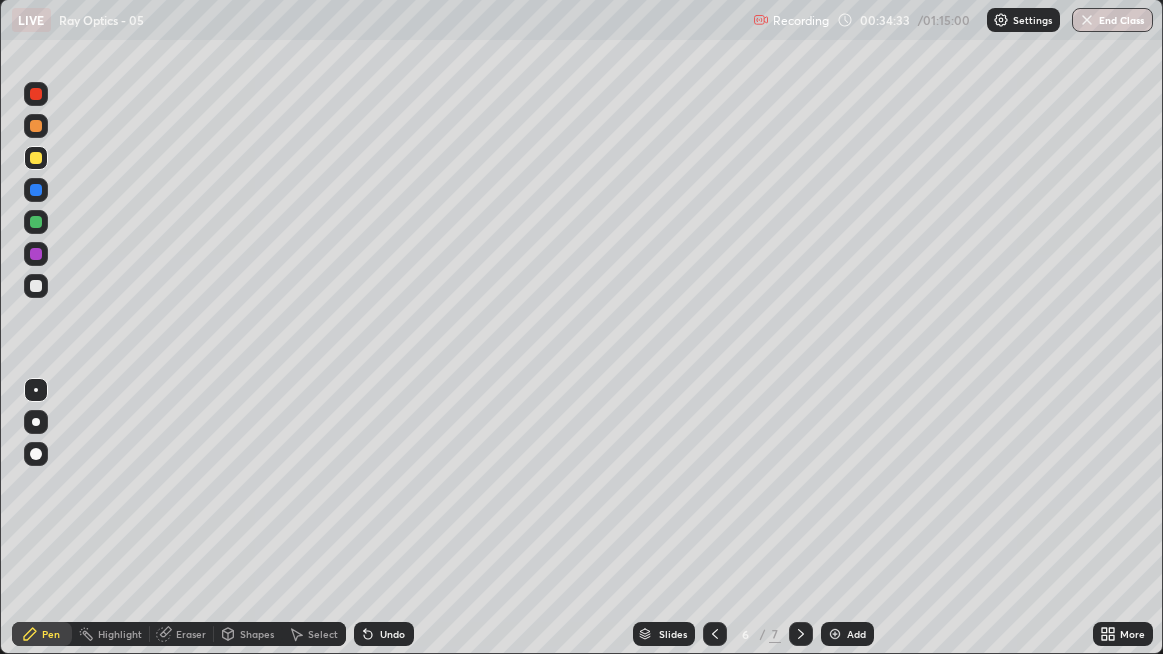 click 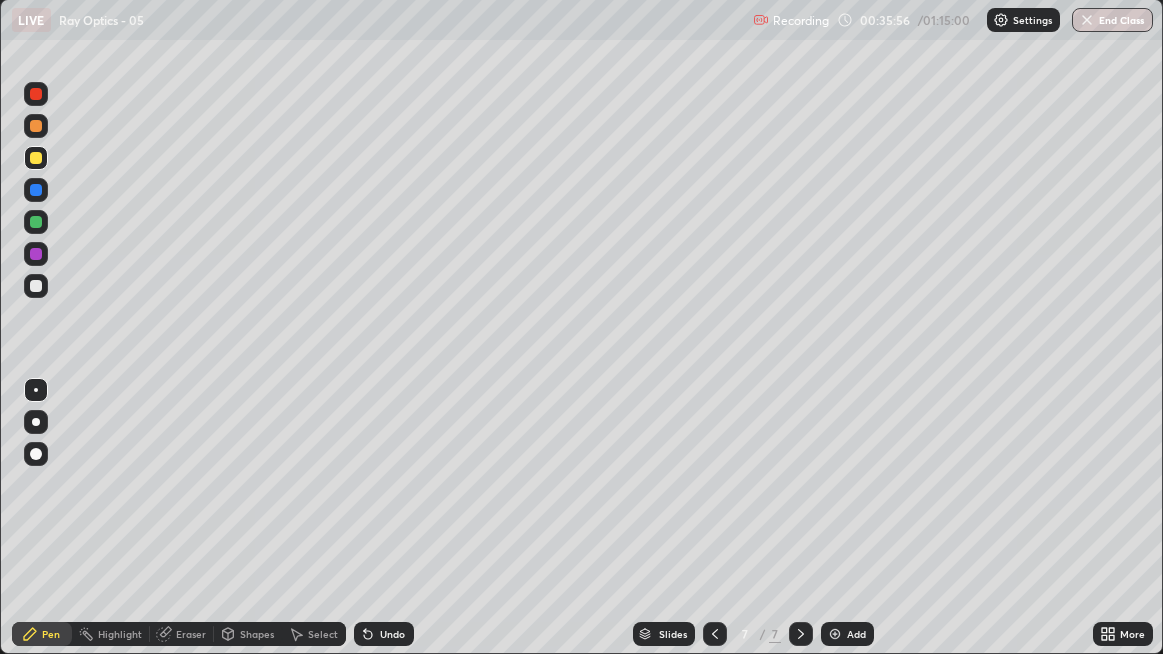 click on "Undo" at bounding box center (392, 634) 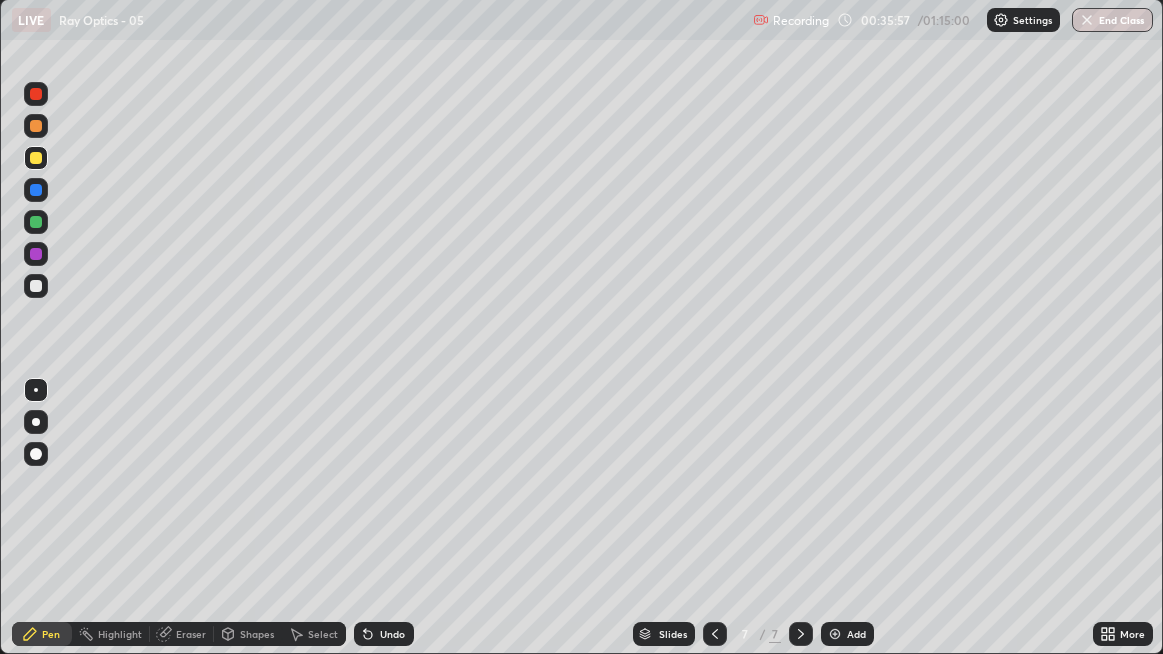 click 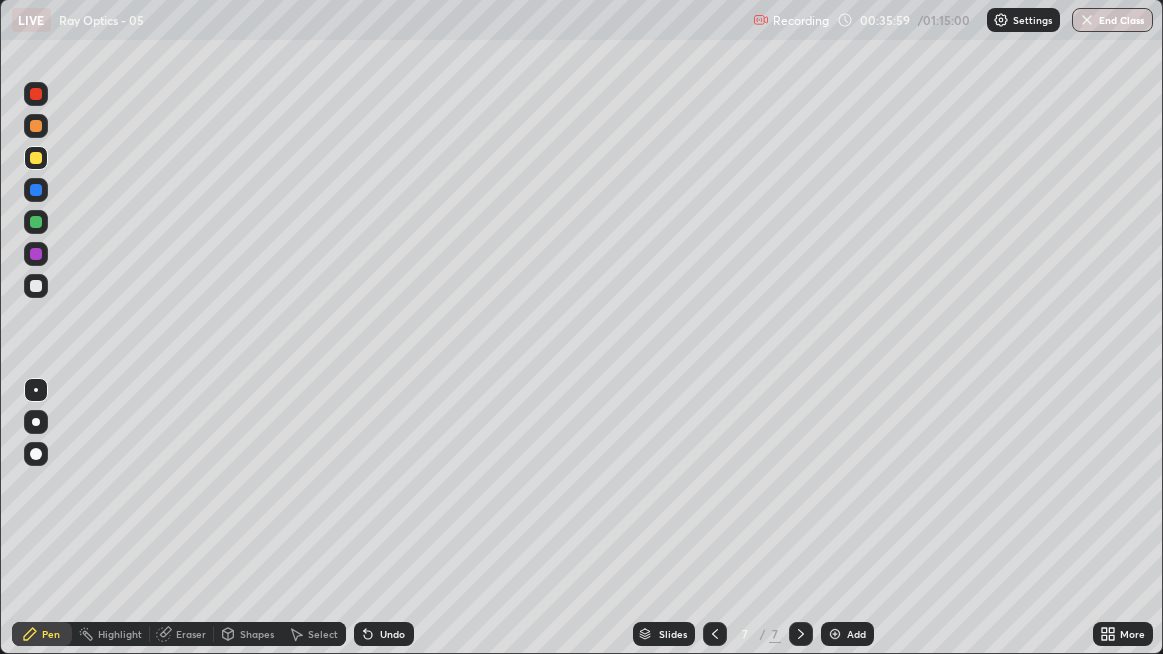 click 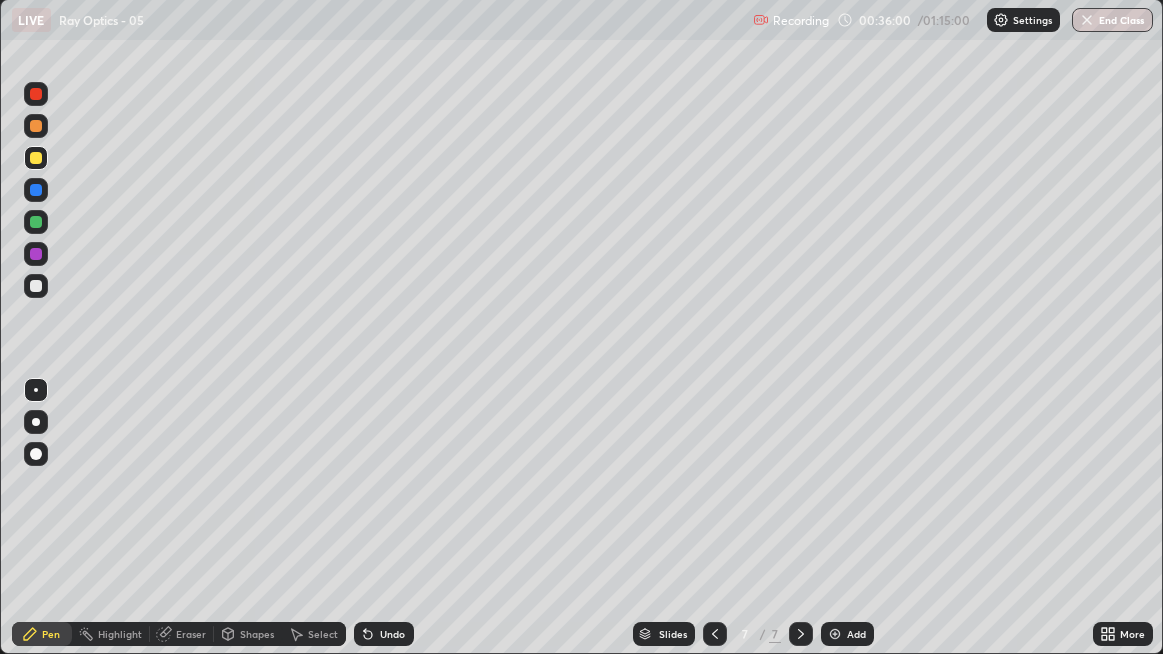 click on "Undo" at bounding box center [384, 634] 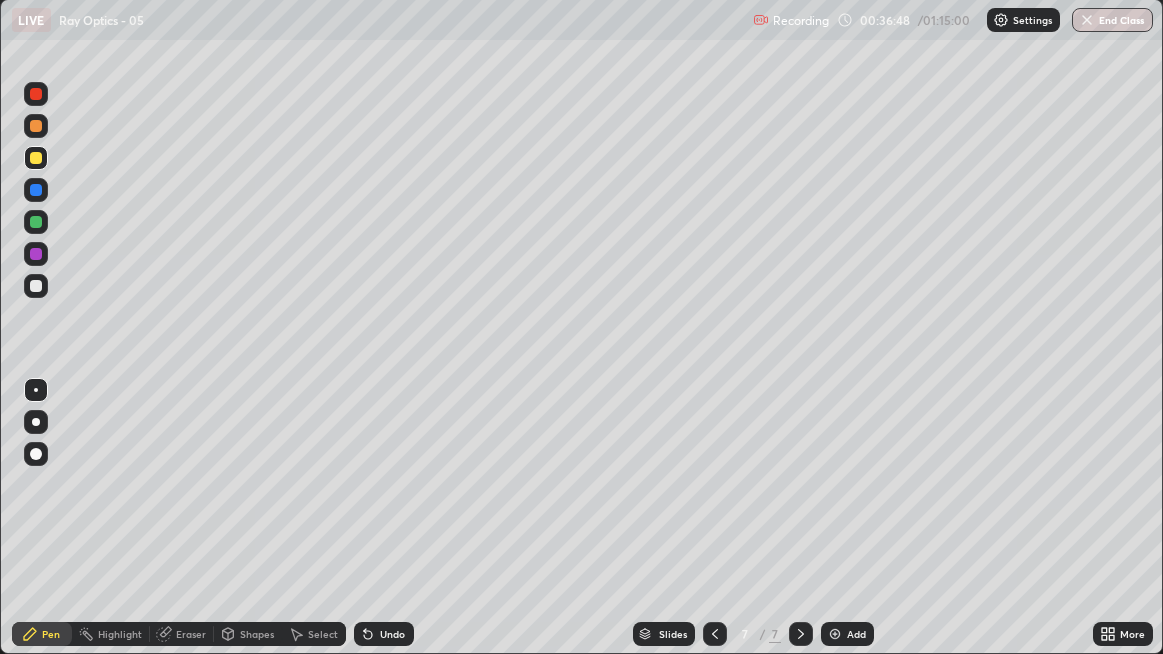 click 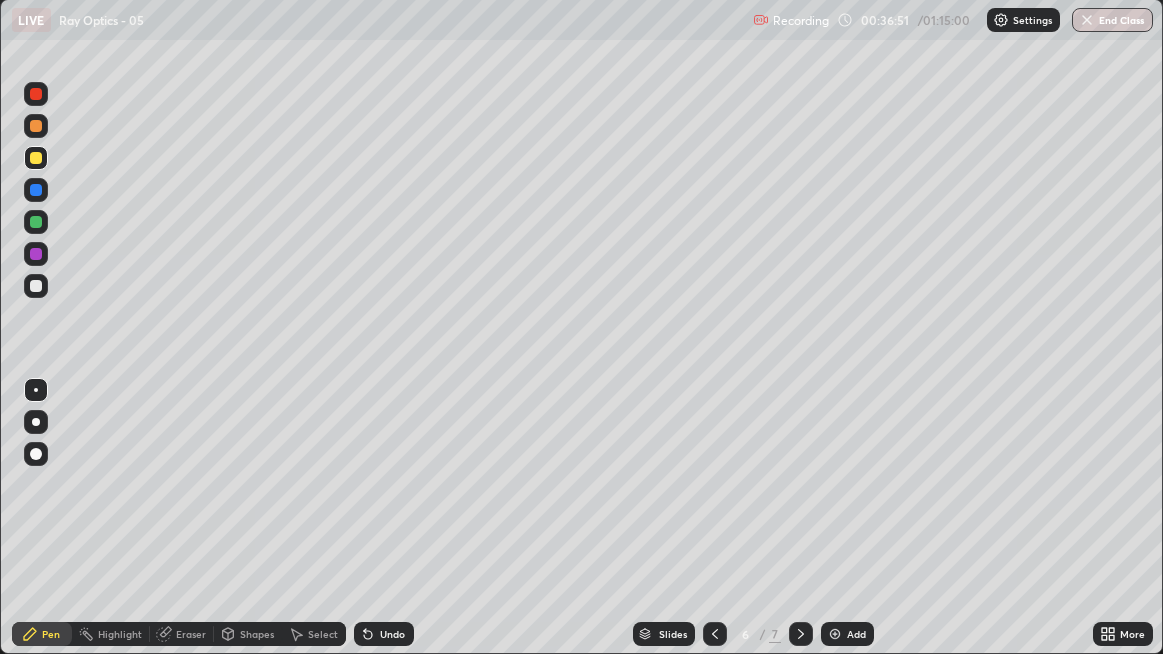click 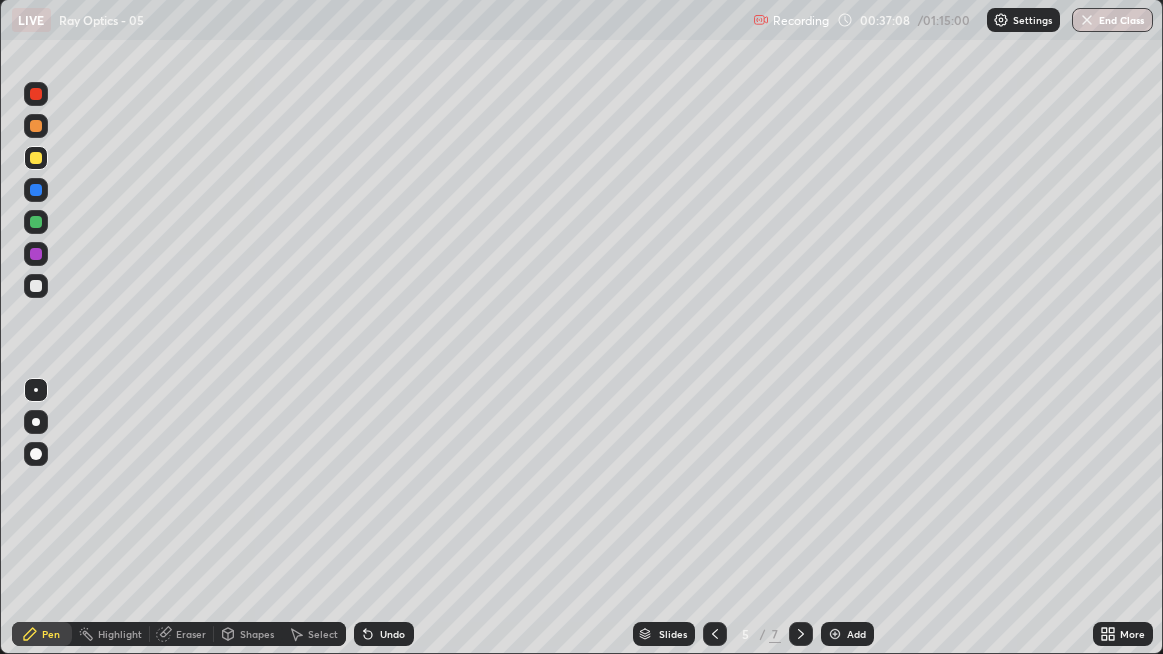 click 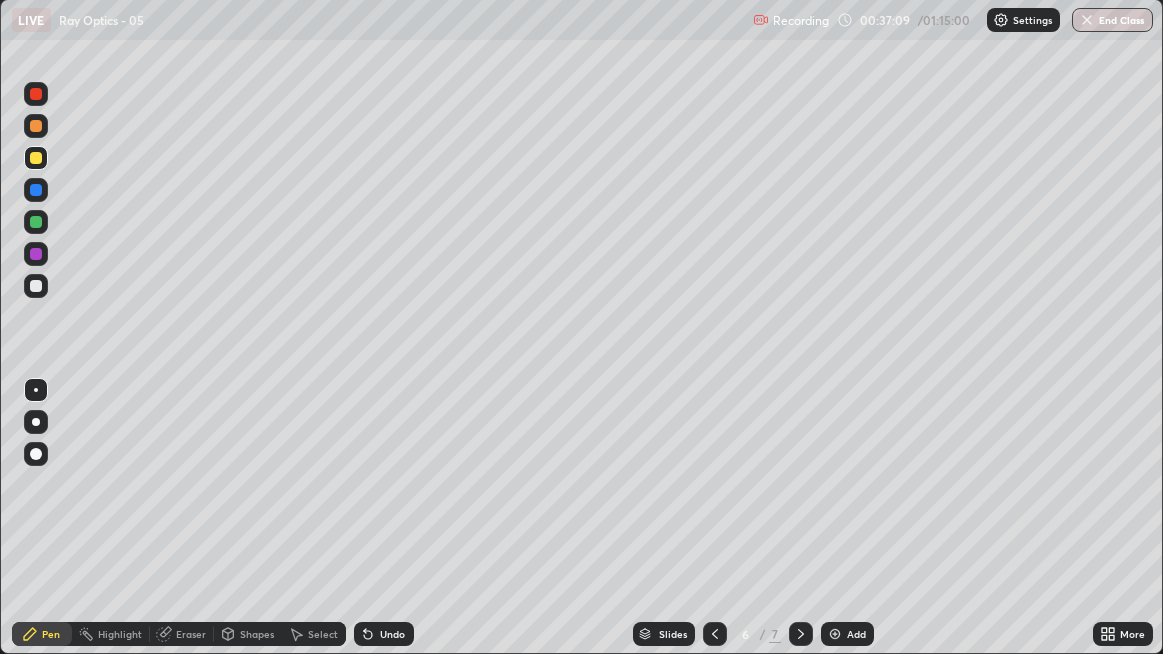 click 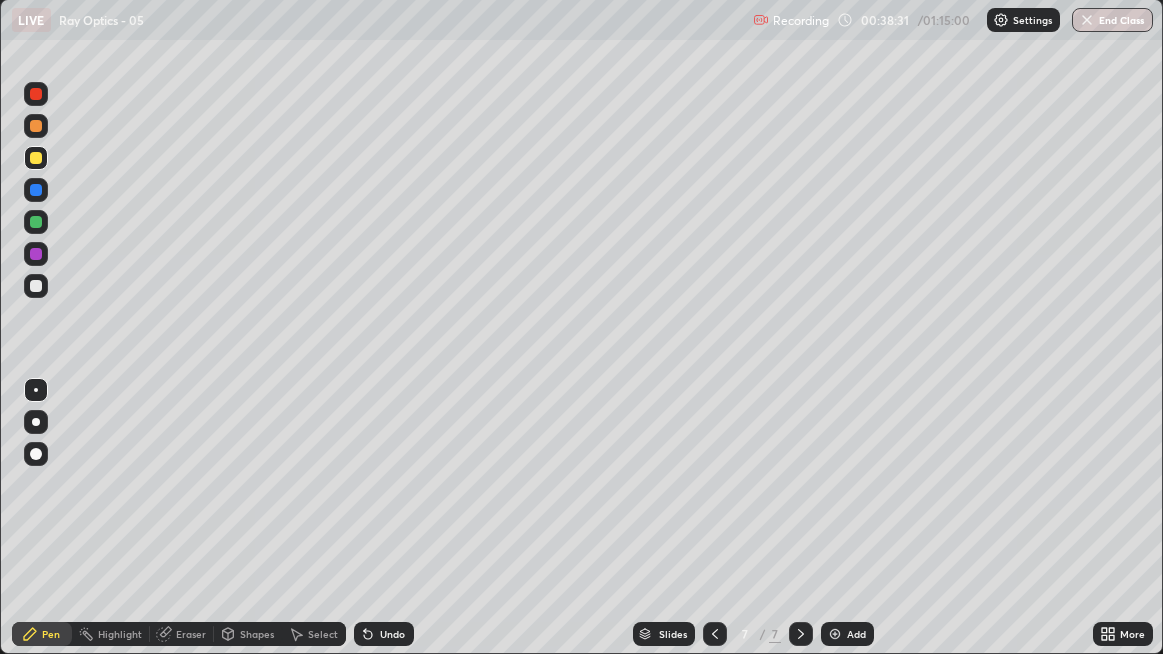 click at bounding box center (835, 634) 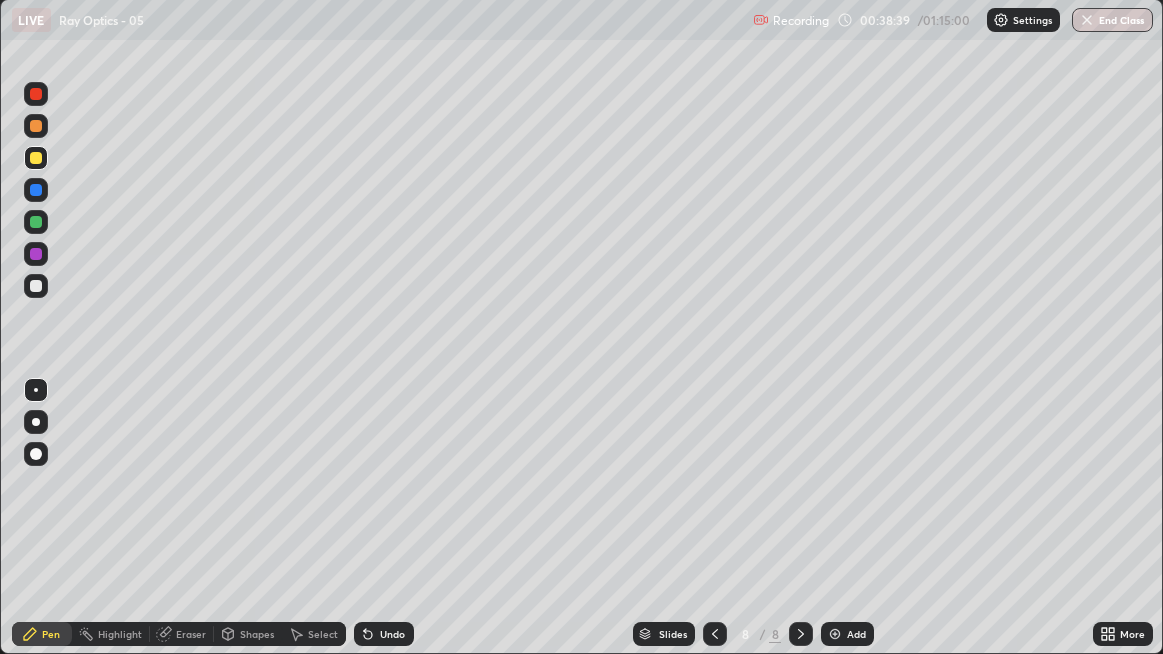 click 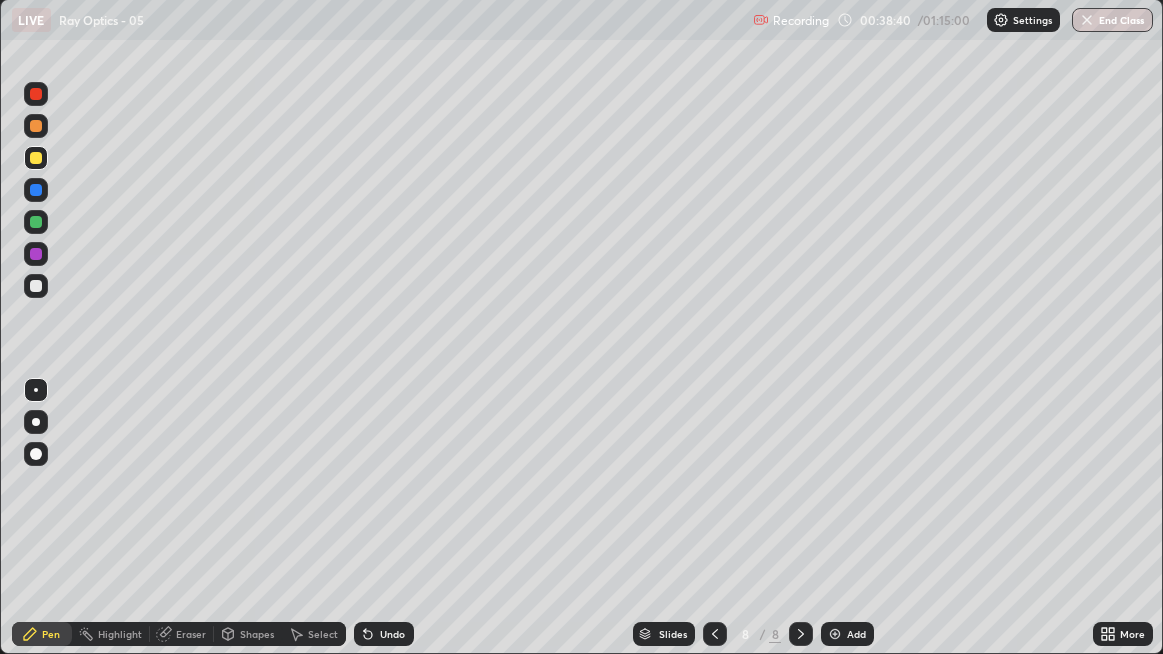 click on "Undo" at bounding box center (384, 634) 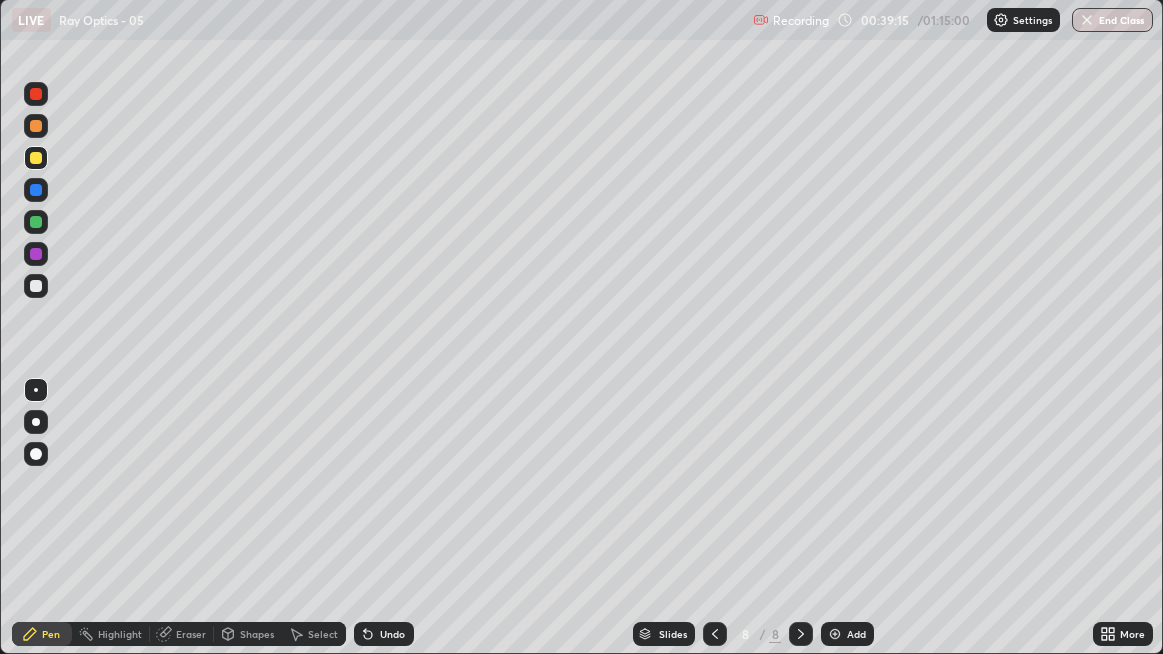 click at bounding box center (36, 126) 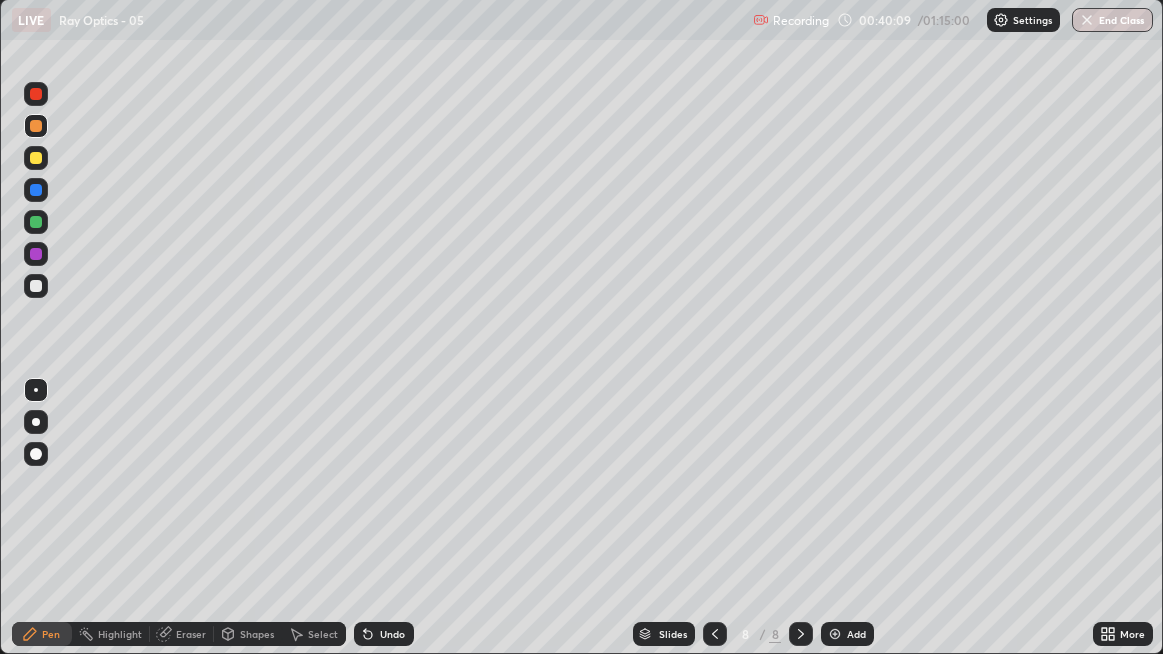 click 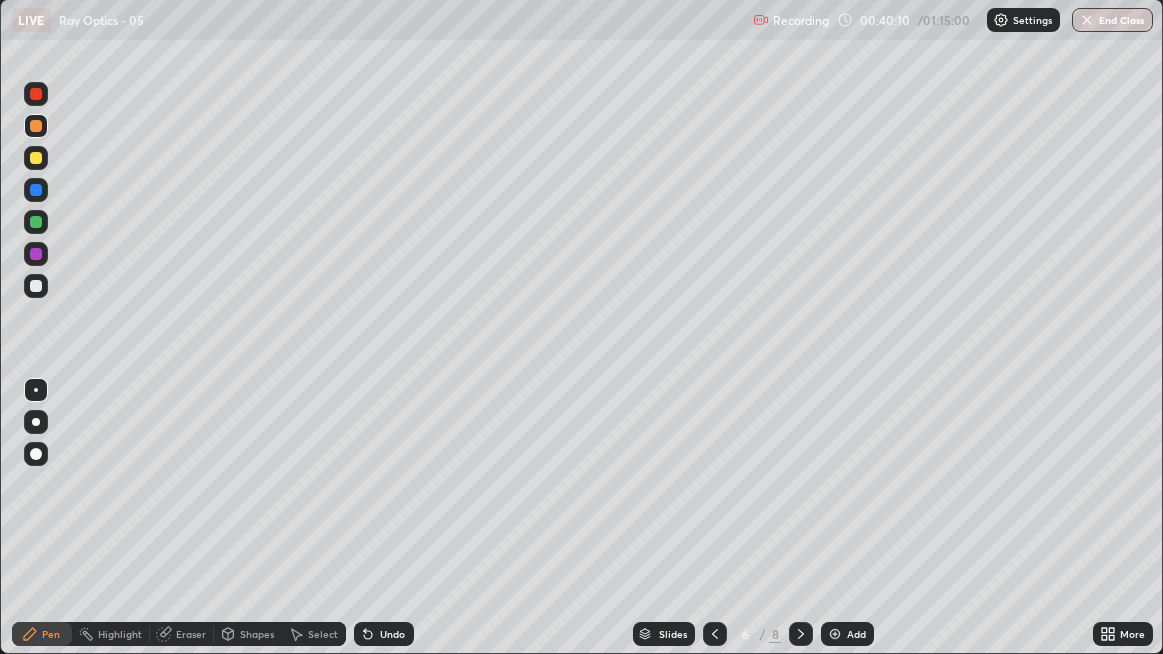 click 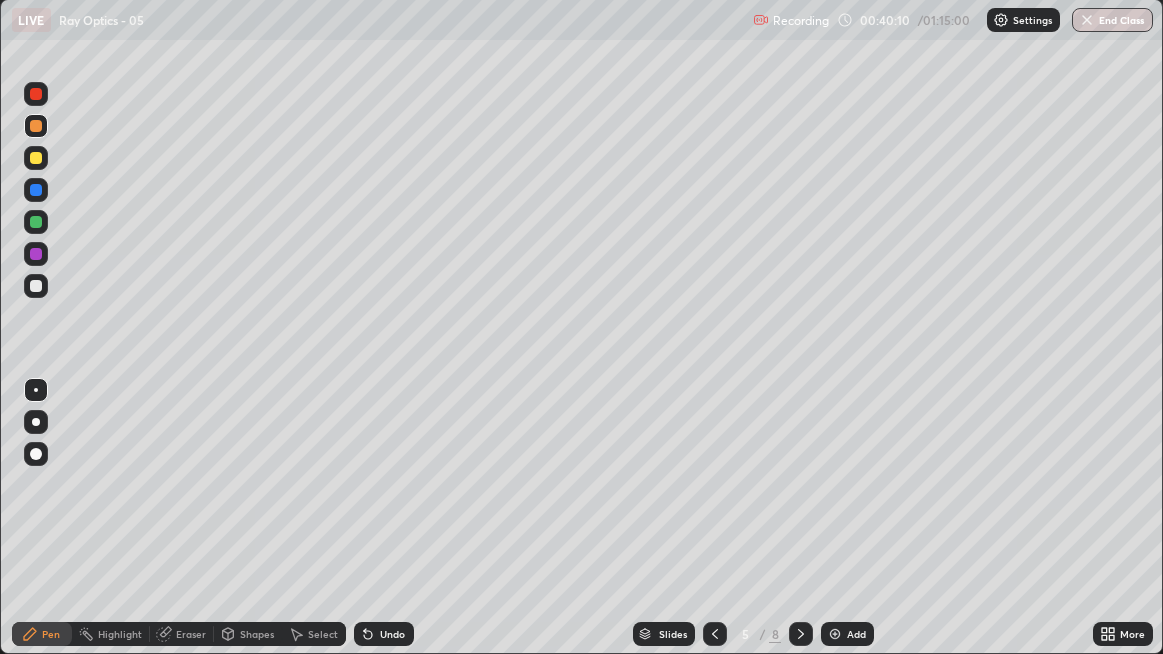click 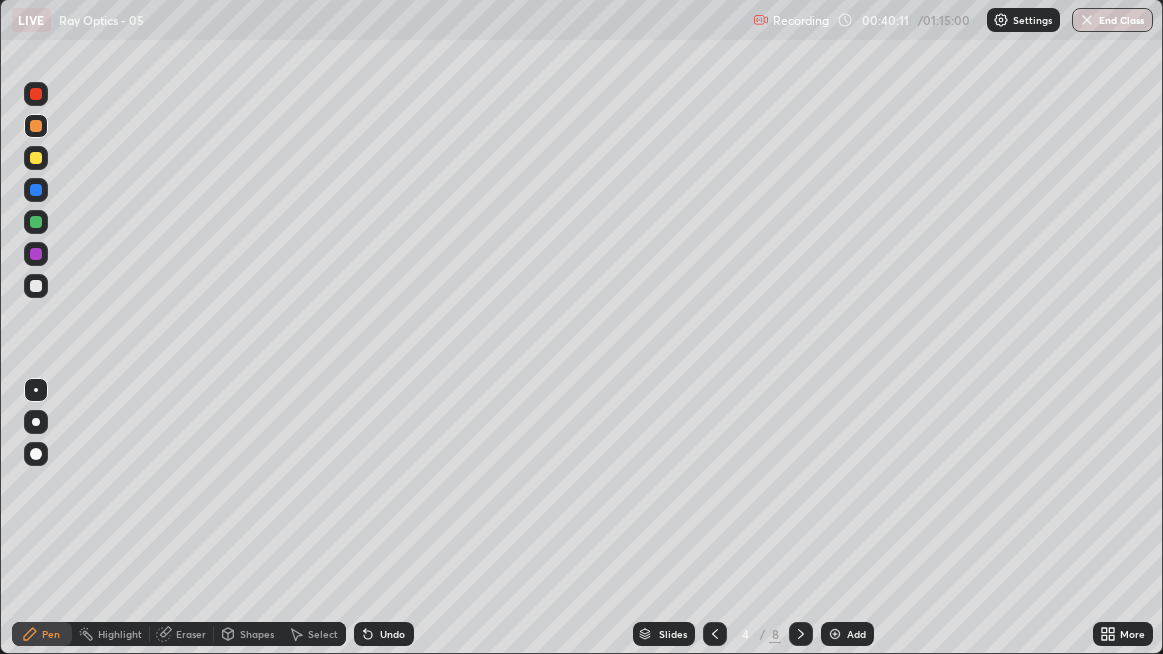 click 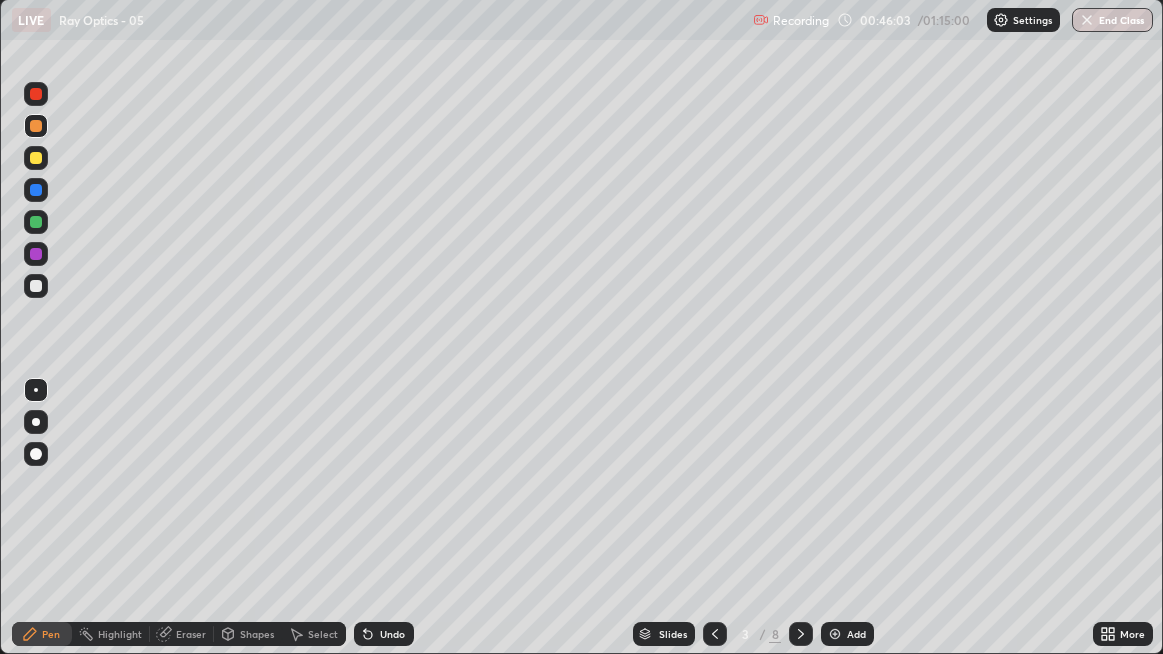 click 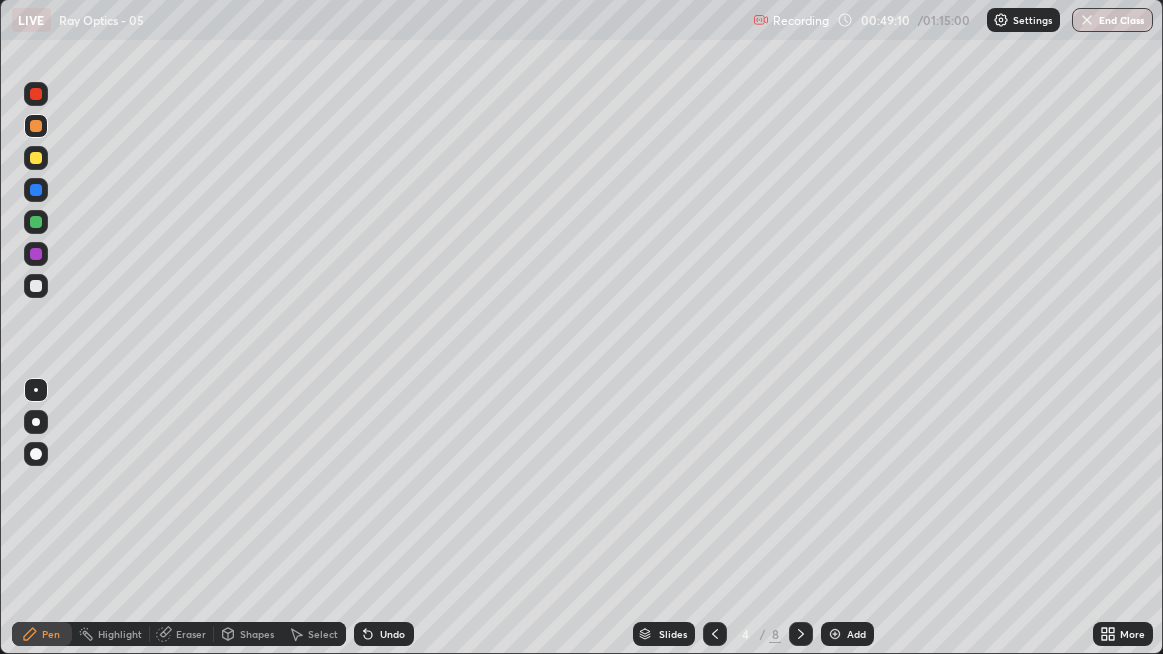click at bounding box center [36, 158] 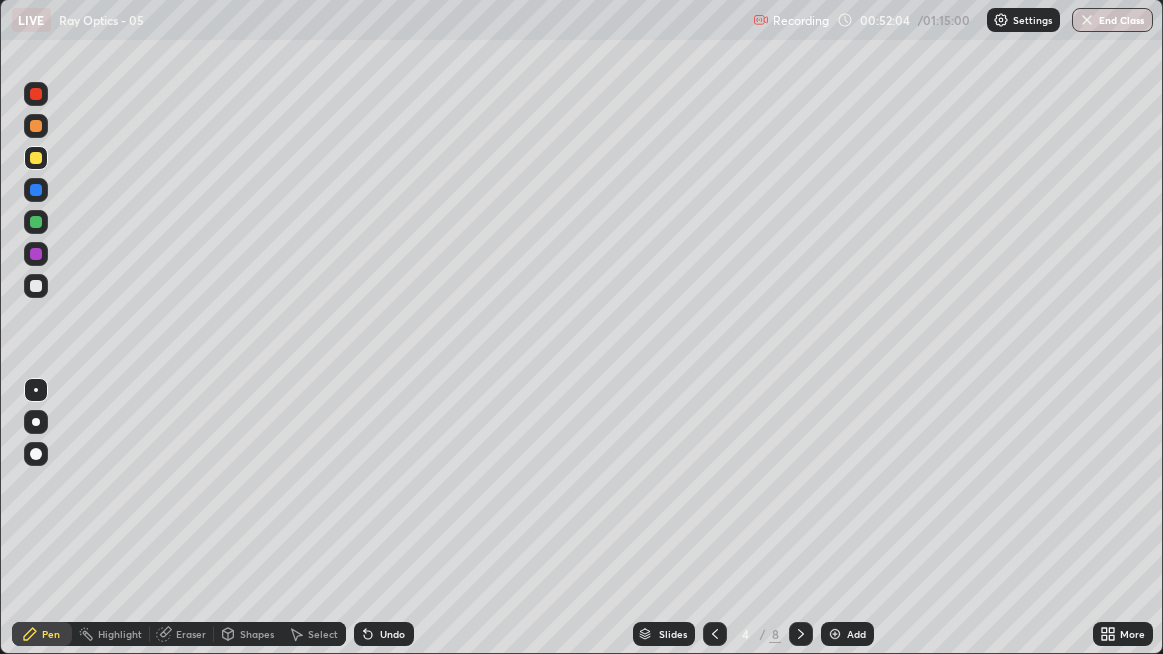 click on "Undo" at bounding box center [392, 634] 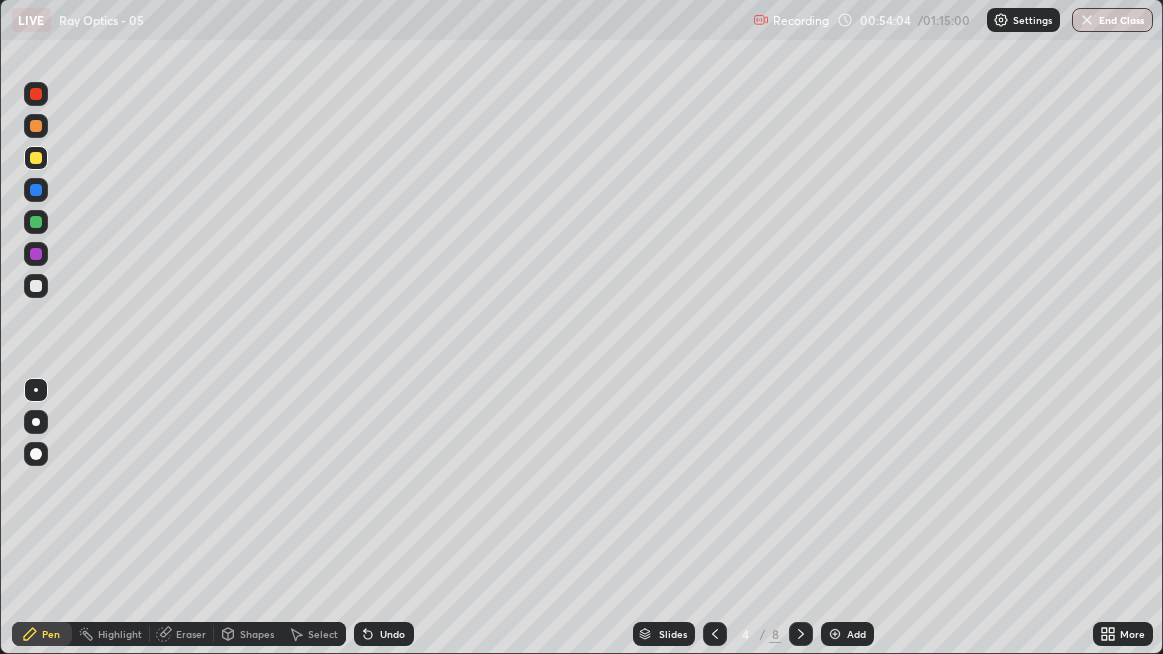 click 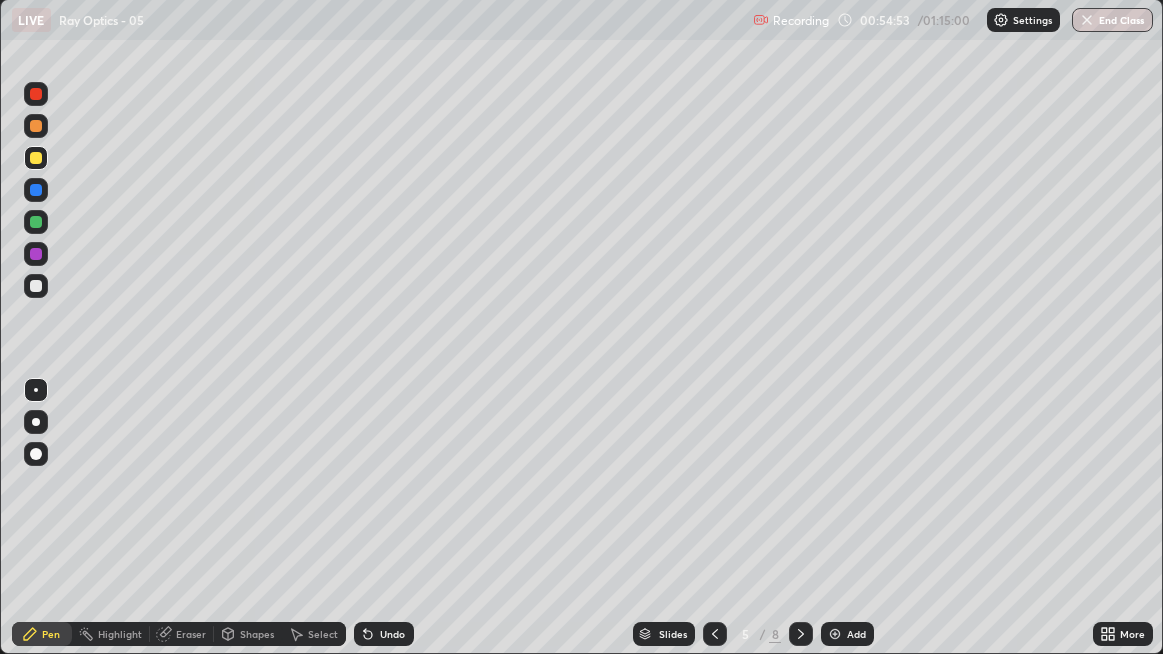click on "Undo" at bounding box center [384, 634] 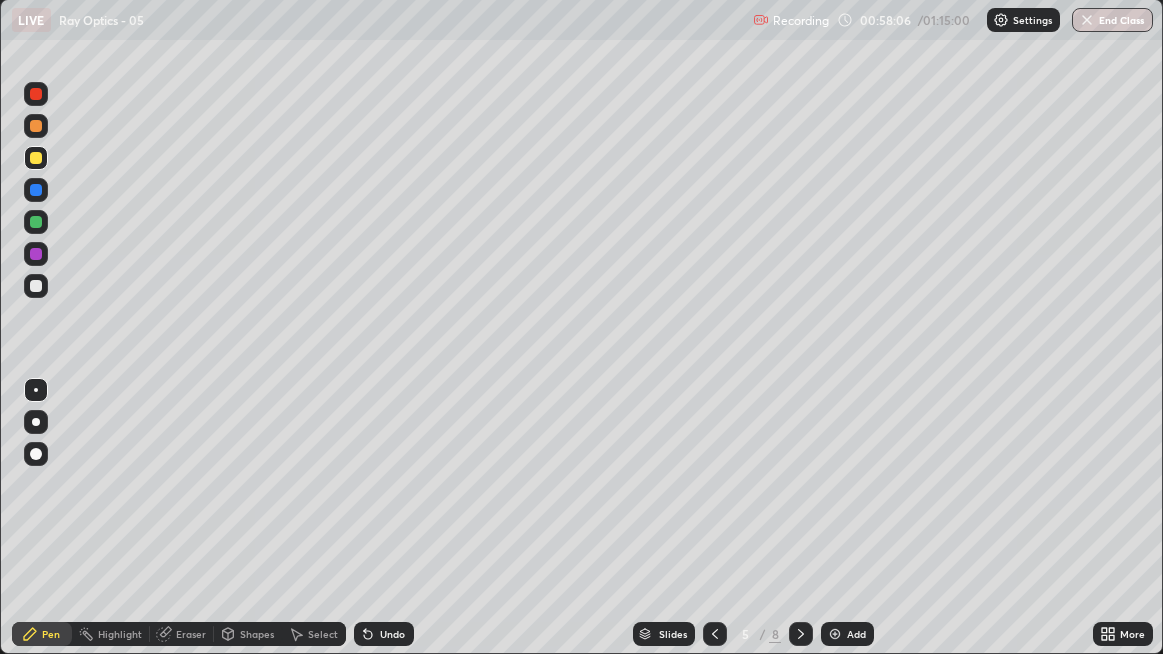 click 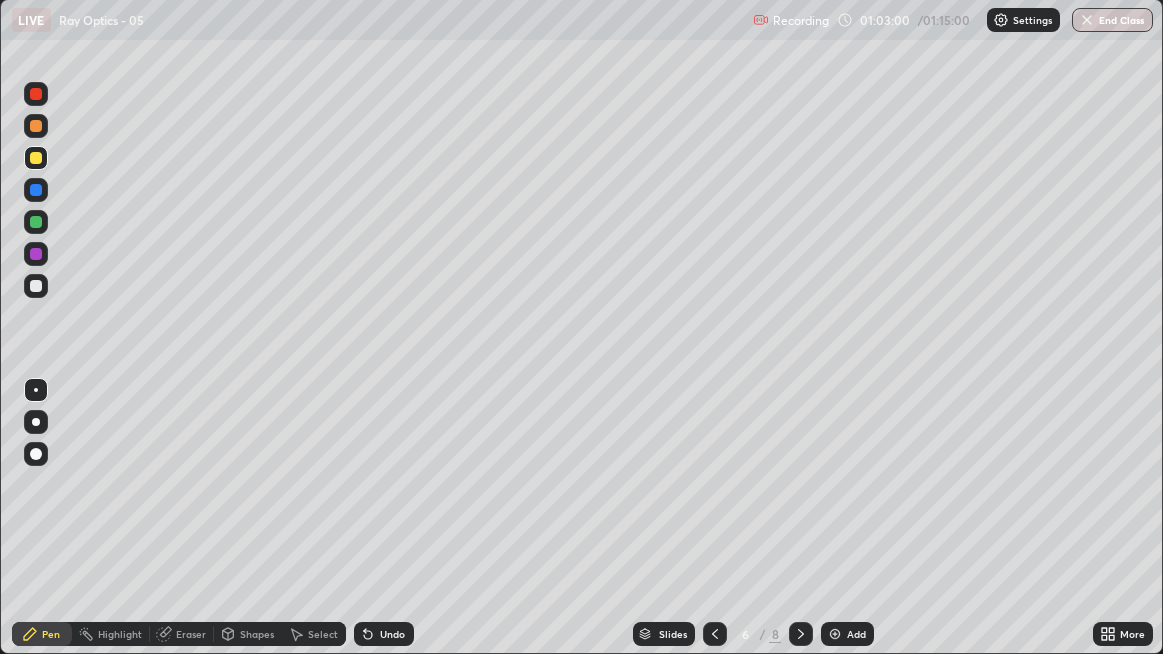 click 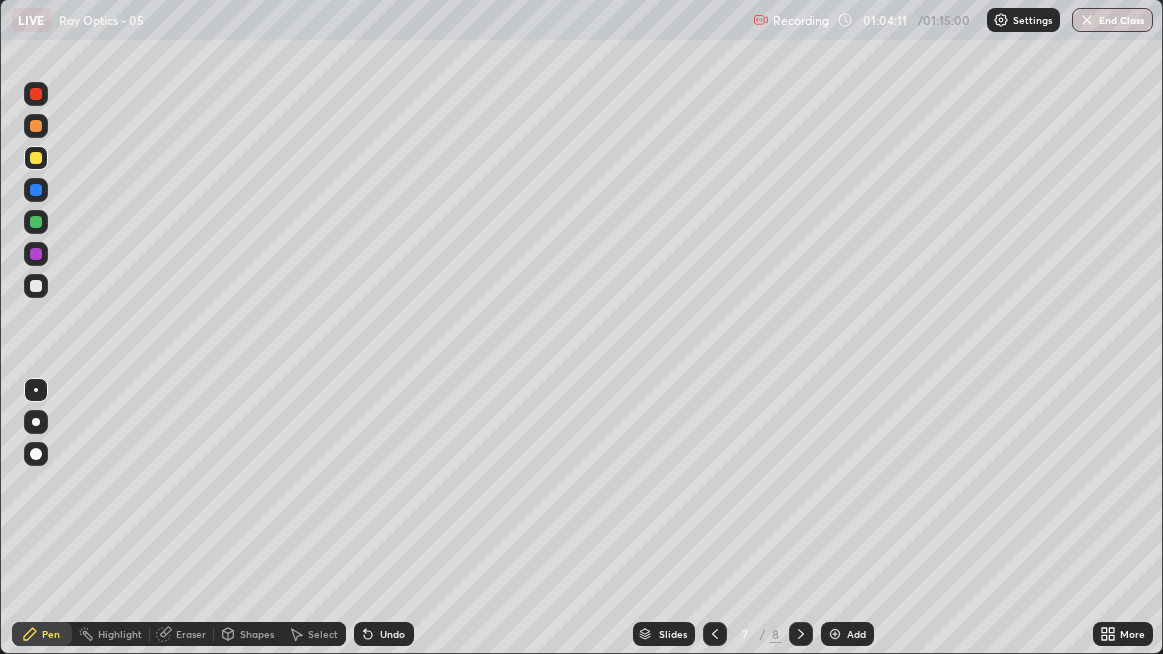 click on "Eraser" at bounding box center [191, 634] 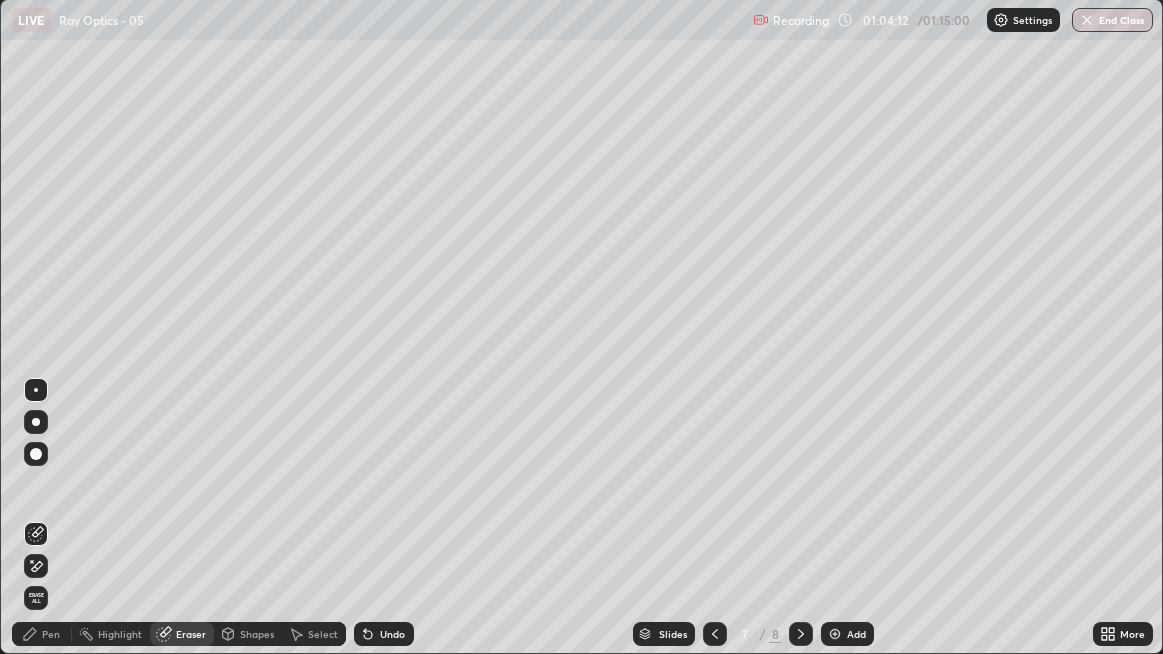 click on "Pen" at bounding box center [51, 634] 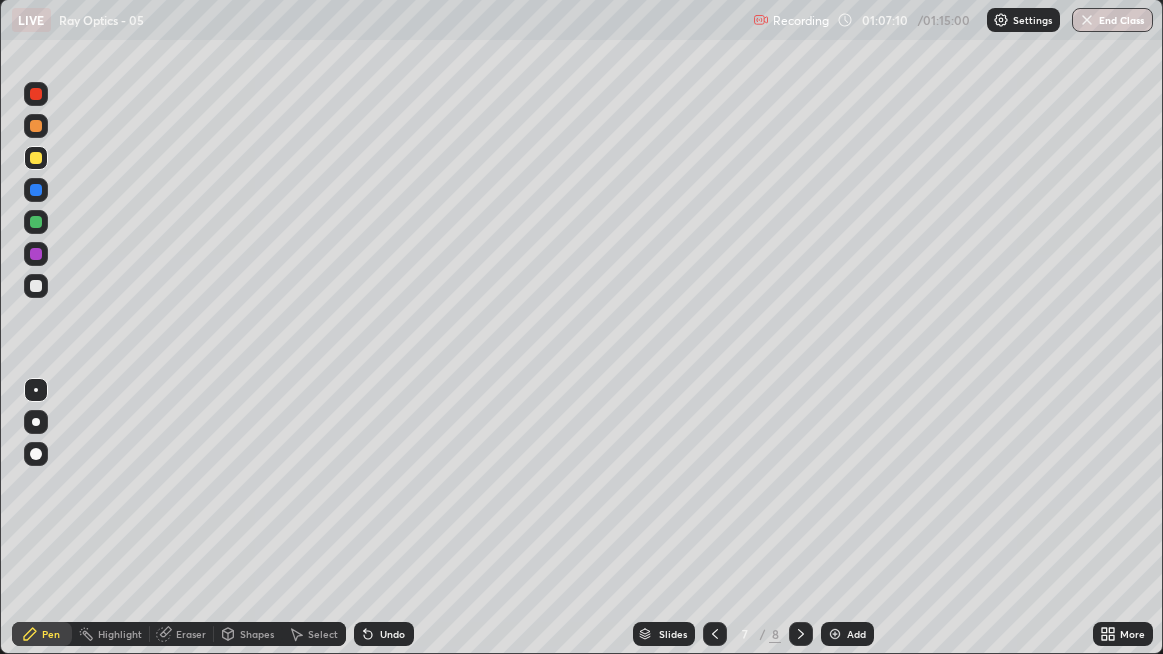 click 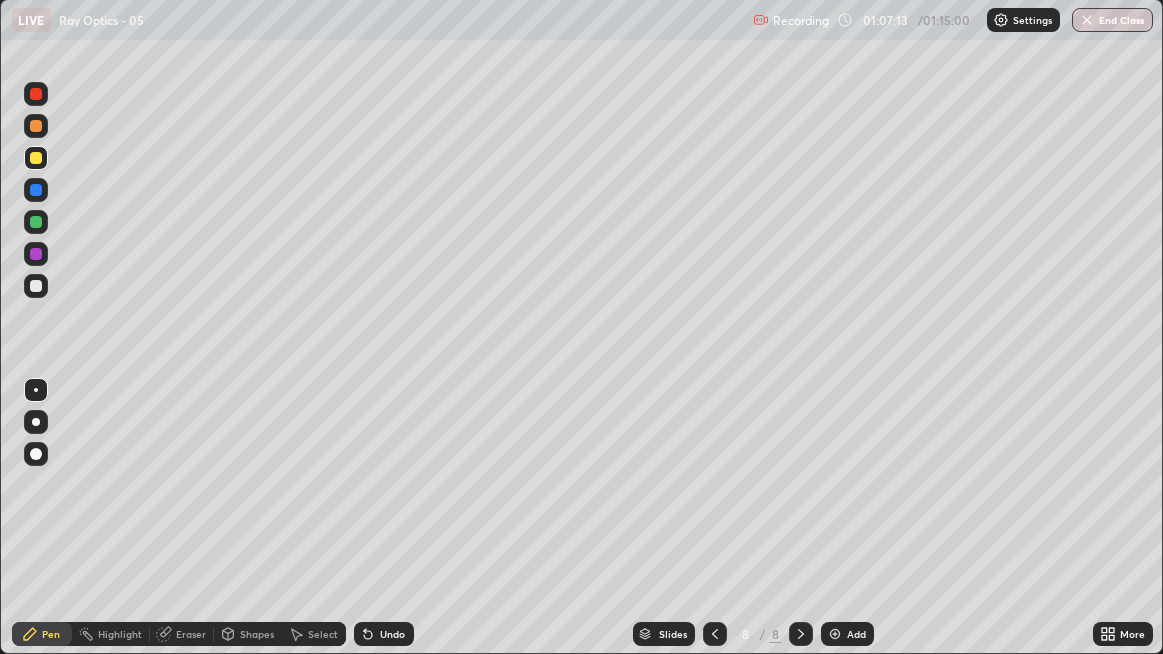 click at bounding box center [835, 634] 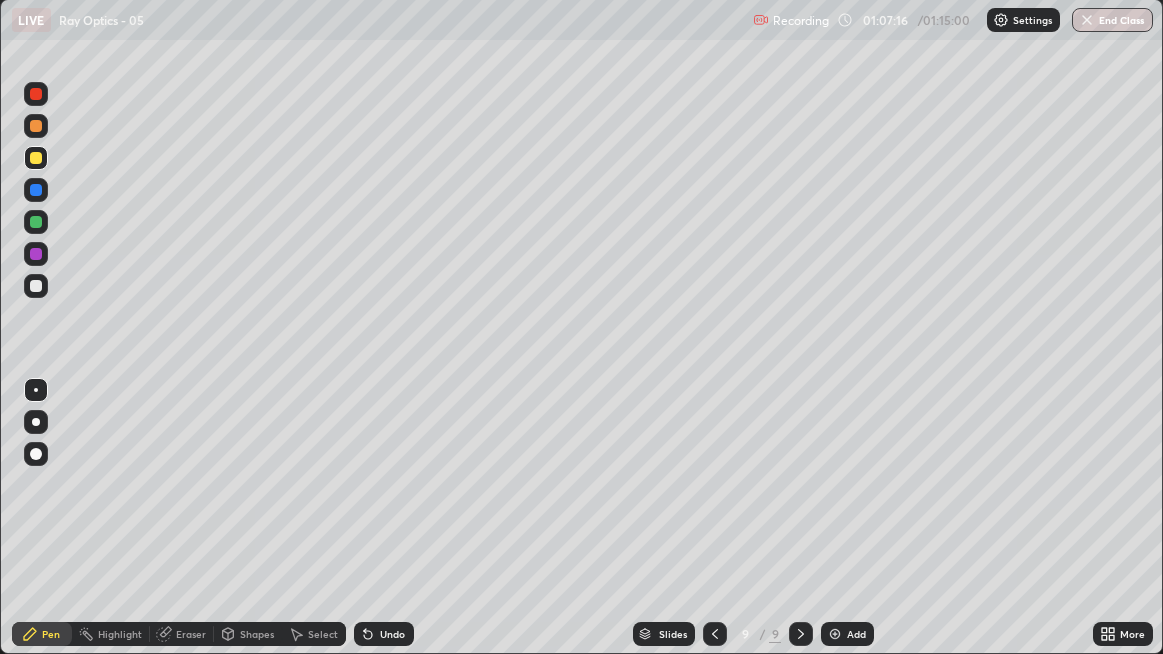 click 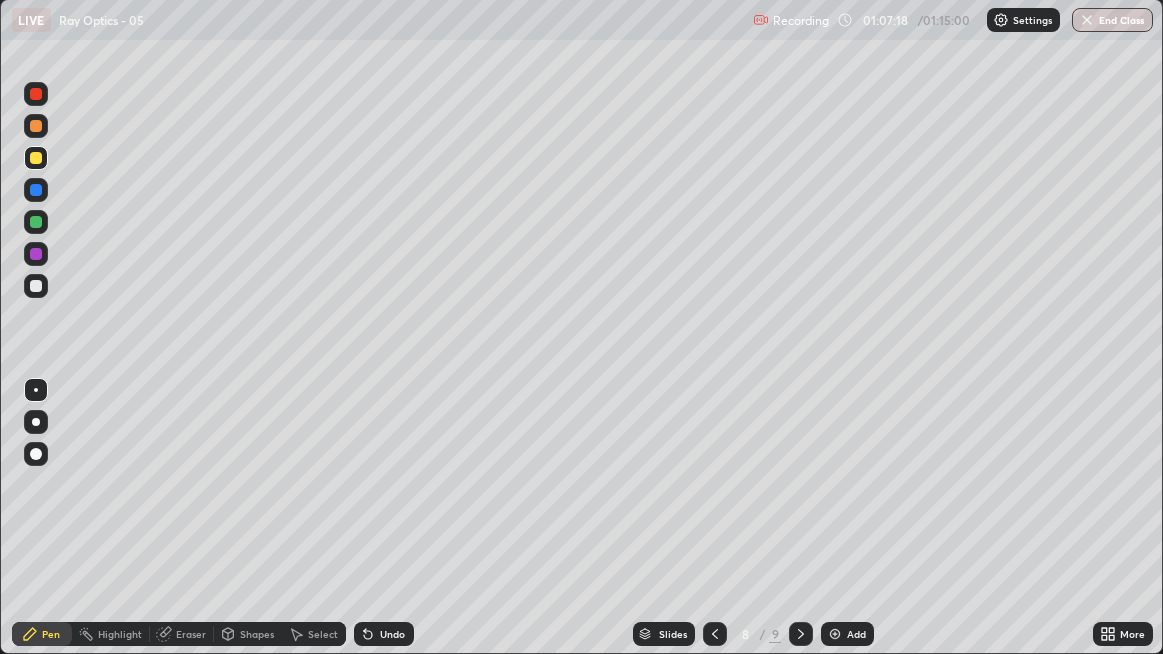 click on "Eraser" at bounding box center (191, 634) 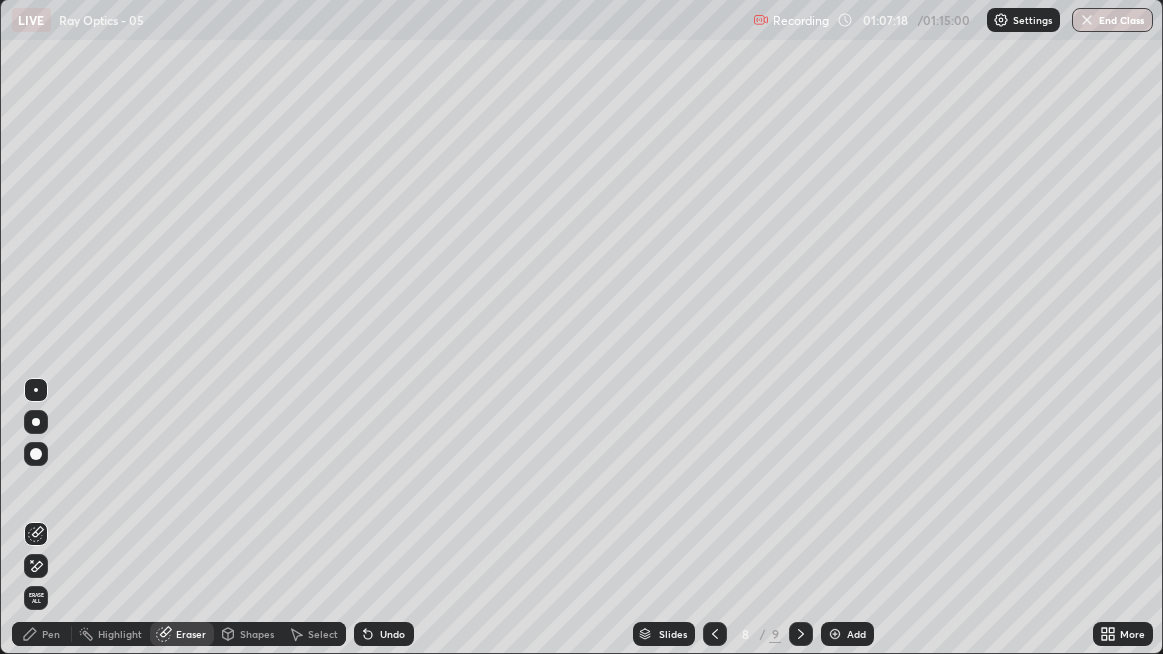 click on "Erase all" at bounding box center [36, 598] 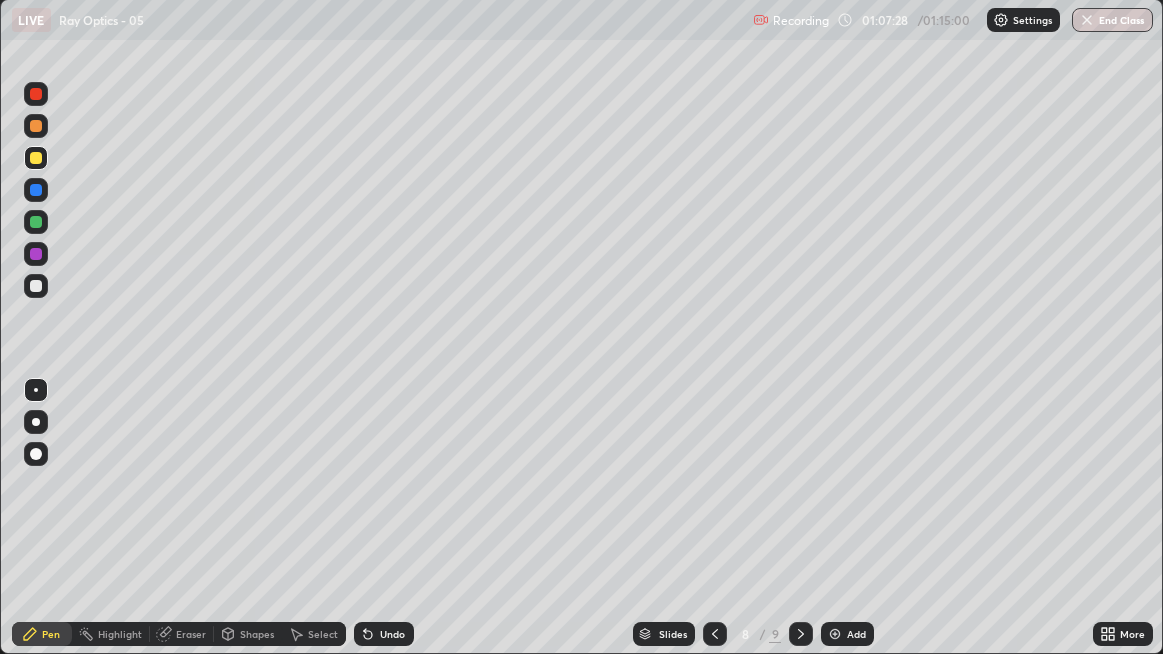 click on "Undo" at bounding box center [392, 634] 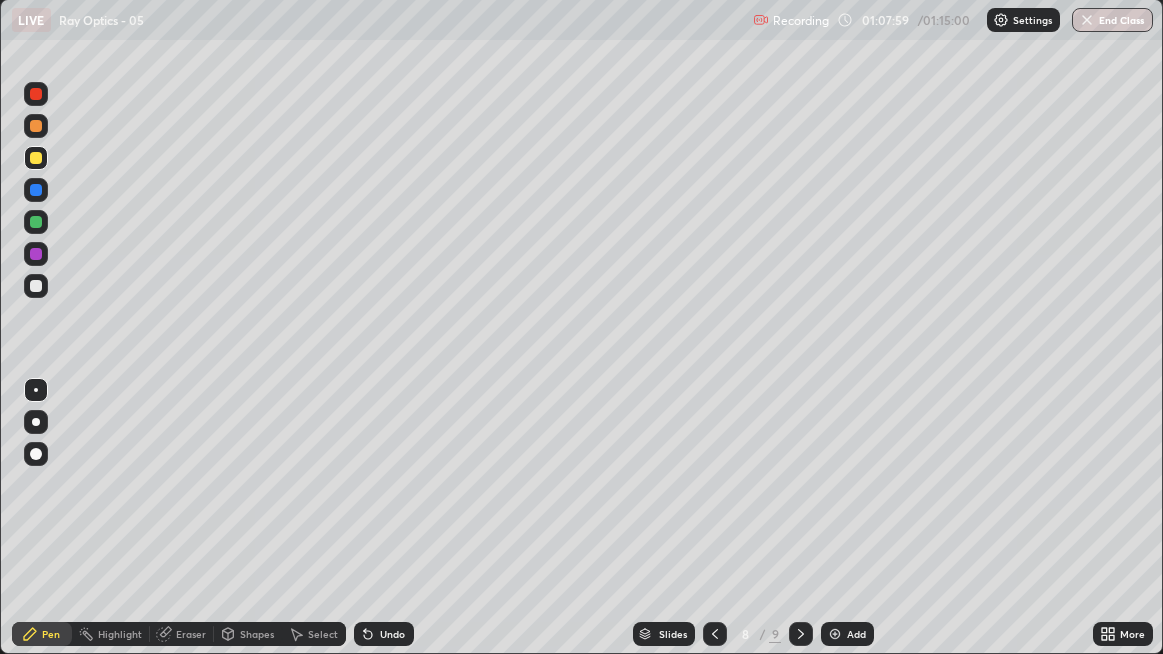 click at bounding box center [36, 222] 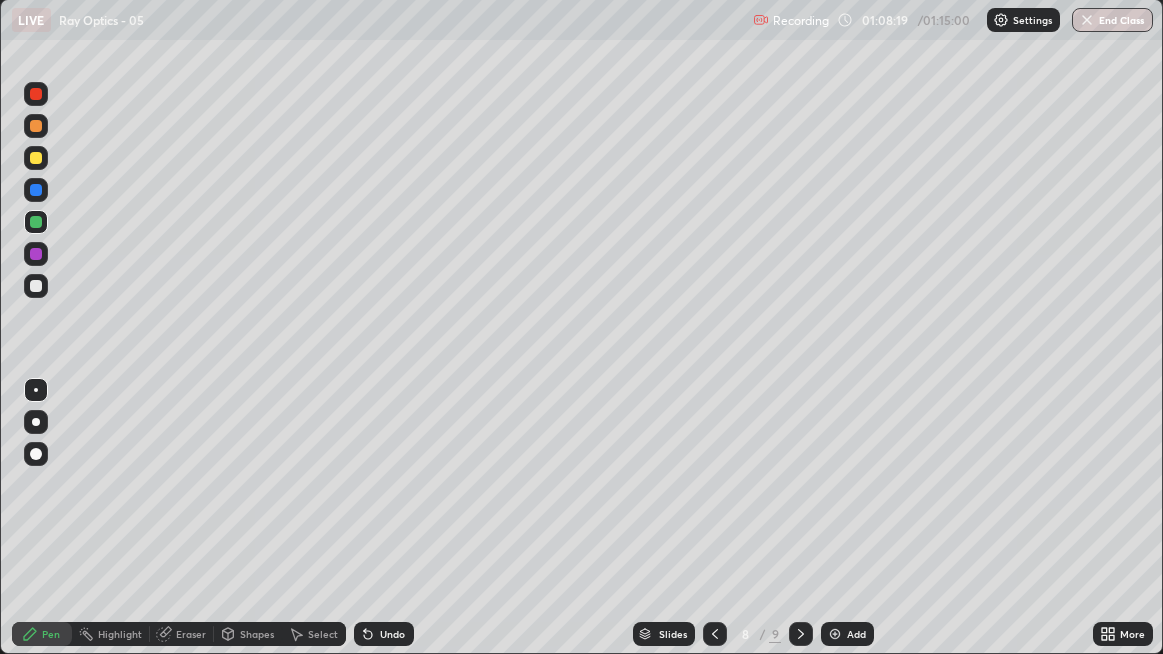 click on "Undo" at bounding box center (392, 634) 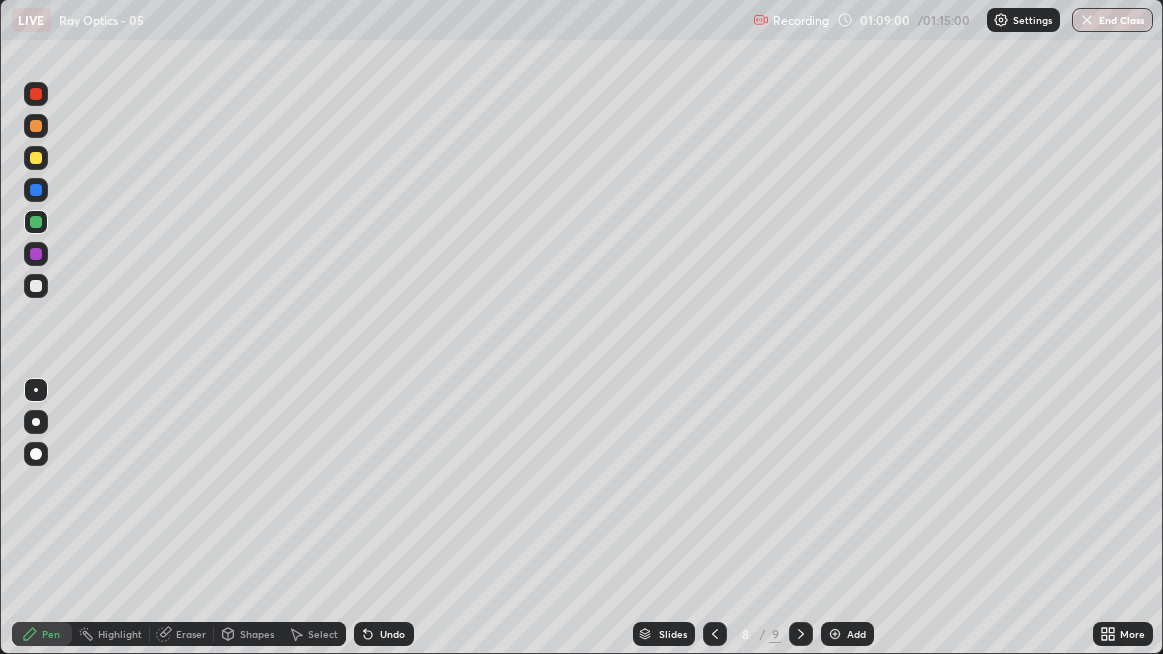 click on "Undo" at bounding box center (392, 634) 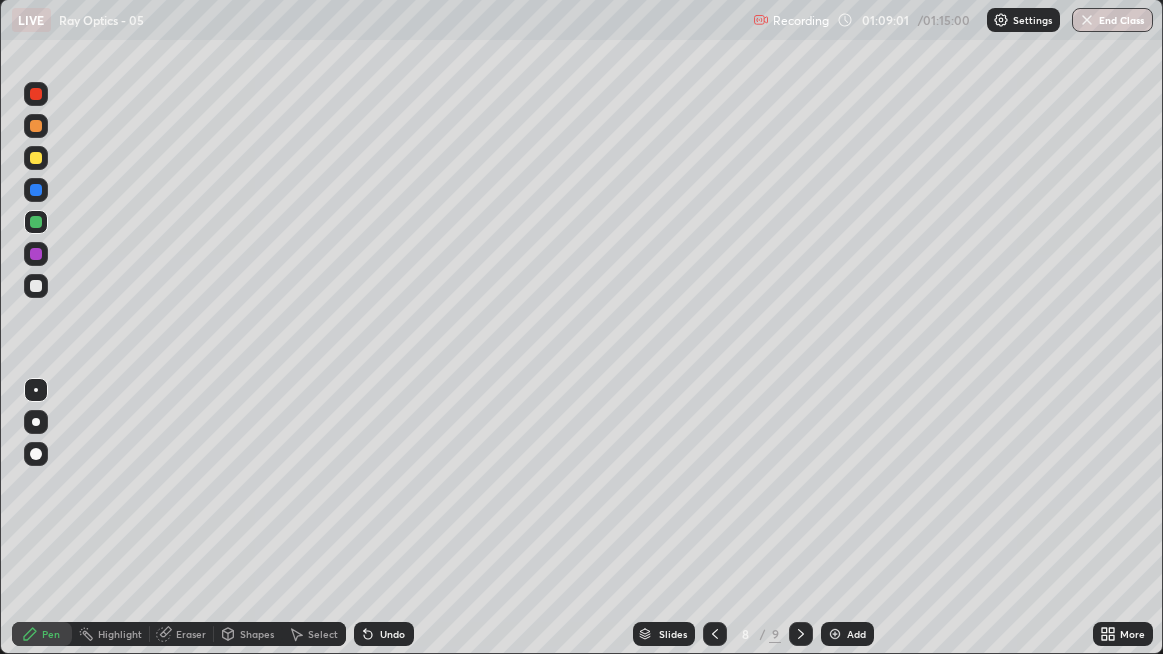 click on "Undo" at bounding box center [392, 634] 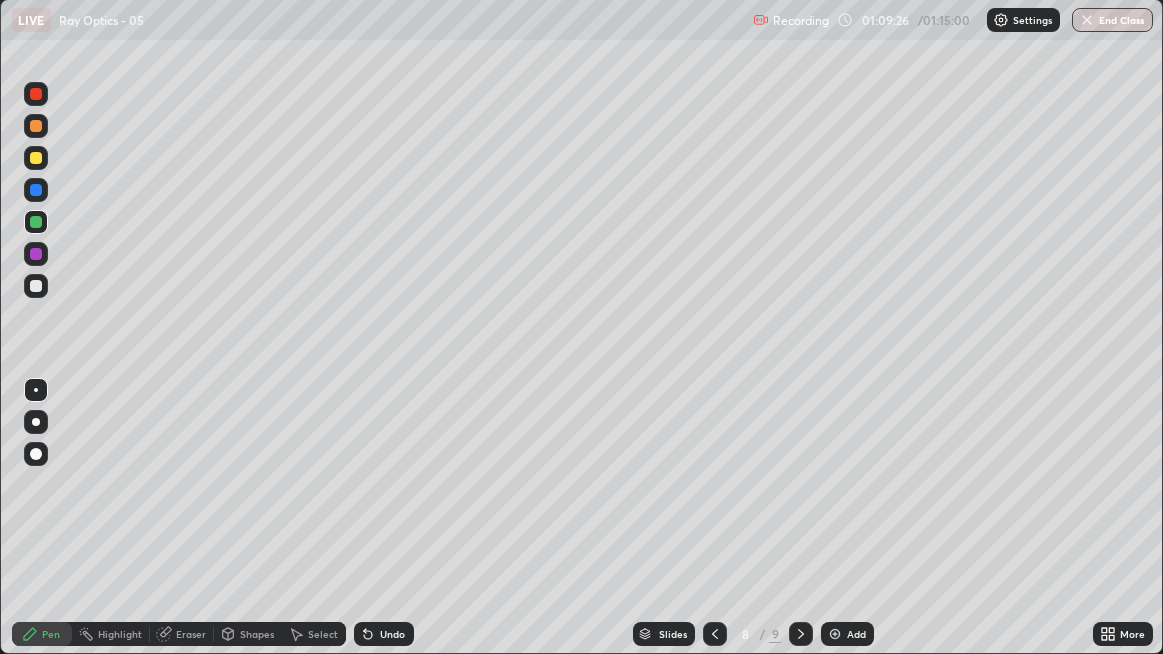 click 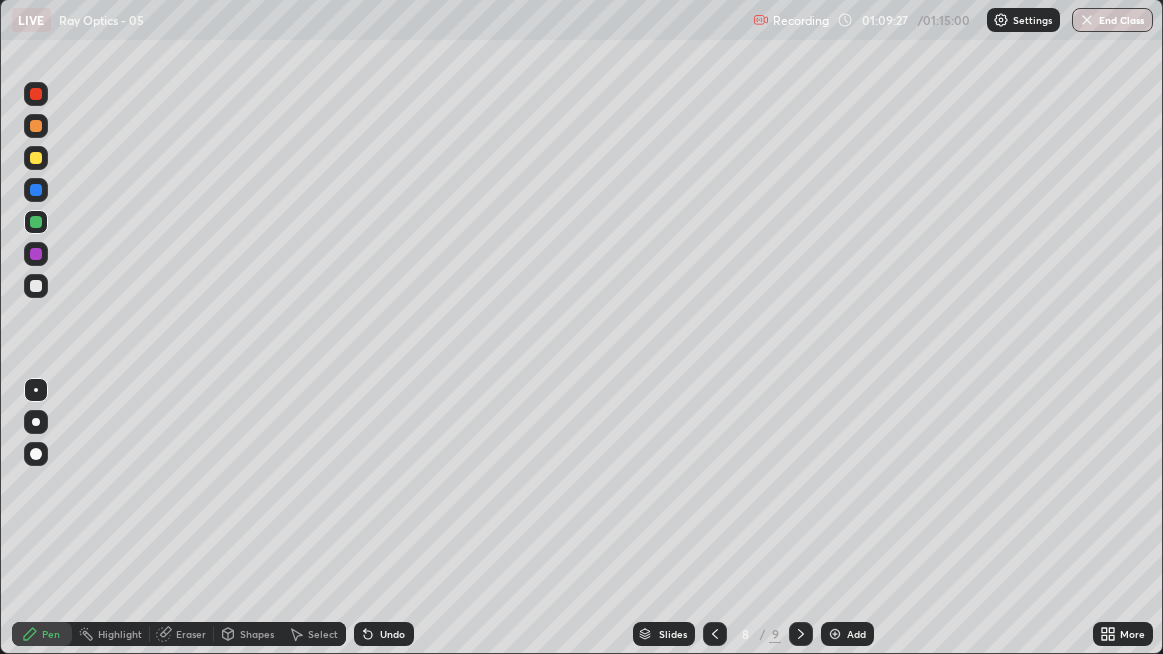 click on "Undo" at bounding box center (384, 634) 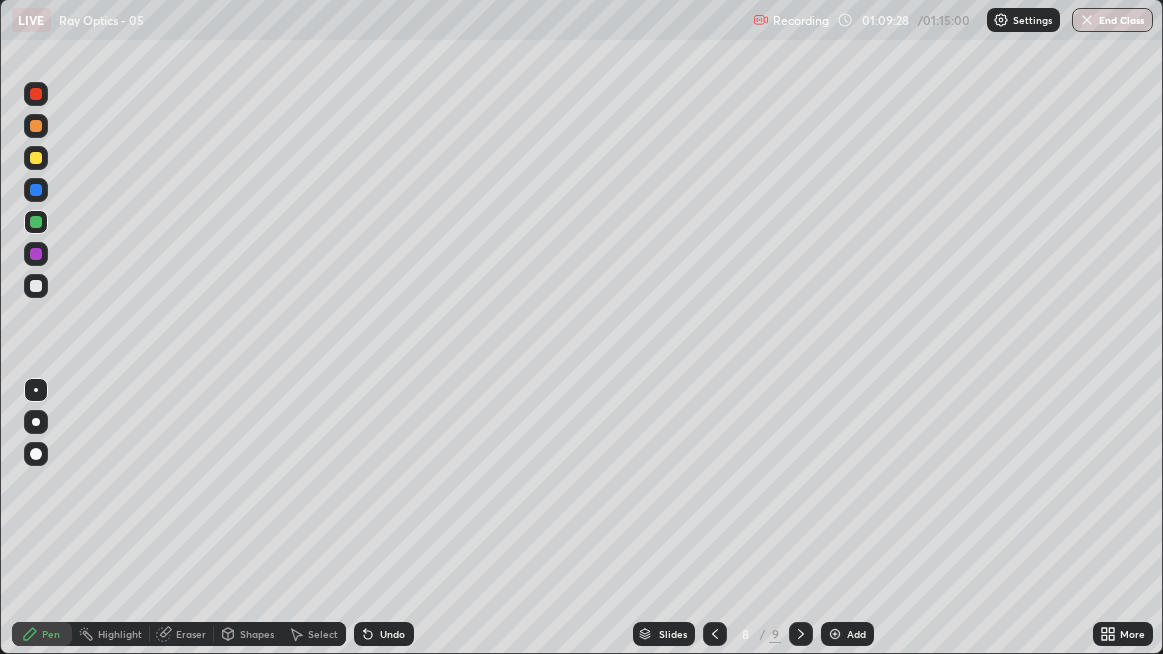 click on "Undo" at bounding box center (392, 634) 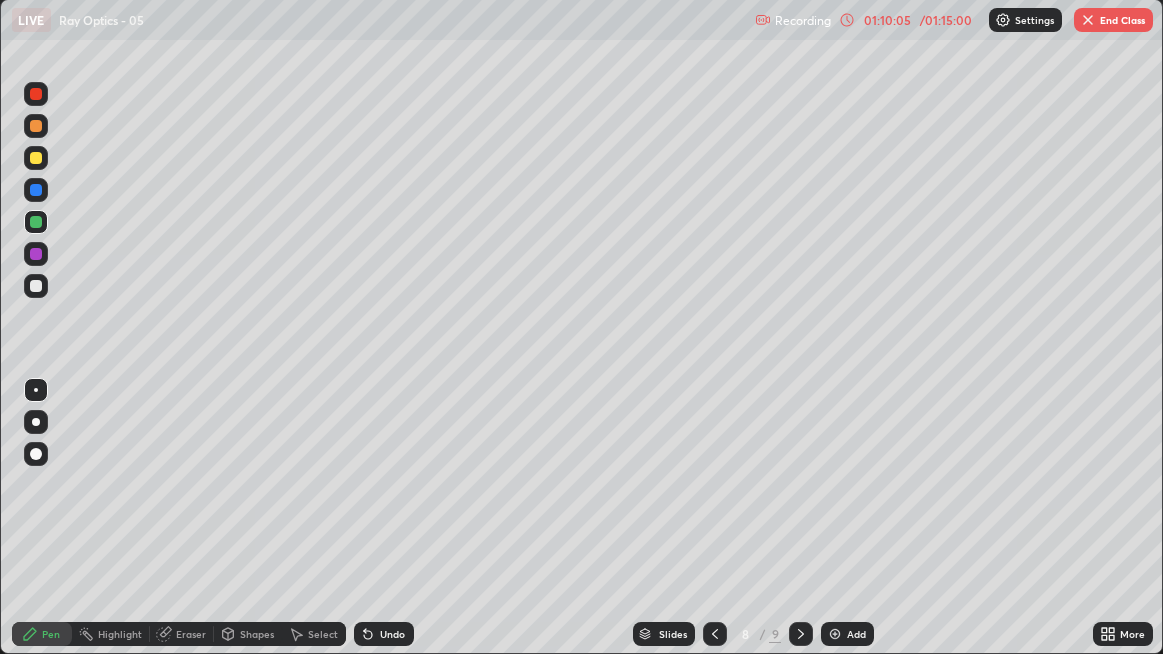 click 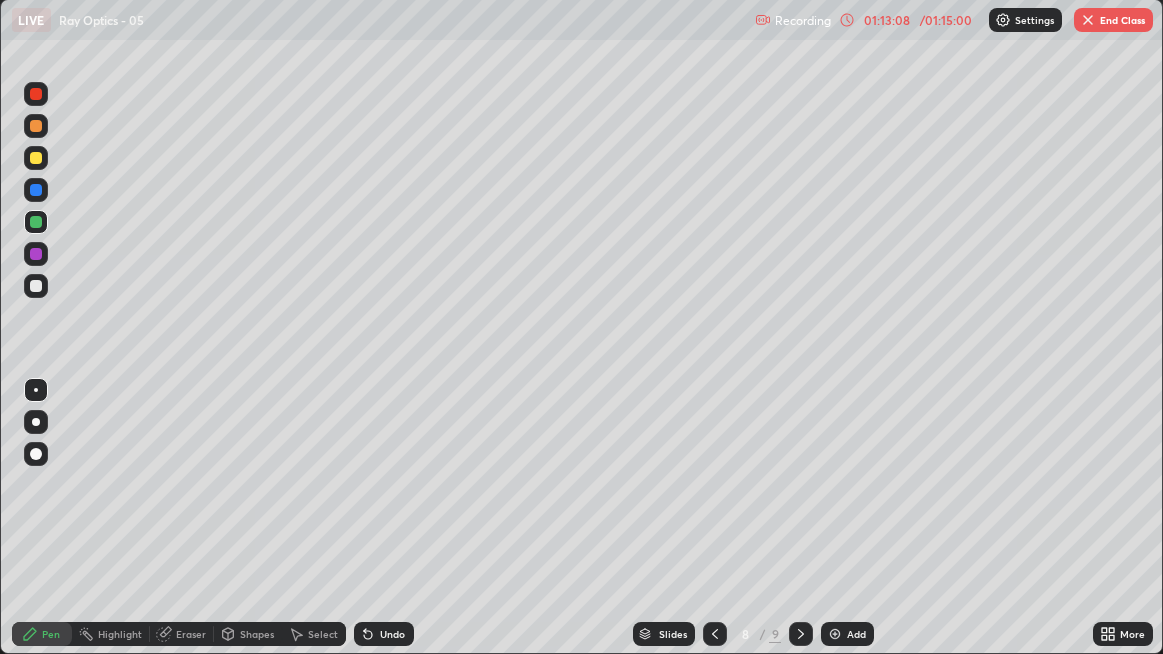 click on "End Class" at bounding box center [1113, 20] 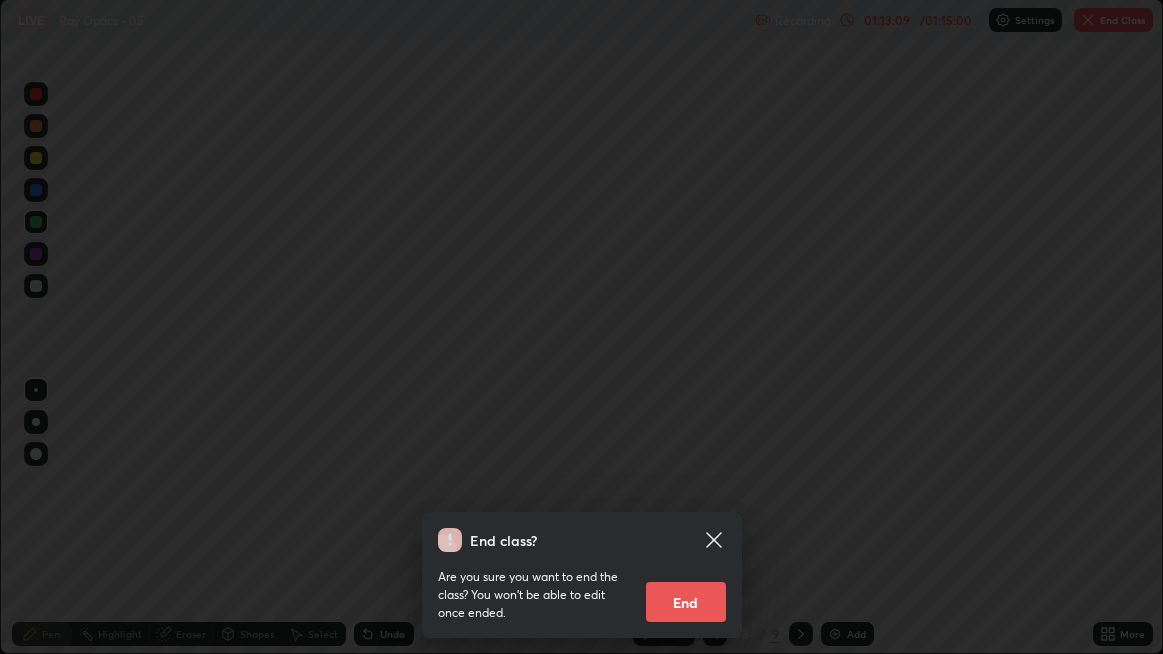 click on "End" at bounding box center (686, 602) 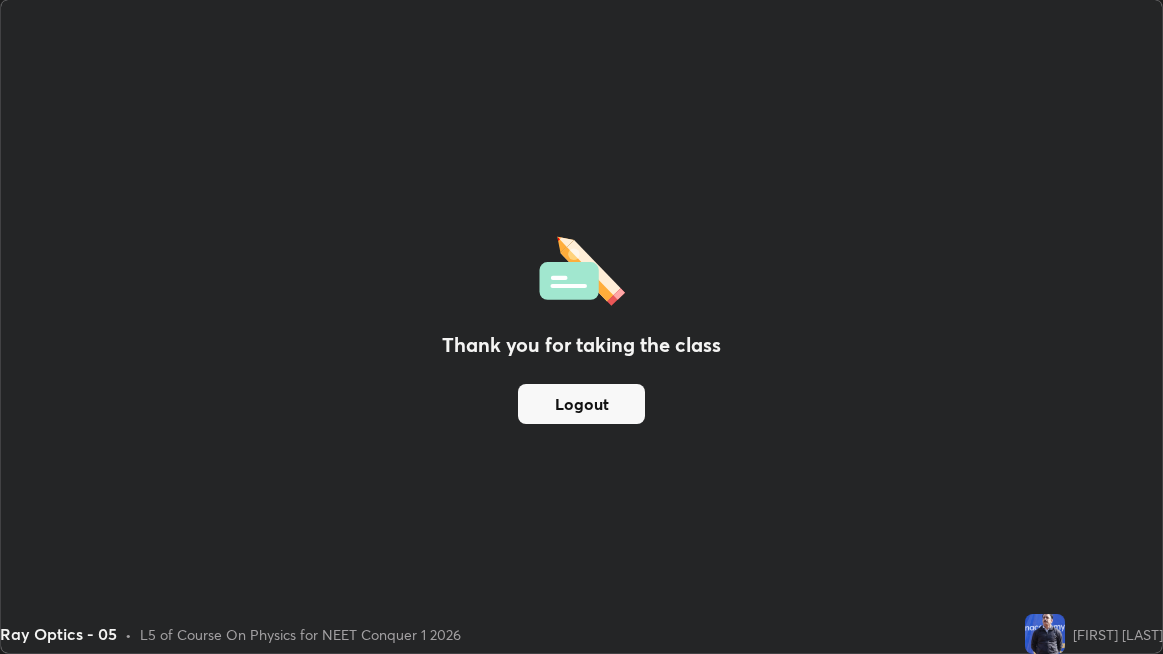click on "Logout" at bounding box center [581, 404] 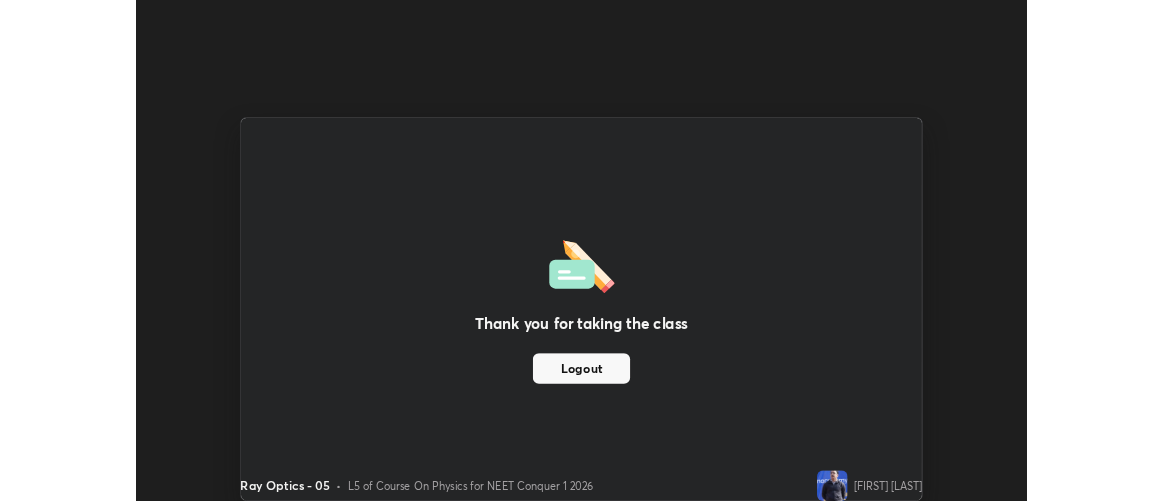 scroll, scrollTop: 500, scrollLeft: 1163, axis: both 